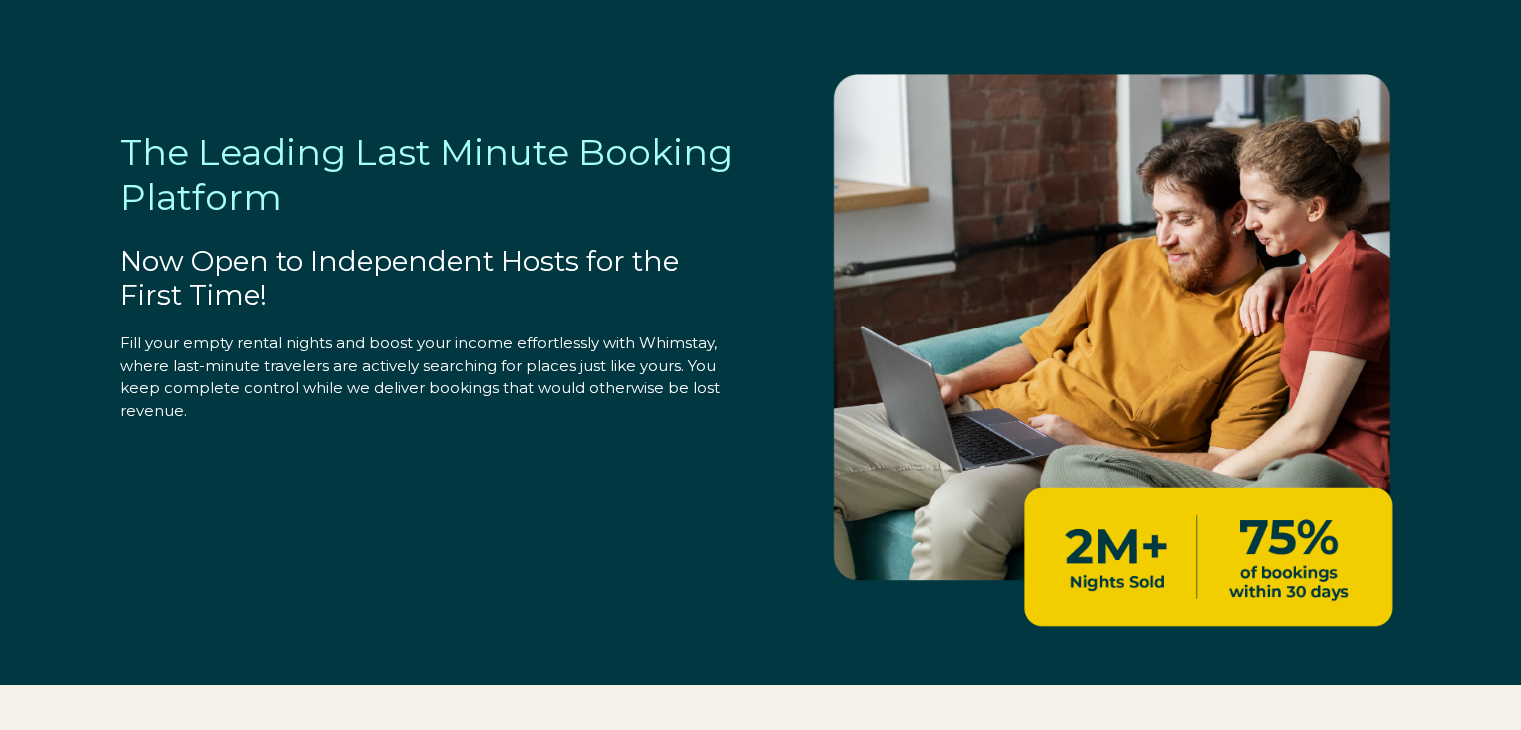 select on "US" 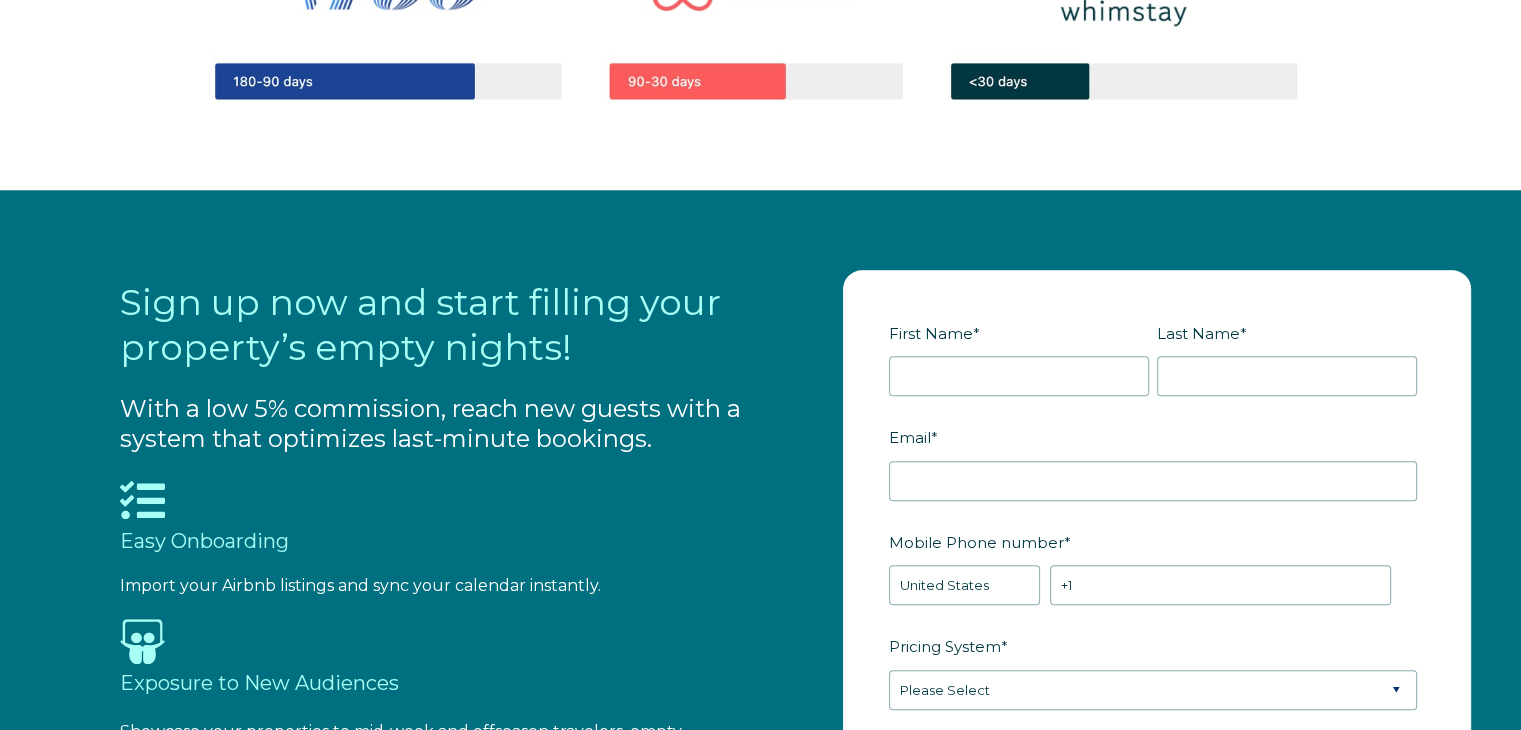 scroll, scrollTop: 2008, scrollLeft: 0, axis: vertical 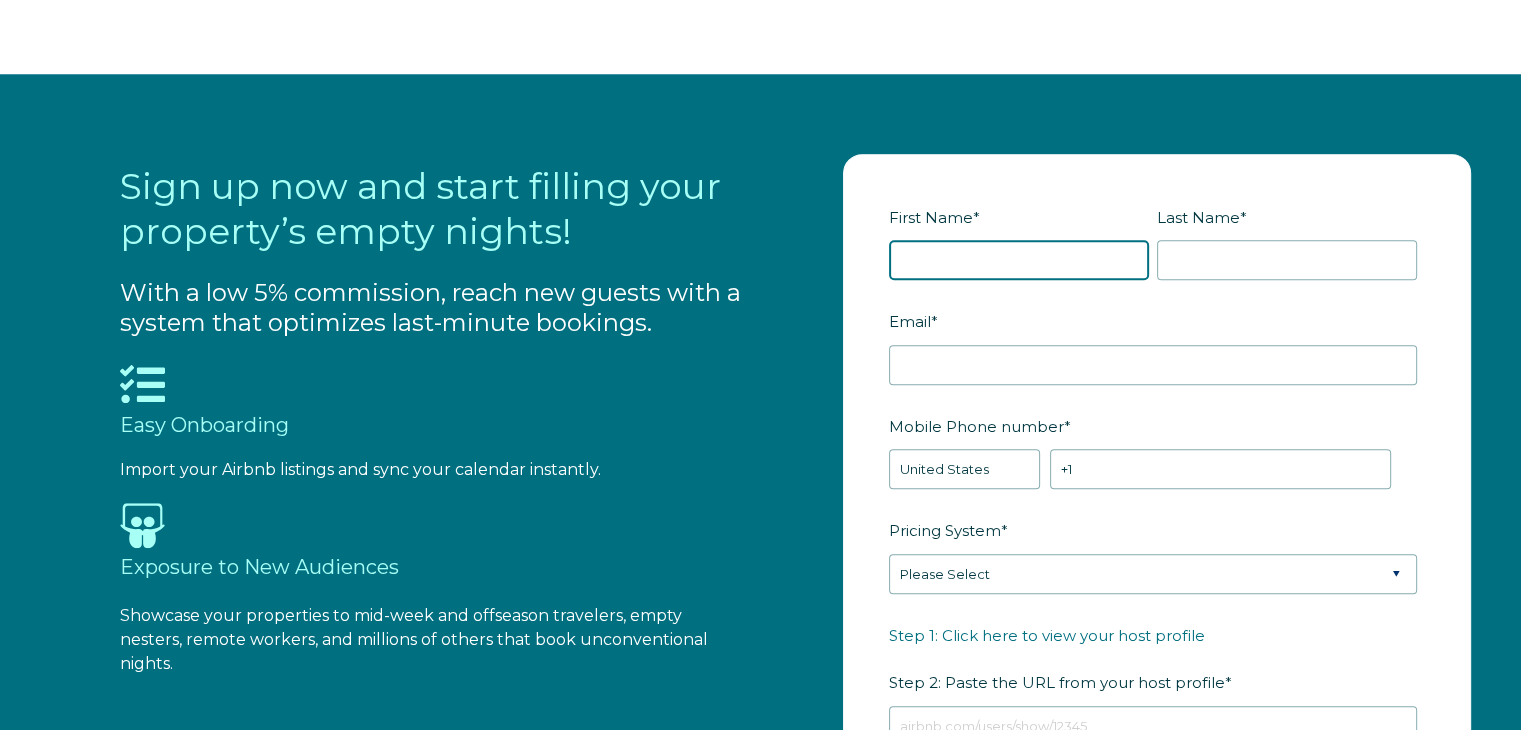 click on "First Name *" at bounding box center (1019, 260) 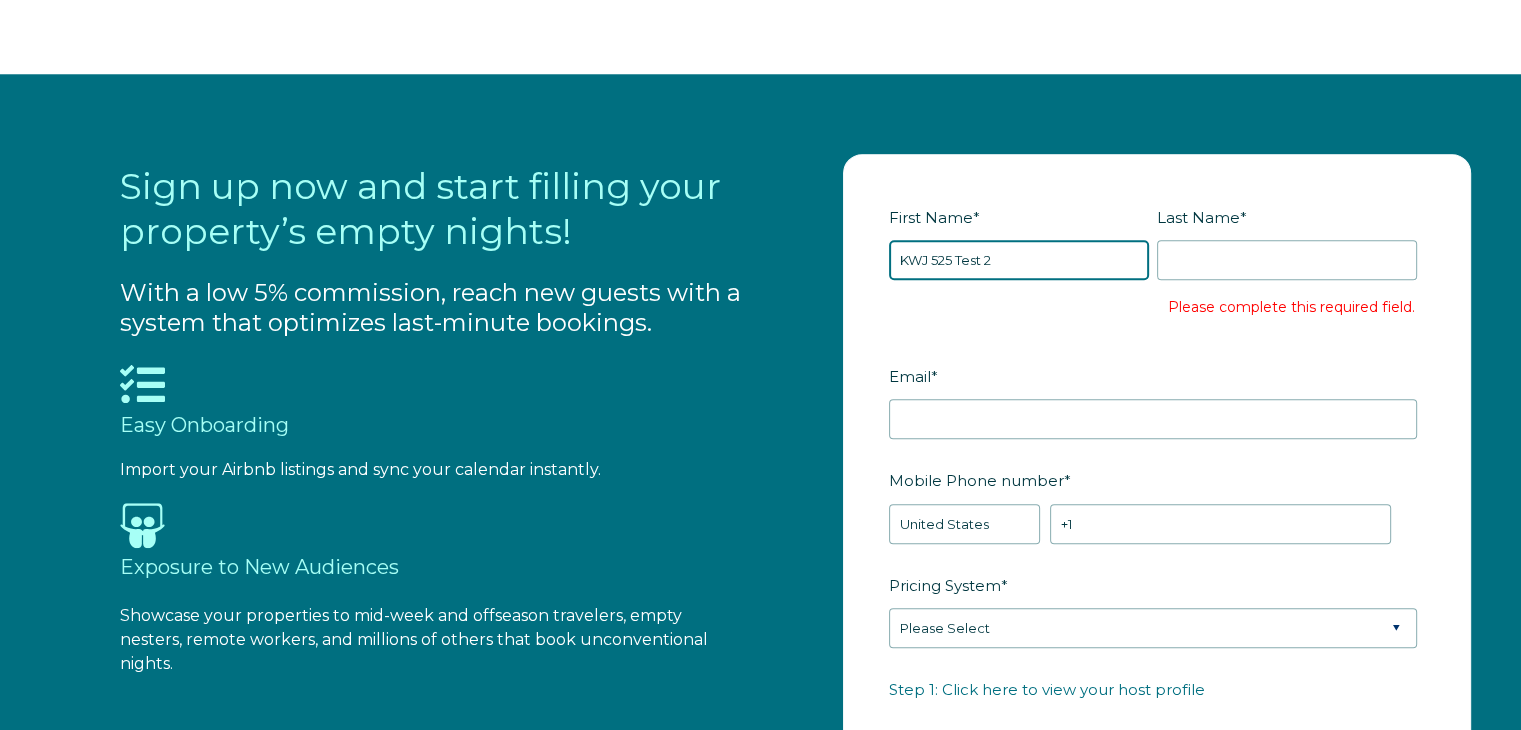 click on "KWJ 525 Test 2" at bounding box center (1019, 260) 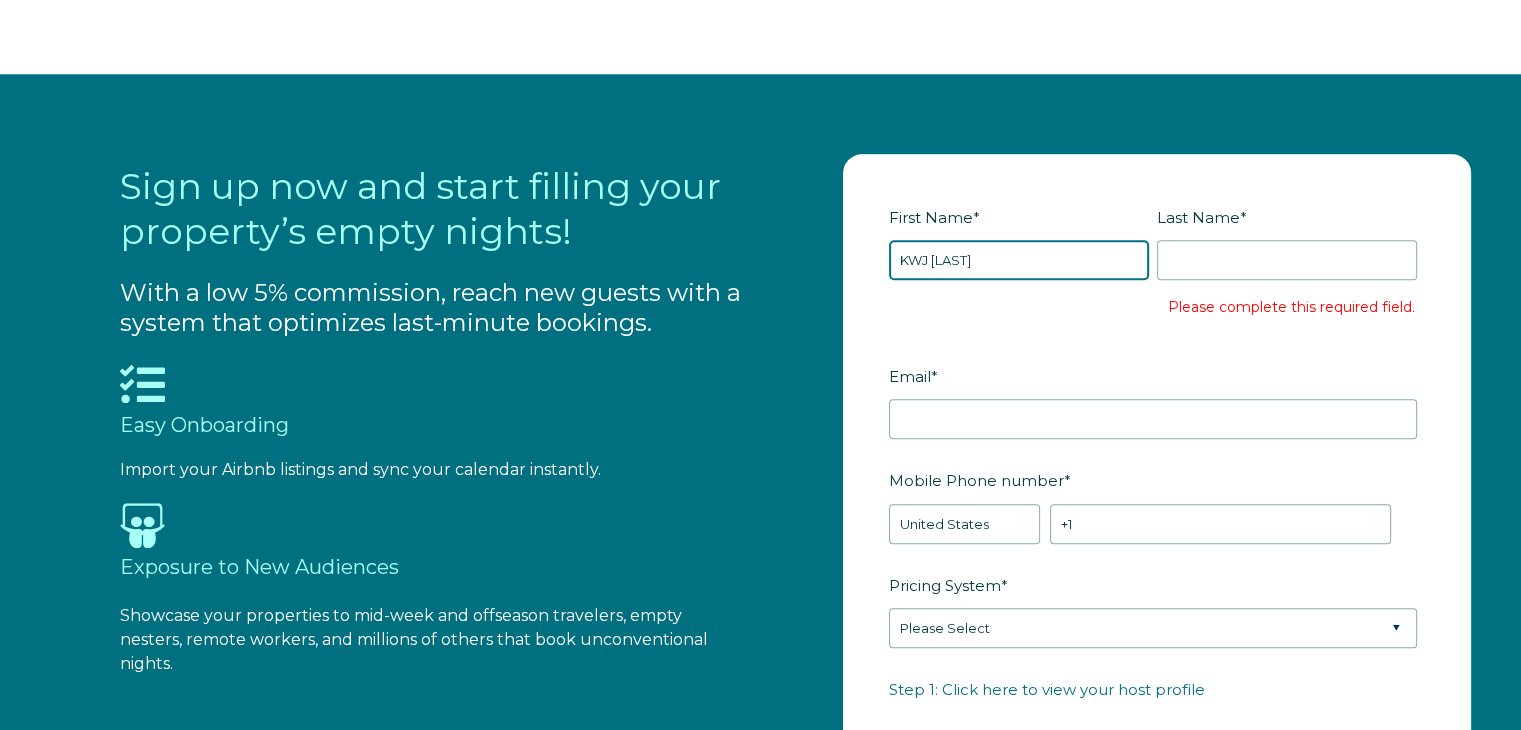 type on "[FIRST] [LAST]" 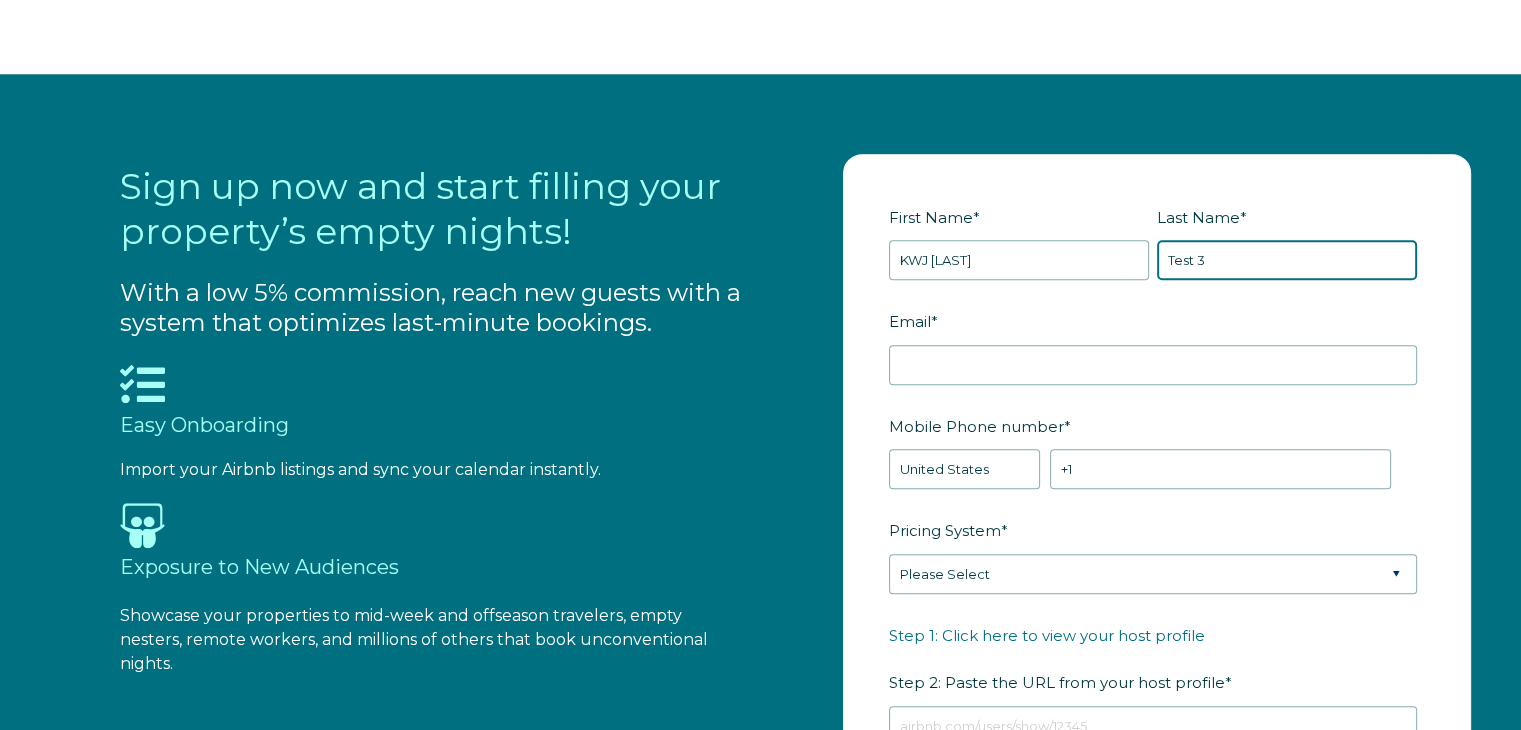 type on "Test 3" 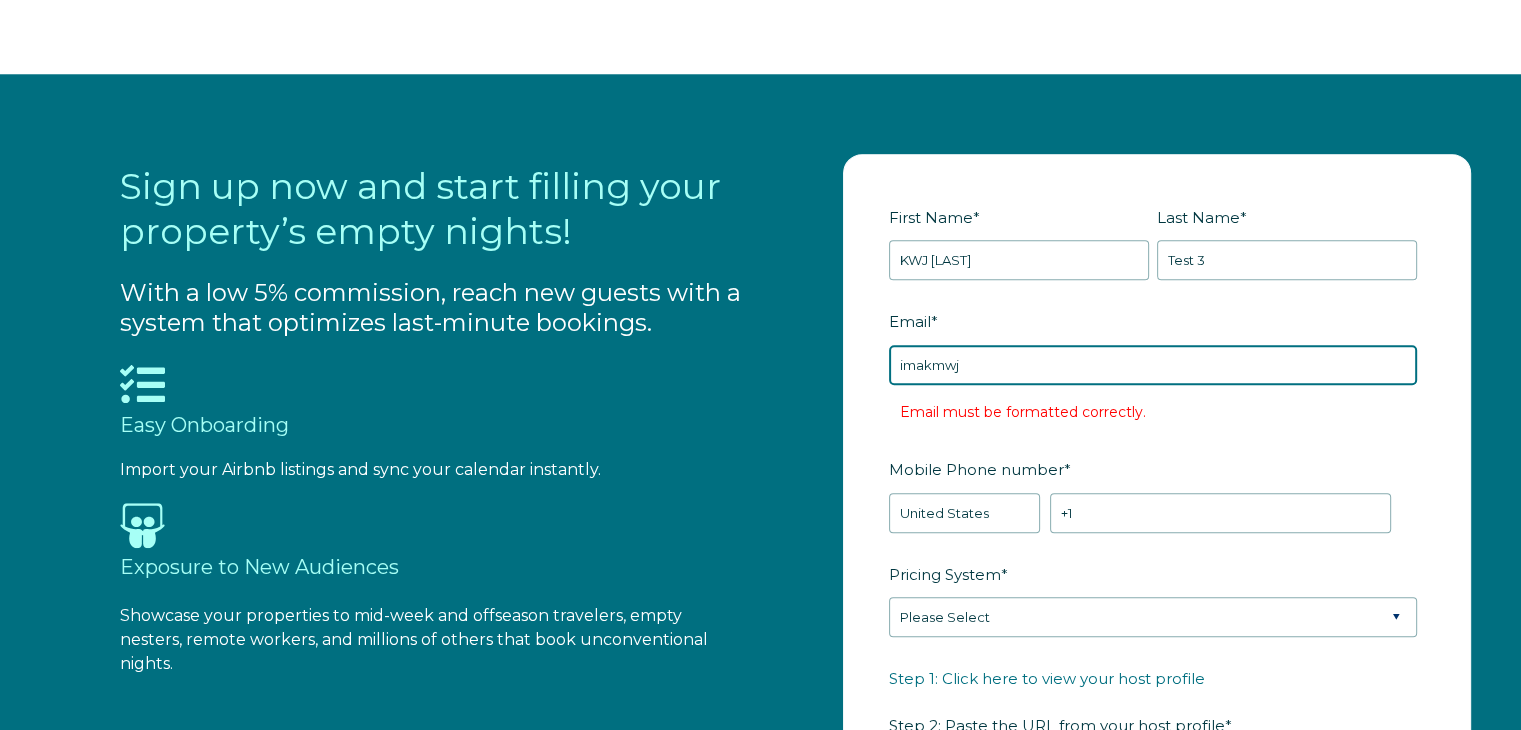 drag, startPoint x: 1025, startPoint y: 363, endPoint x: 851, endPoint y: 361, distance: 174.01149 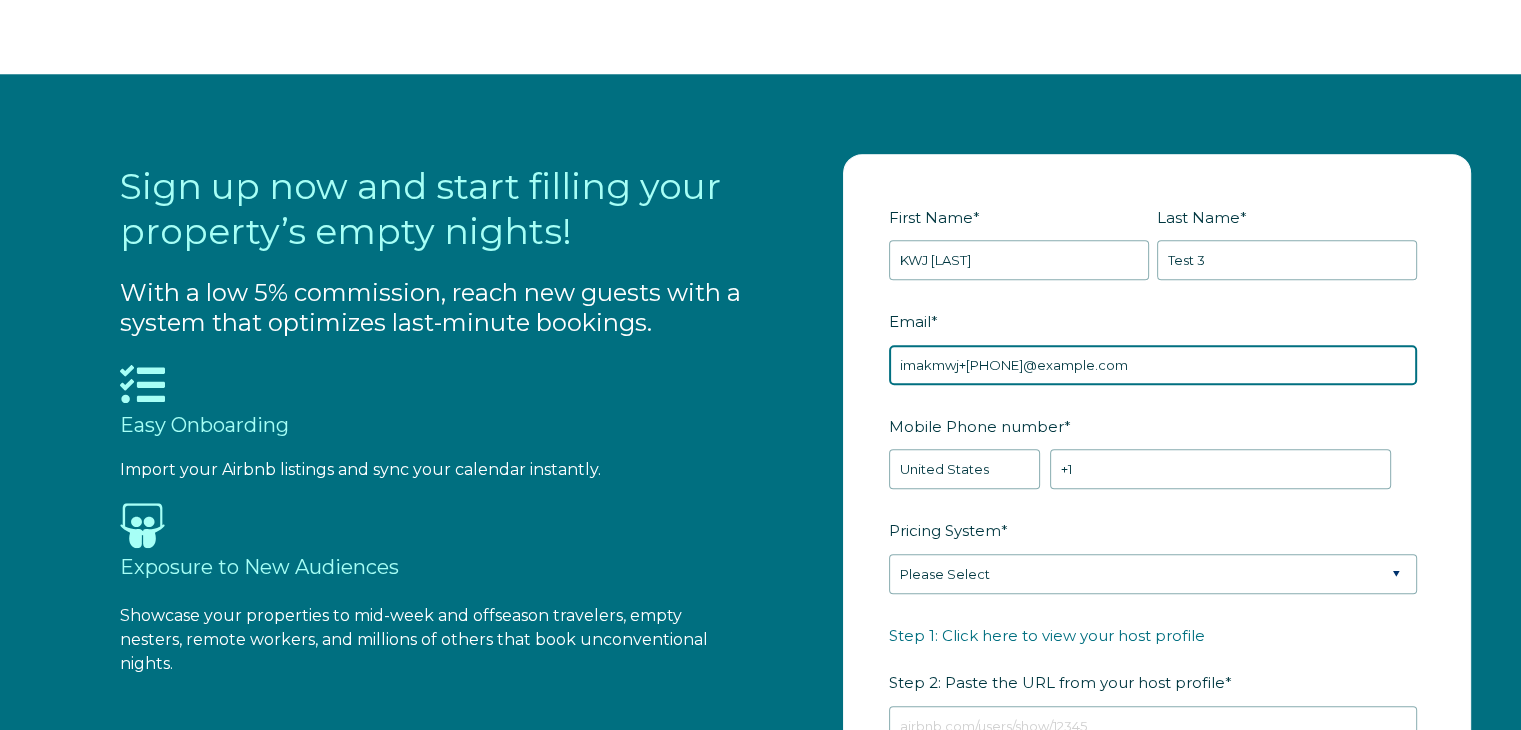type on "imakmwj+525-3@gmail.com" 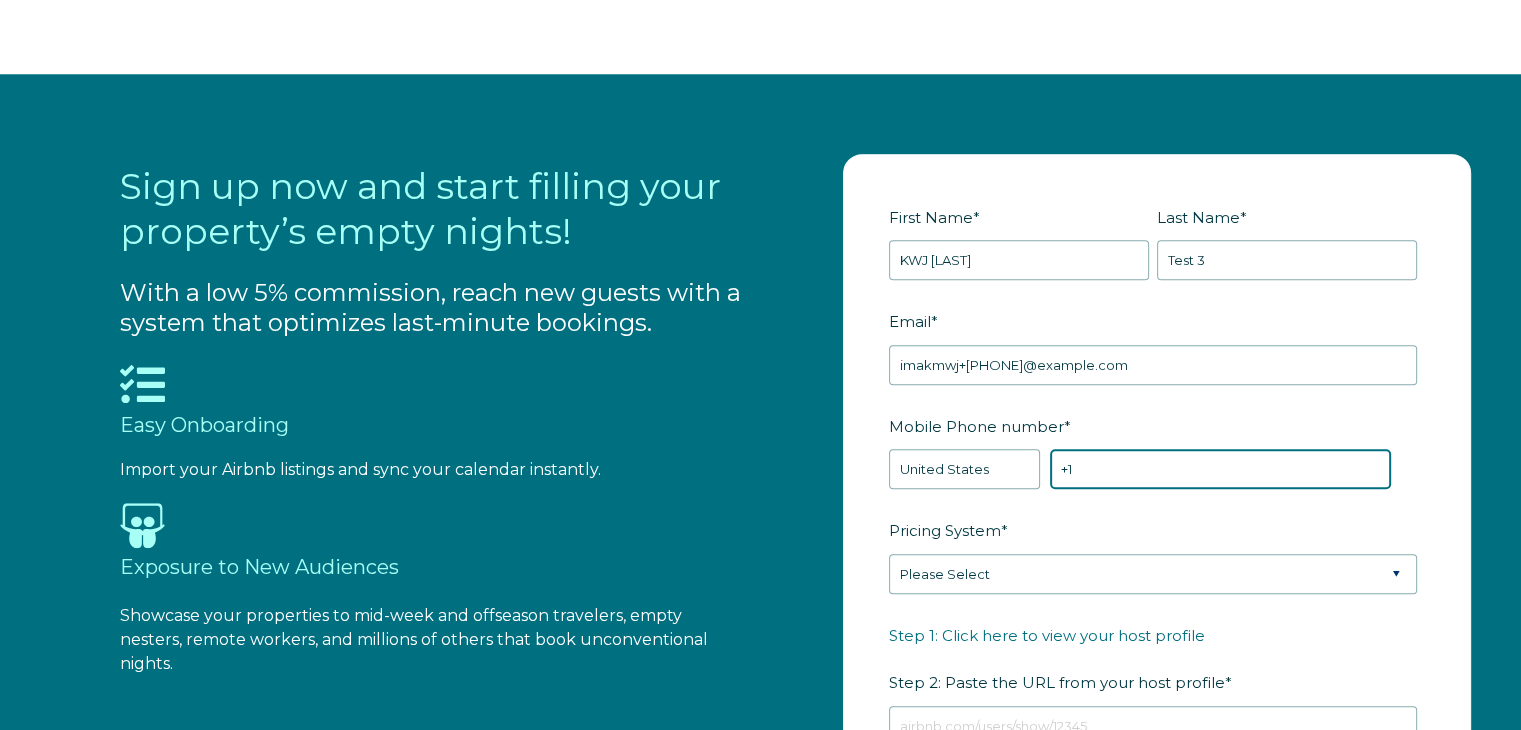 click on "+1" at bounding box center [1220, 469] 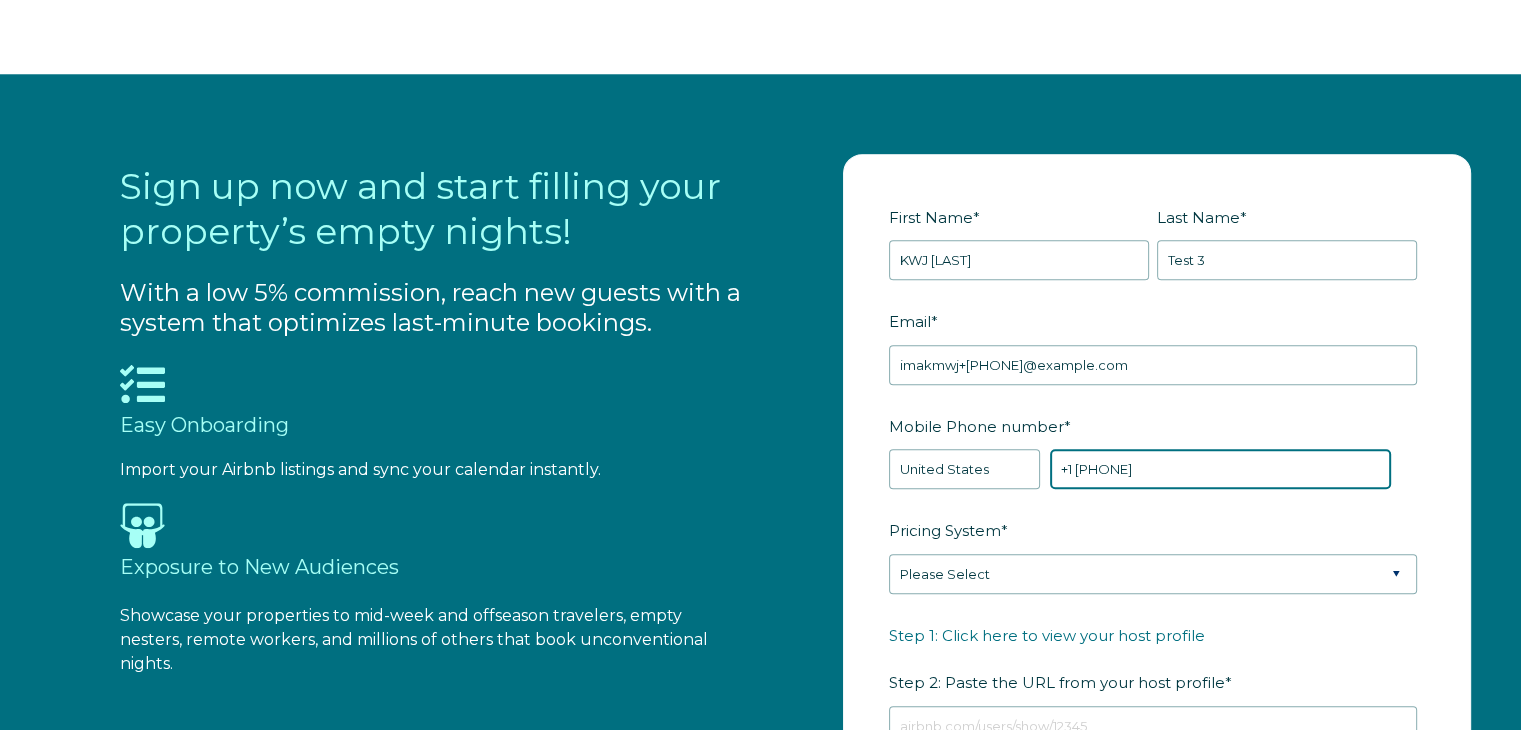 type on "+1 2087044444" 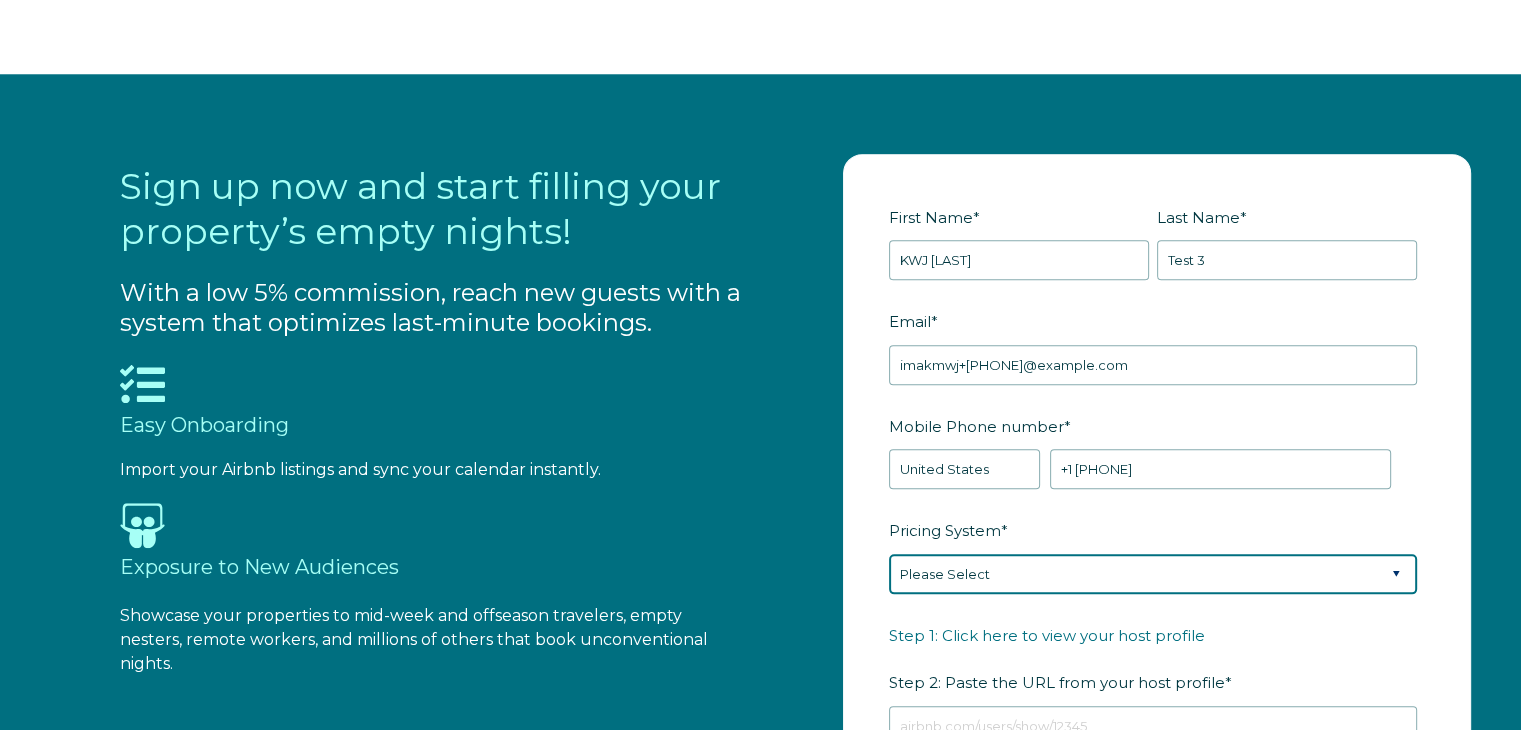 click on "Please Select Manual Airbnb Smart Pricing PriceLabs Wheelhouse Beyond Pricing 3rd Party - Dynamic" at bounding box center [1153, 574] 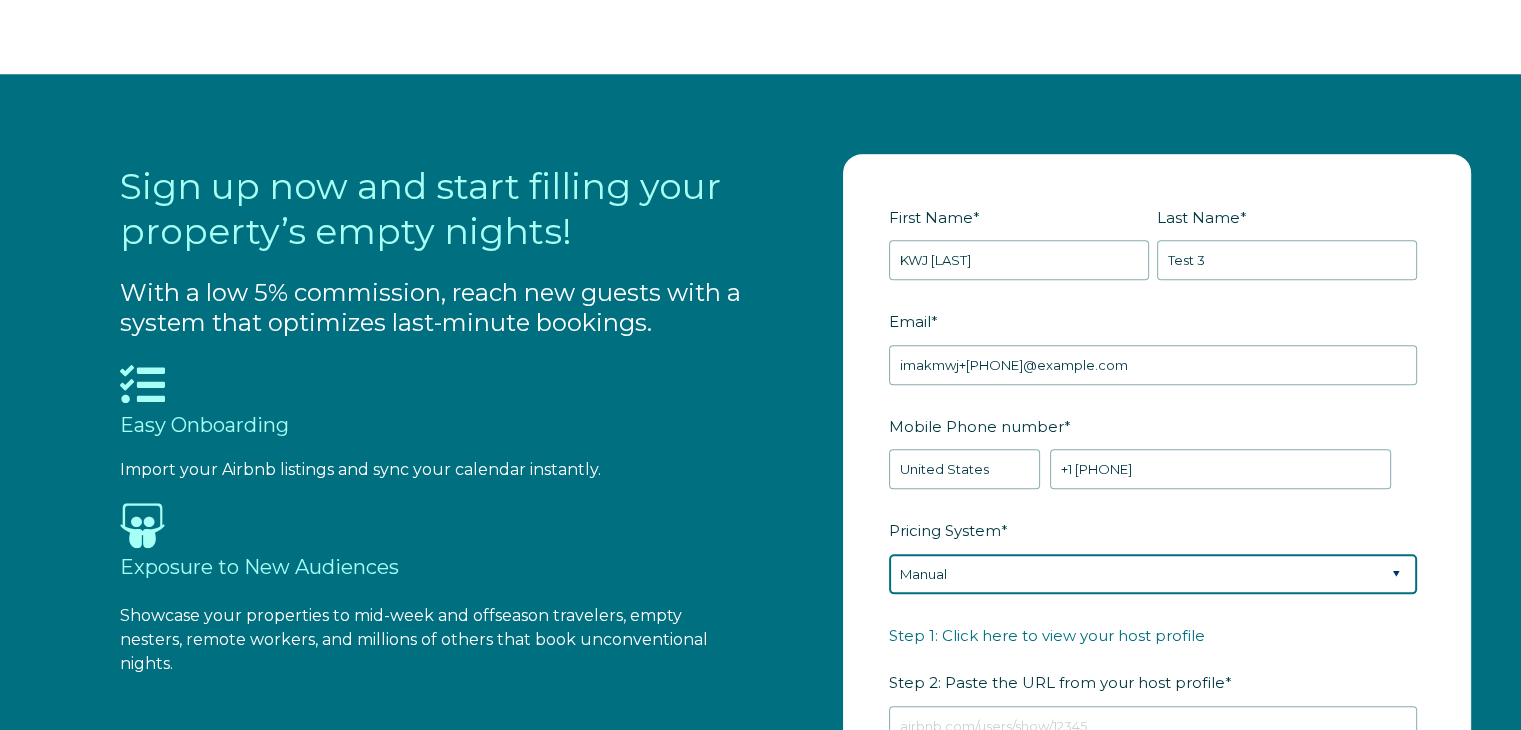 click on "Please Select Manual Airbnb Smart Pricing PriceLabs Wheelhouse Beyond Pricing 3rd Party - Dynamic" at bounding box center [1153, 574] 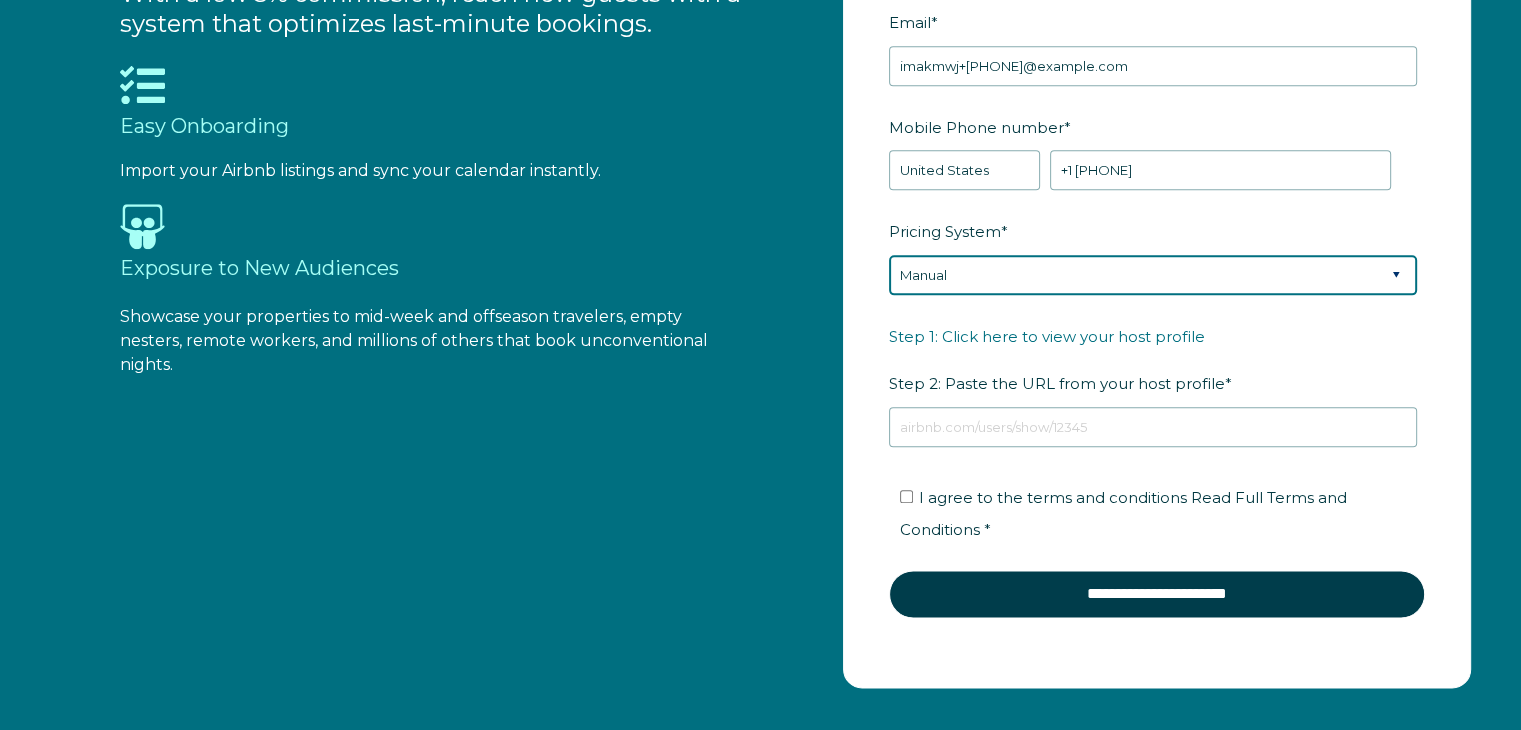 scroll, scrollTop: 2428, scrollLeft: 0, axis: vertical 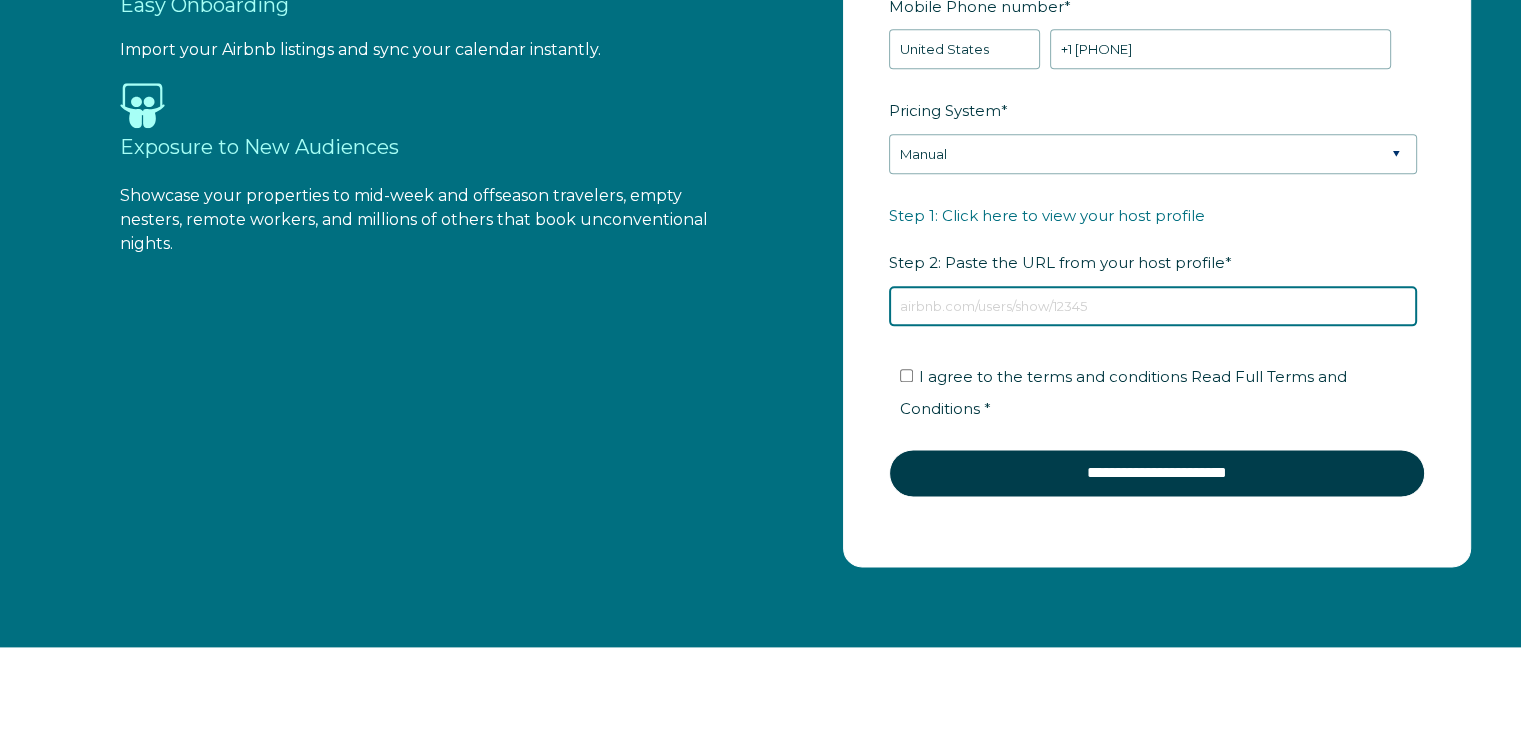 click on "Step 1: Click here to view your host profile   Step 2: Paste the URL from your host profile *" at bounding box center (1153, 306) 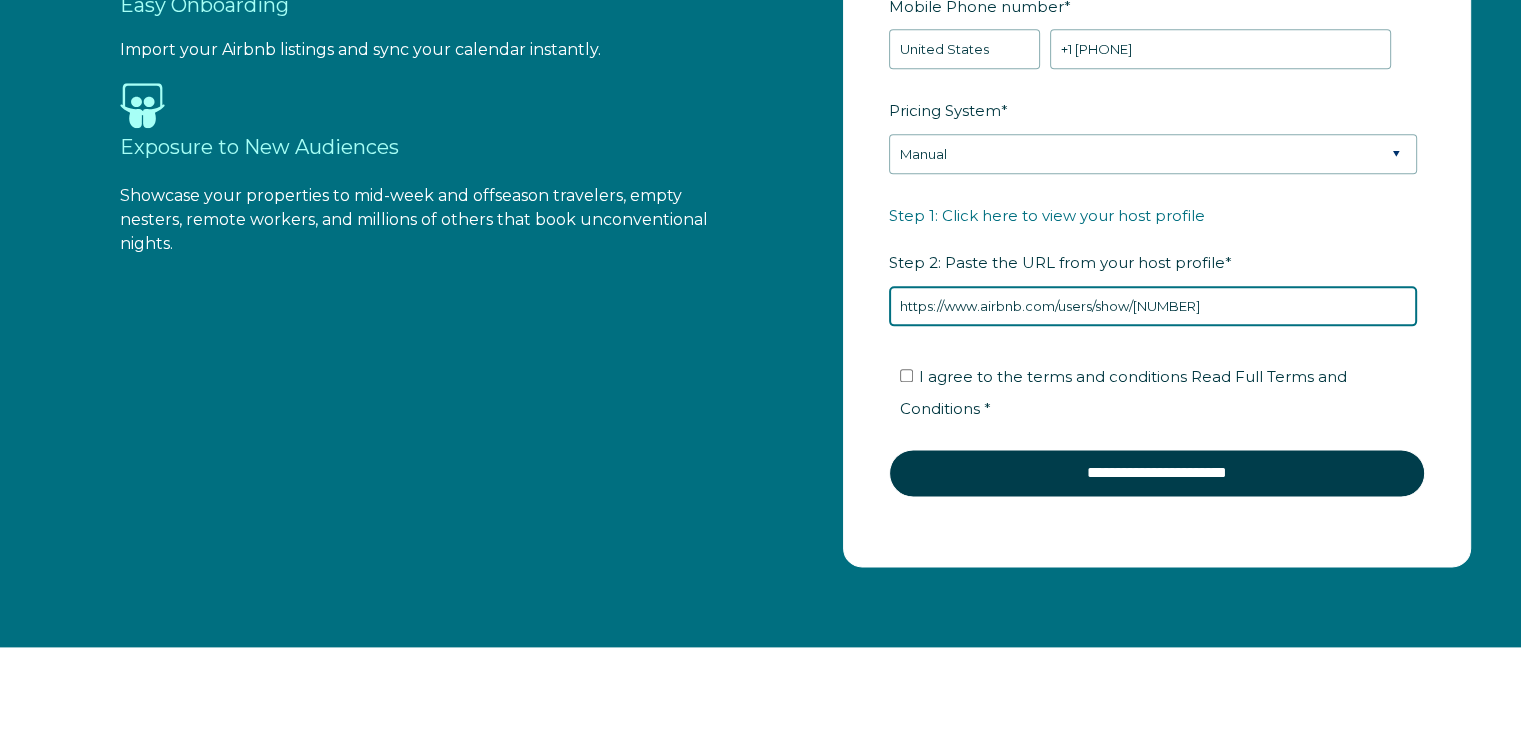 type on "https://www.airbnb.com/users/show/30777503" 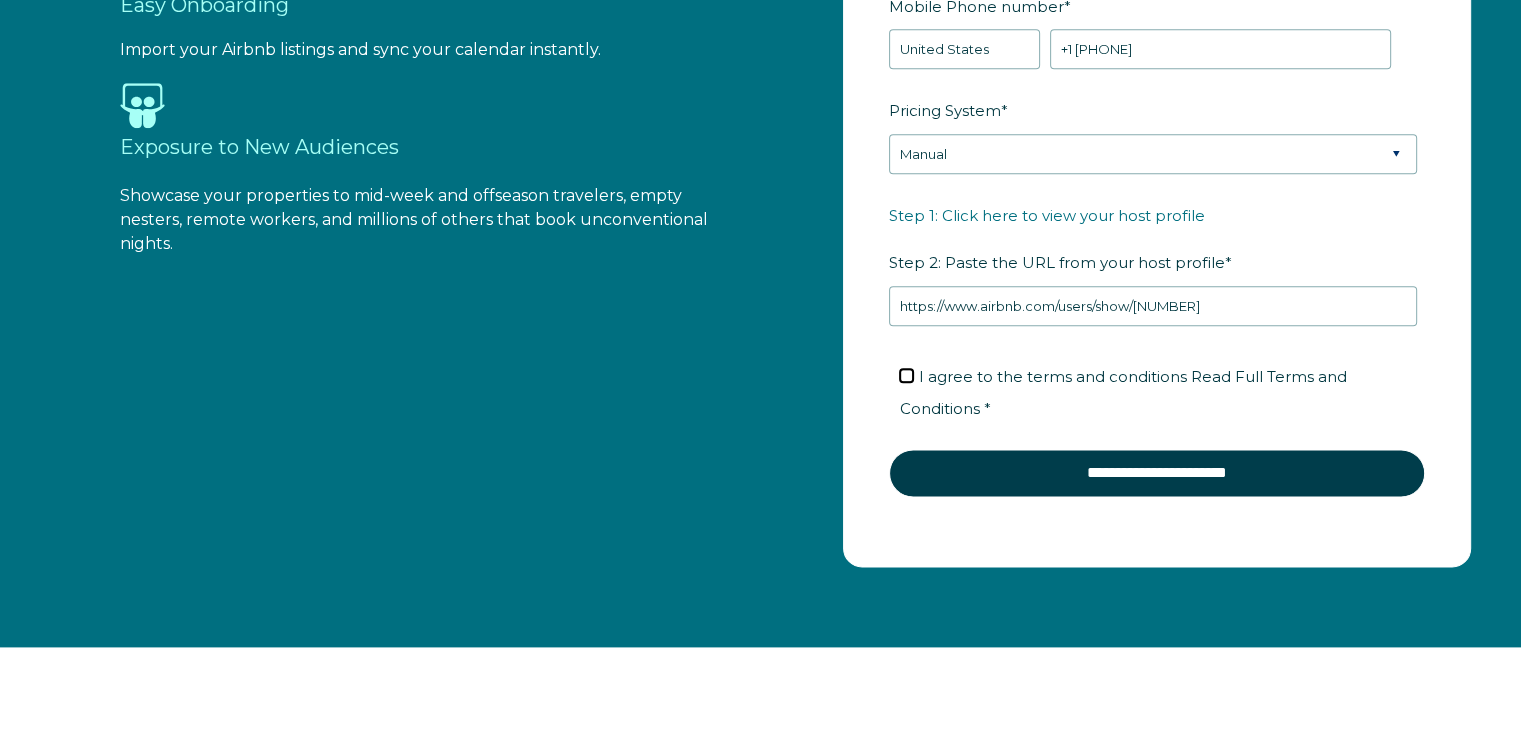 click on "I agree to the terms and conditions        Read Full Terms and Conditions     *" at bounding box center (906, 375) 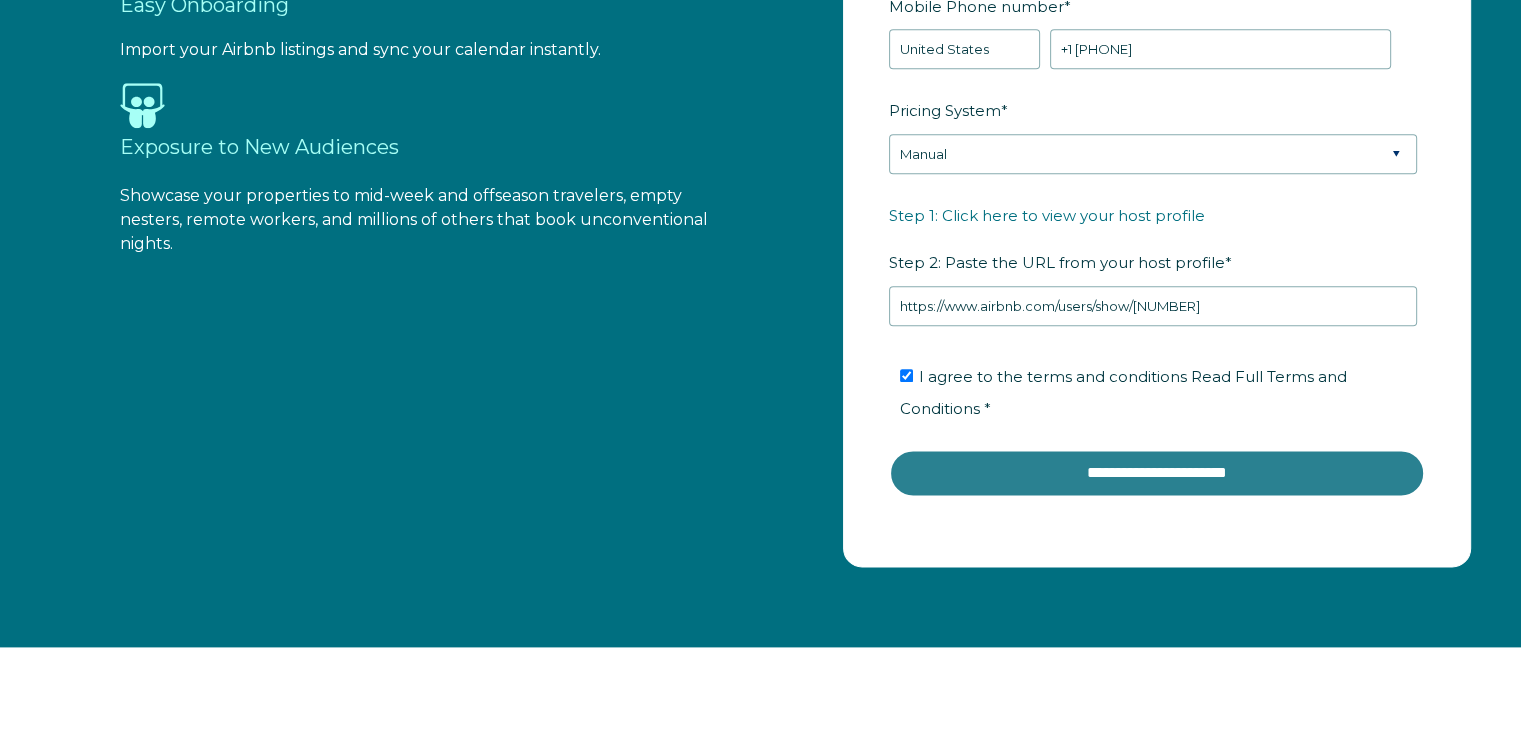 click on "**********" at bounding box center (1157, 473) 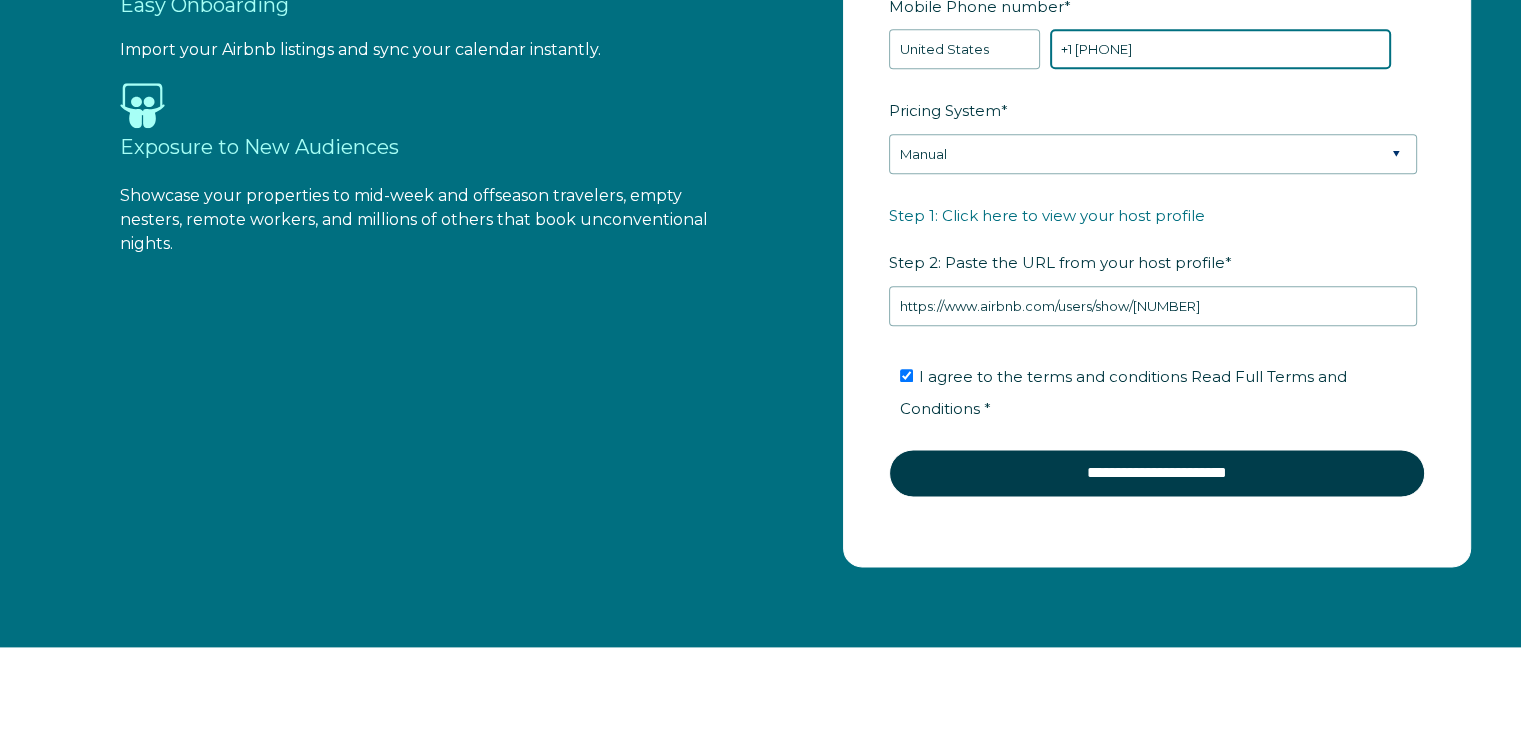 click on "+1 2087044444" at bounding box center [1220, 49] 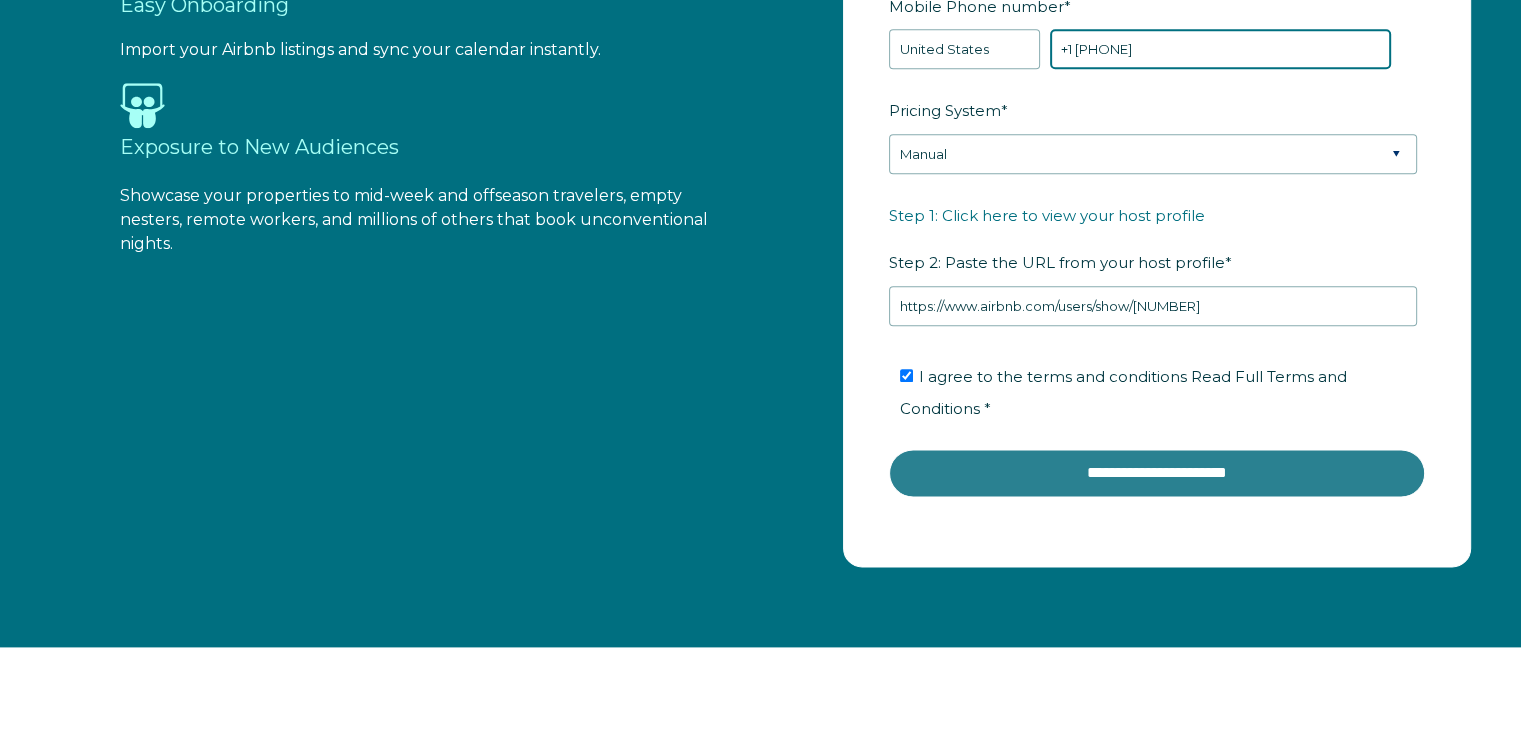 type on "+1 2087044442" 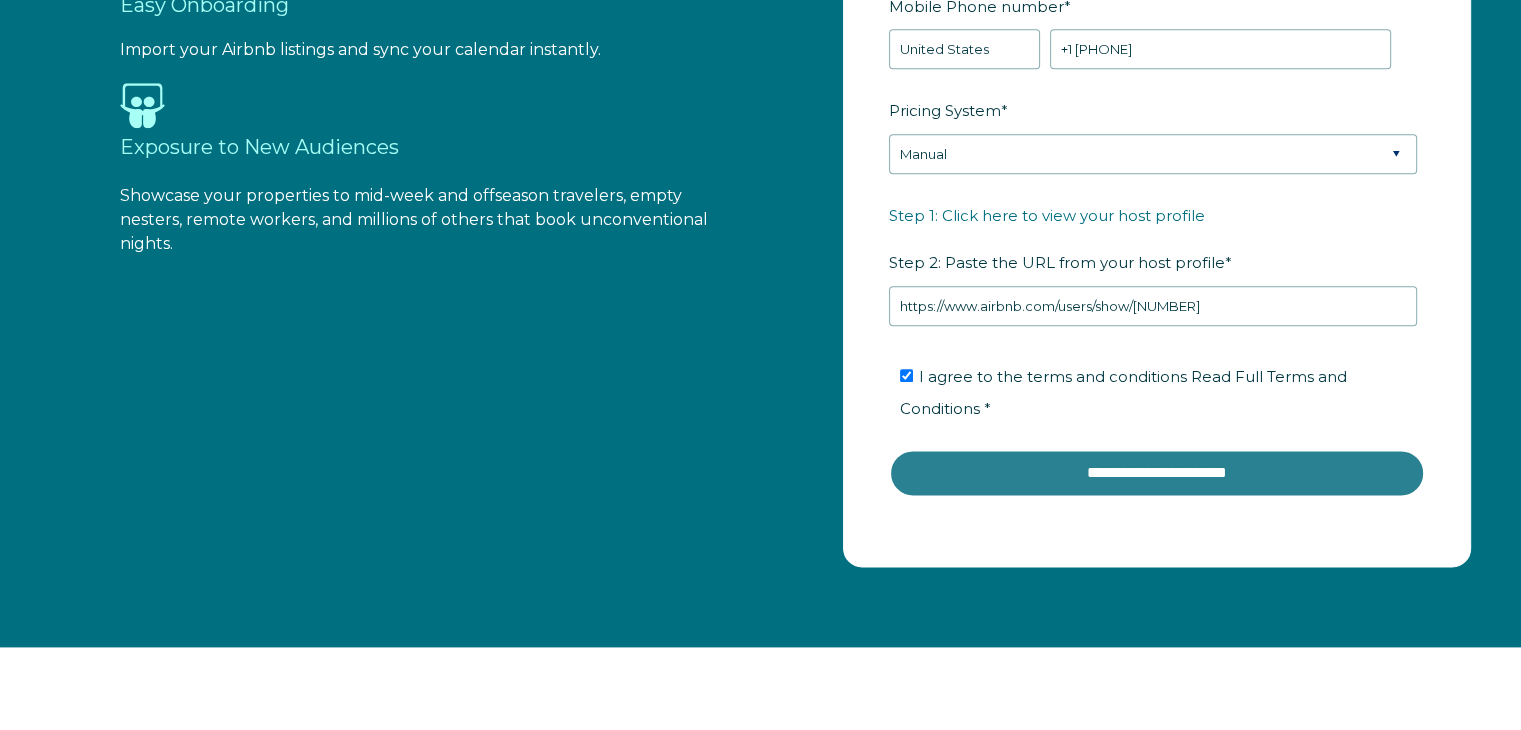 click on "**********" at bounding box center [1157, 473] 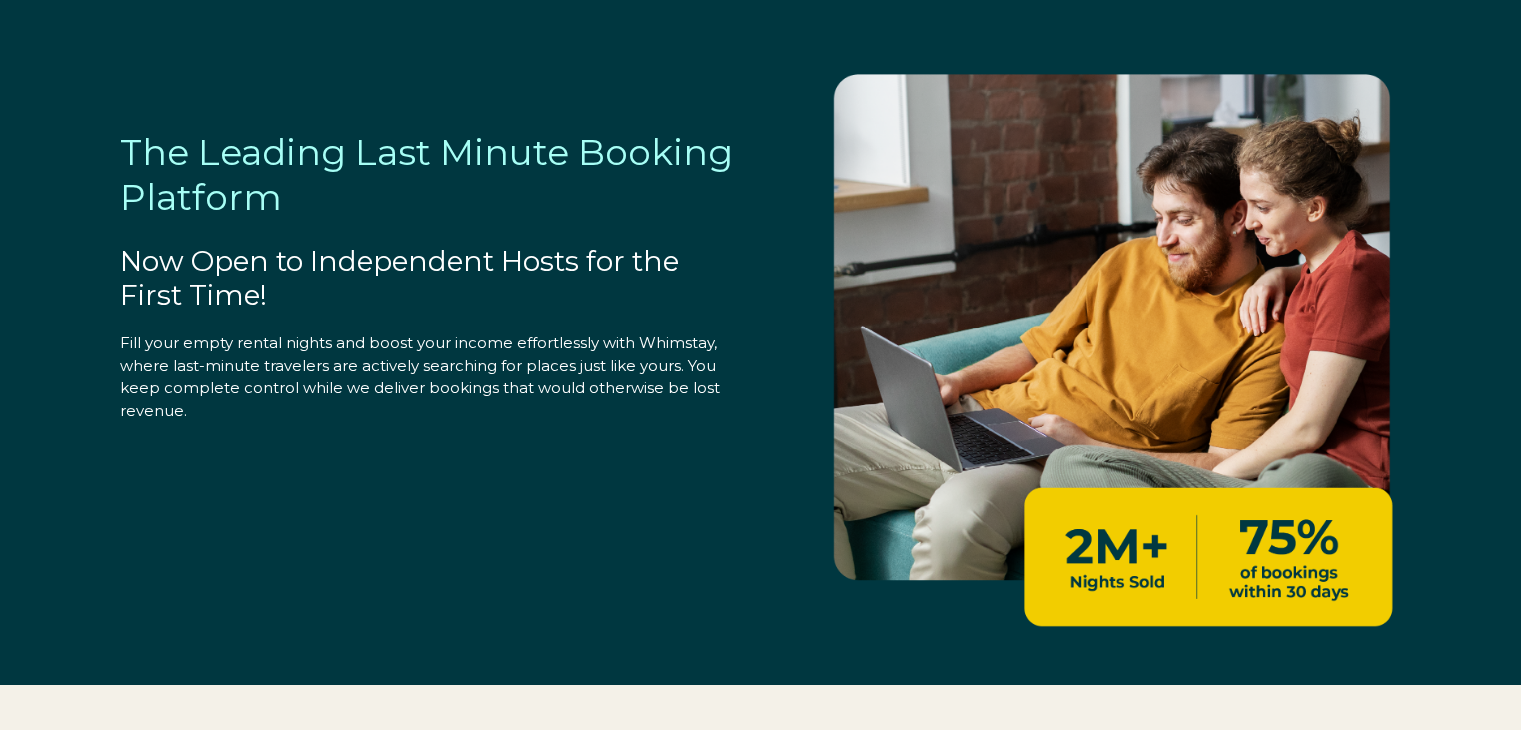 select on "US" 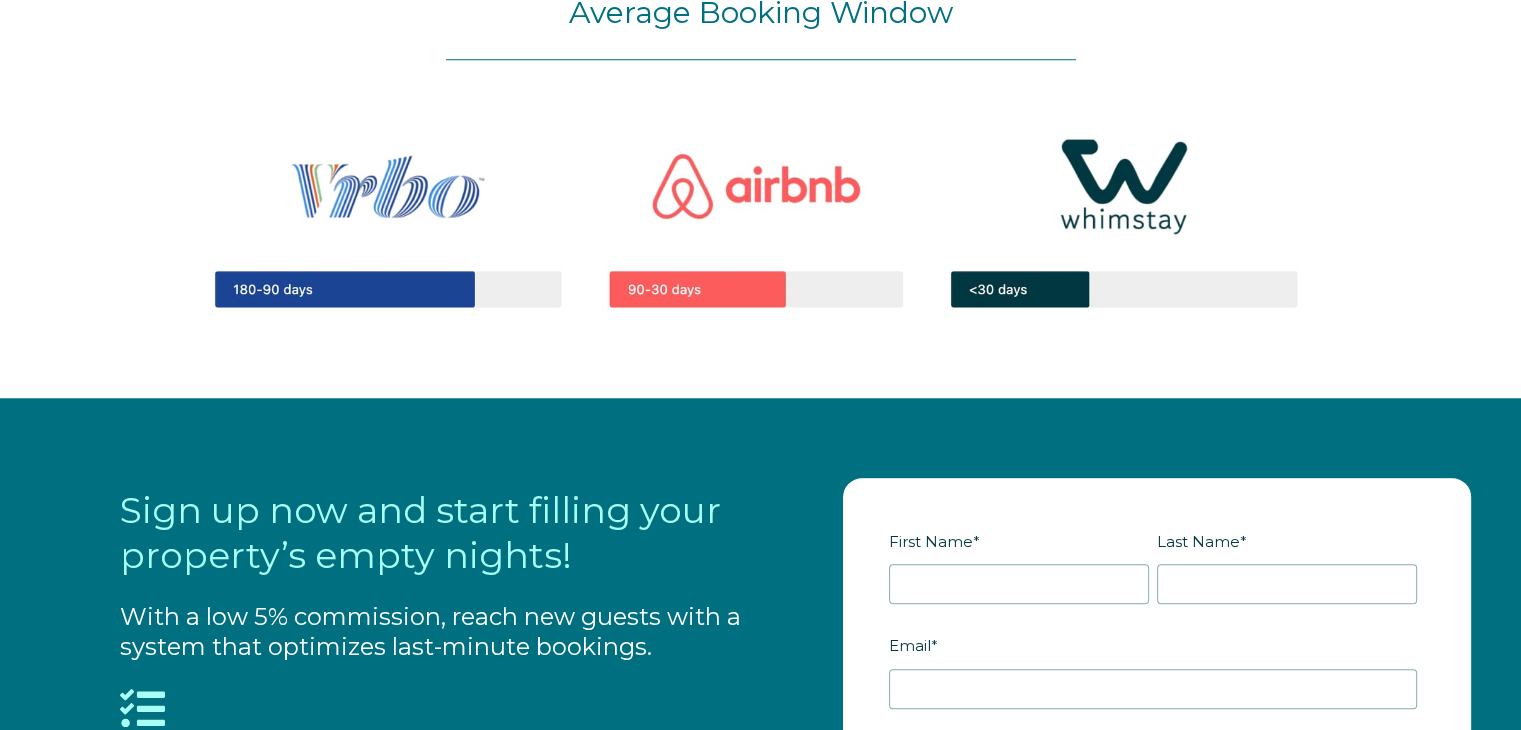 scroll, scrollTop: 2175, scrollLeft: 0, axis: vertical 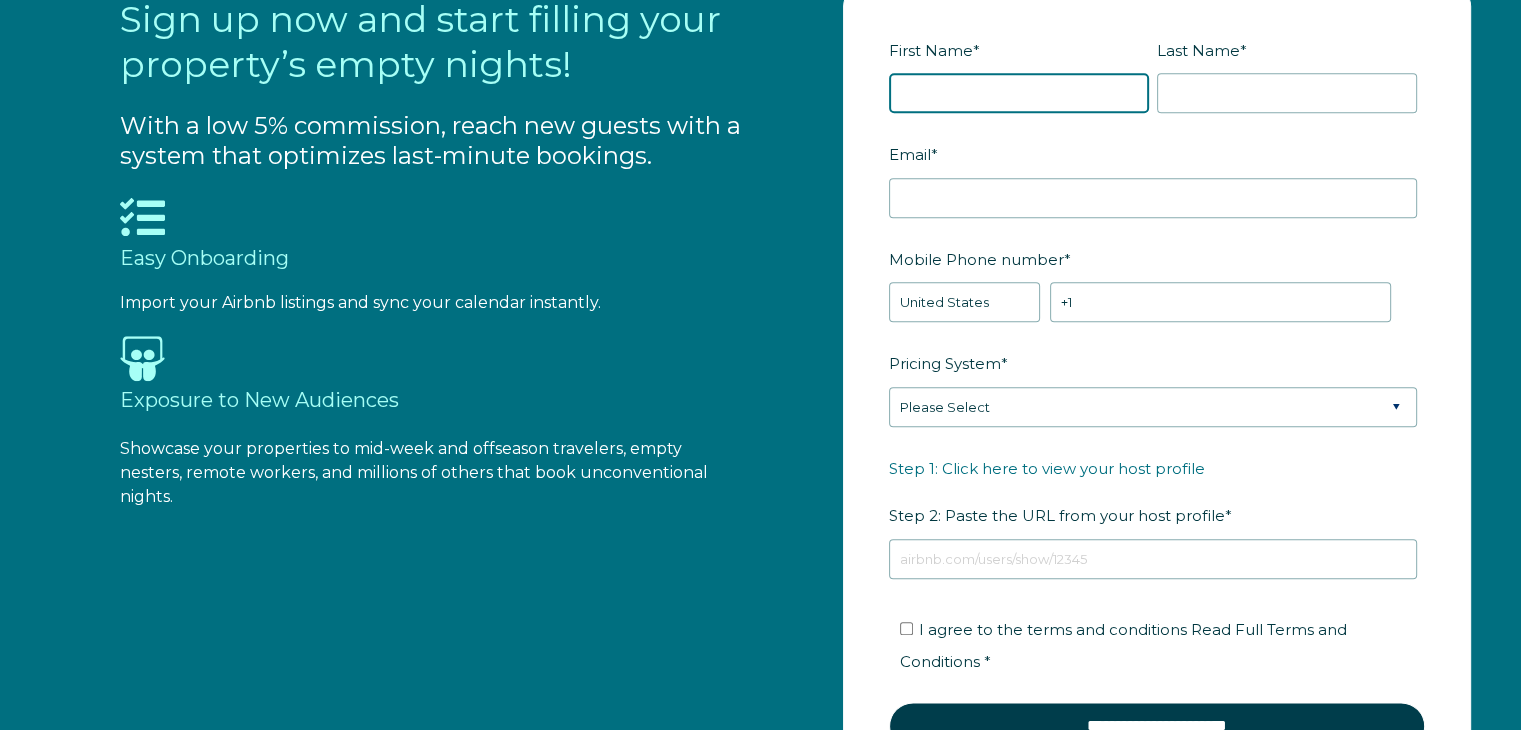 click on "First Name *" at bounding box center (1019, 93) 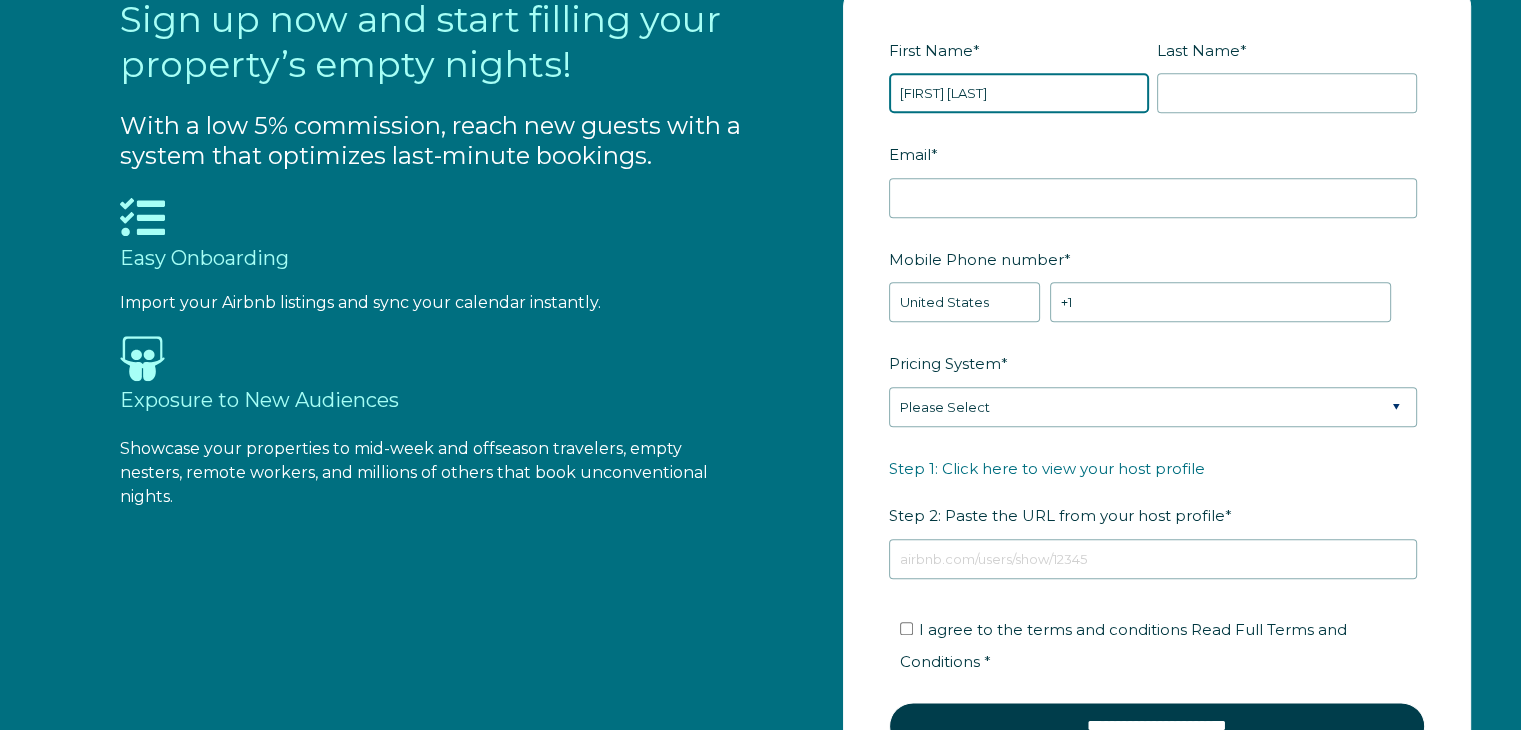 type on "KWJ [LAST]" 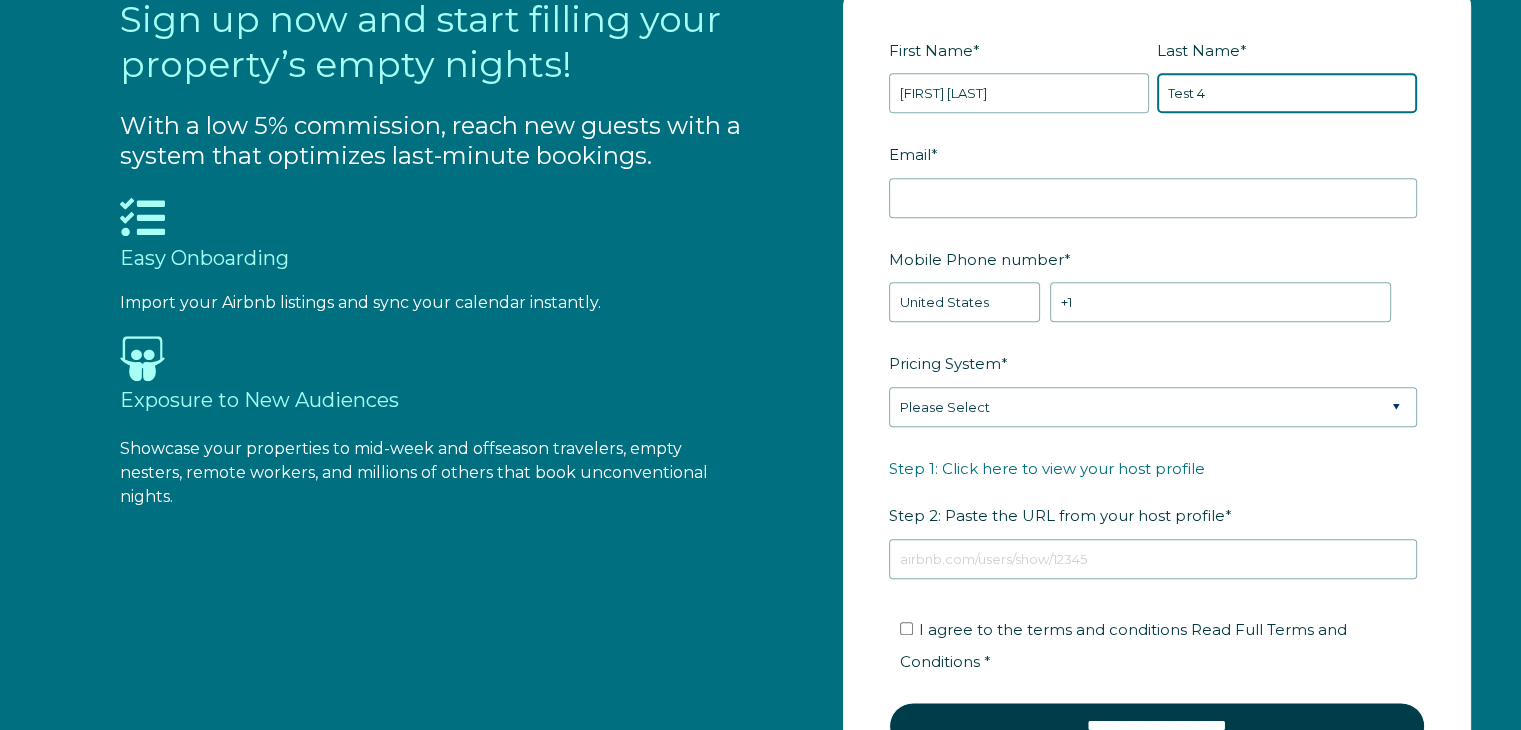 type on "Test 4" 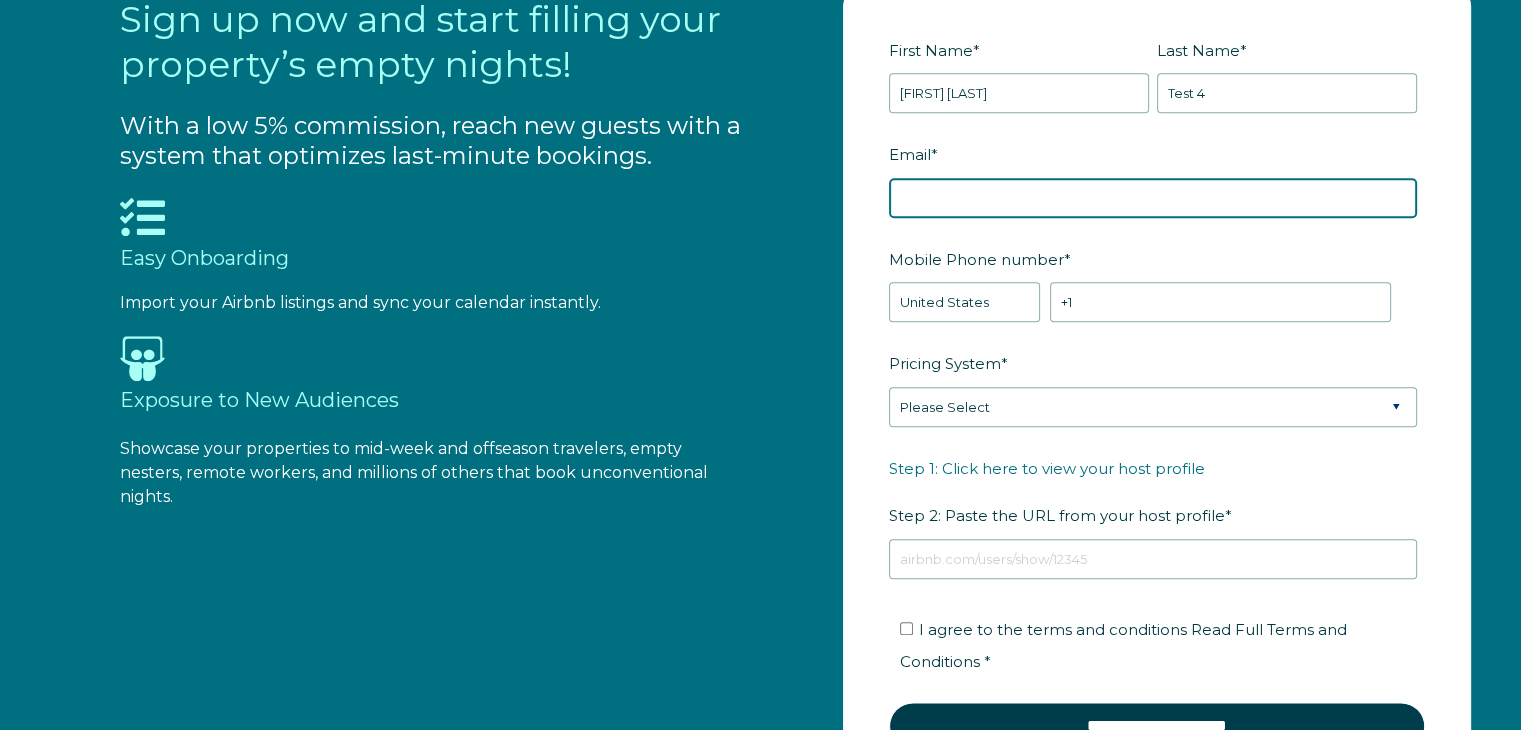 click on "Email *" at bounding box center (1153, 198) 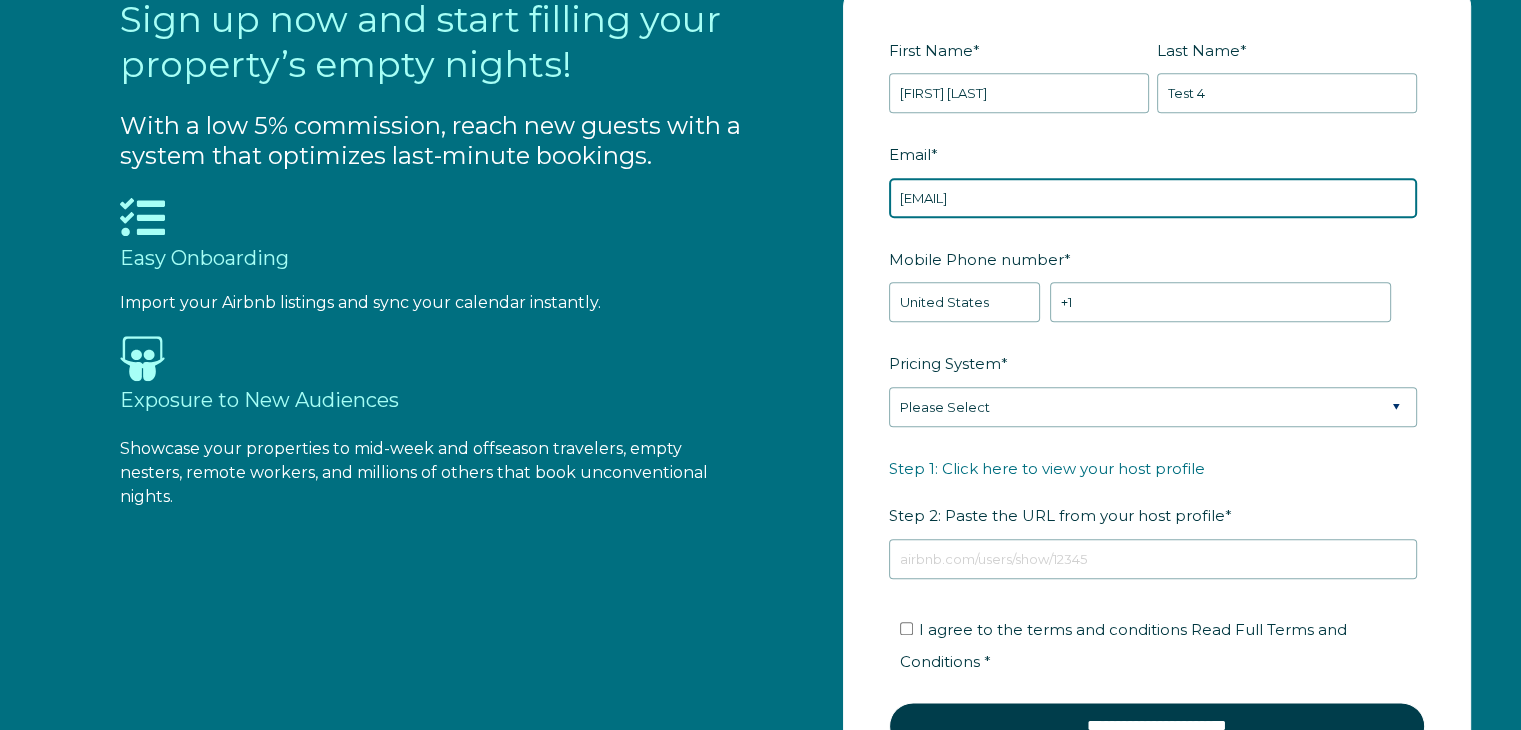 type on "imakmwj+525-4@gmail.com" 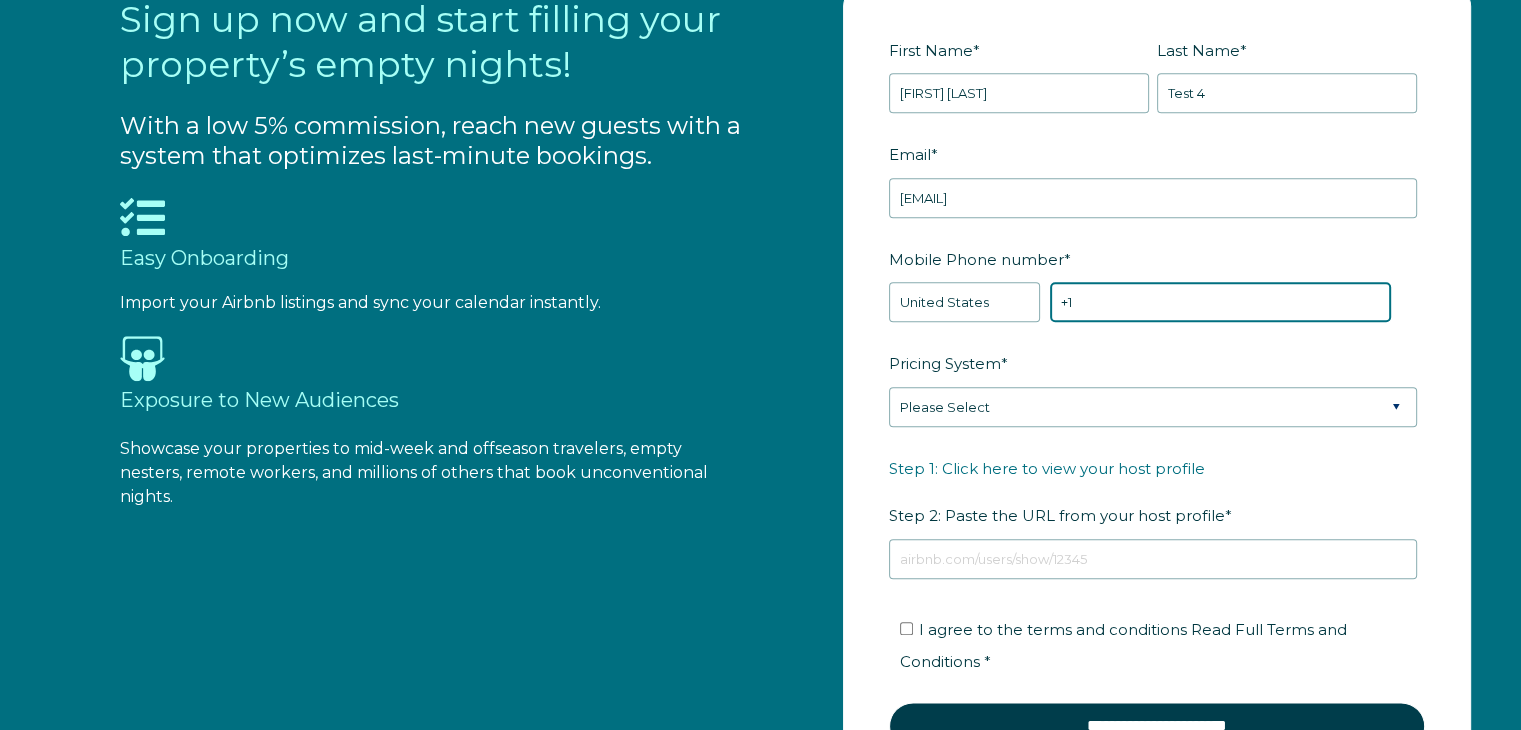 click on "+1" at bounding box center (1220, 302) 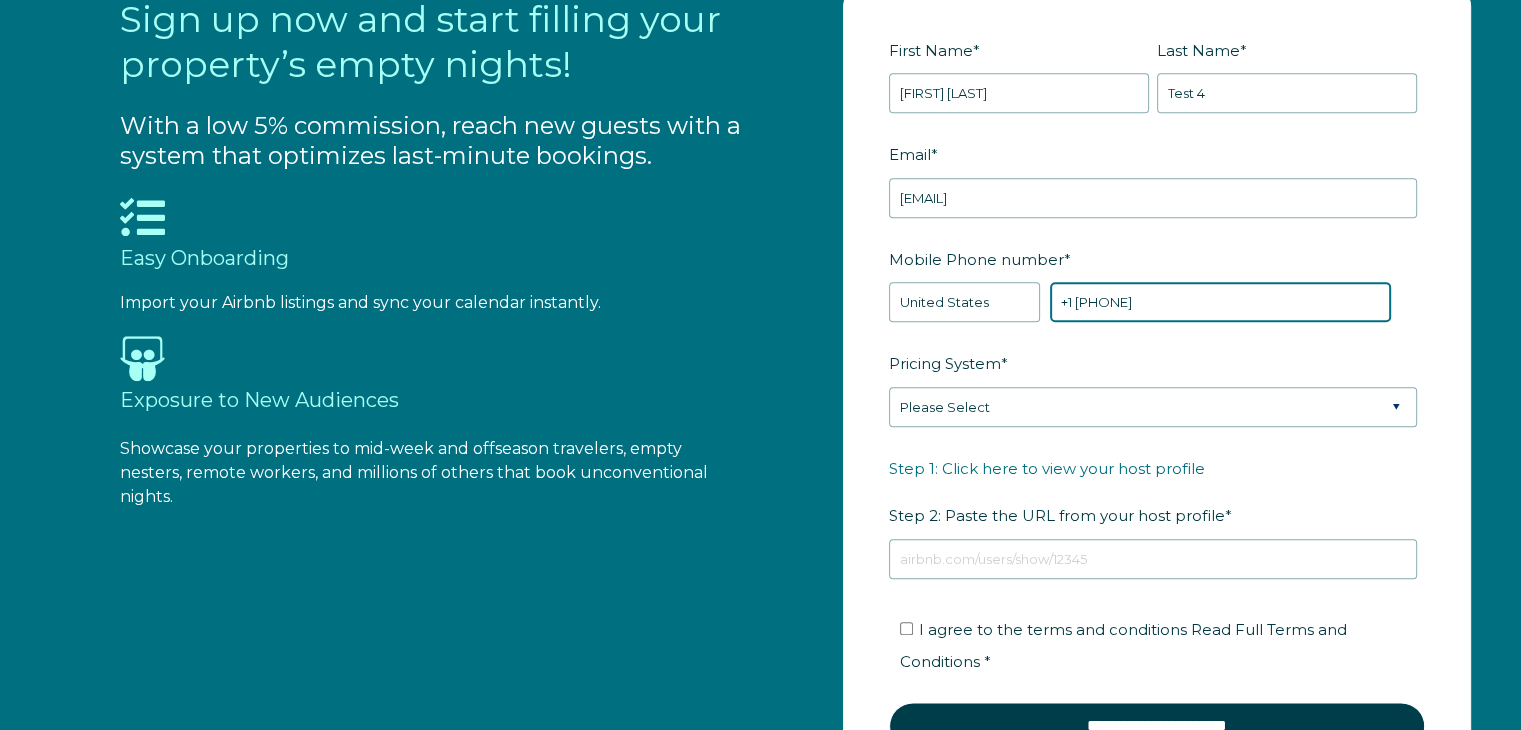 type on "+1 2087044441" 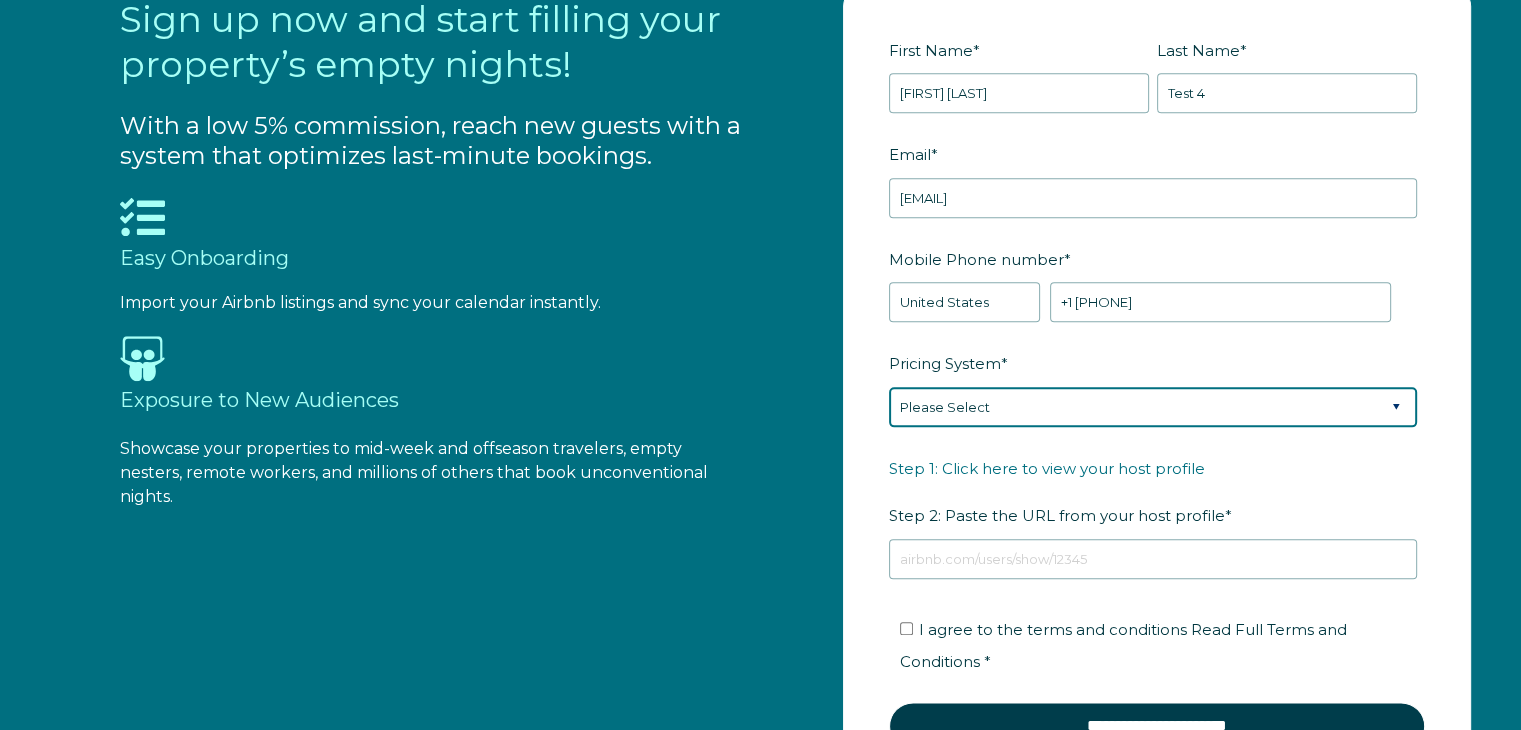 click on "Please Select Manual Airbnb Smart Pricing PriceLabs Wheelhouse Beyond Pricing 3rd Party - Dynamic" at bounding box center [1153, 407] 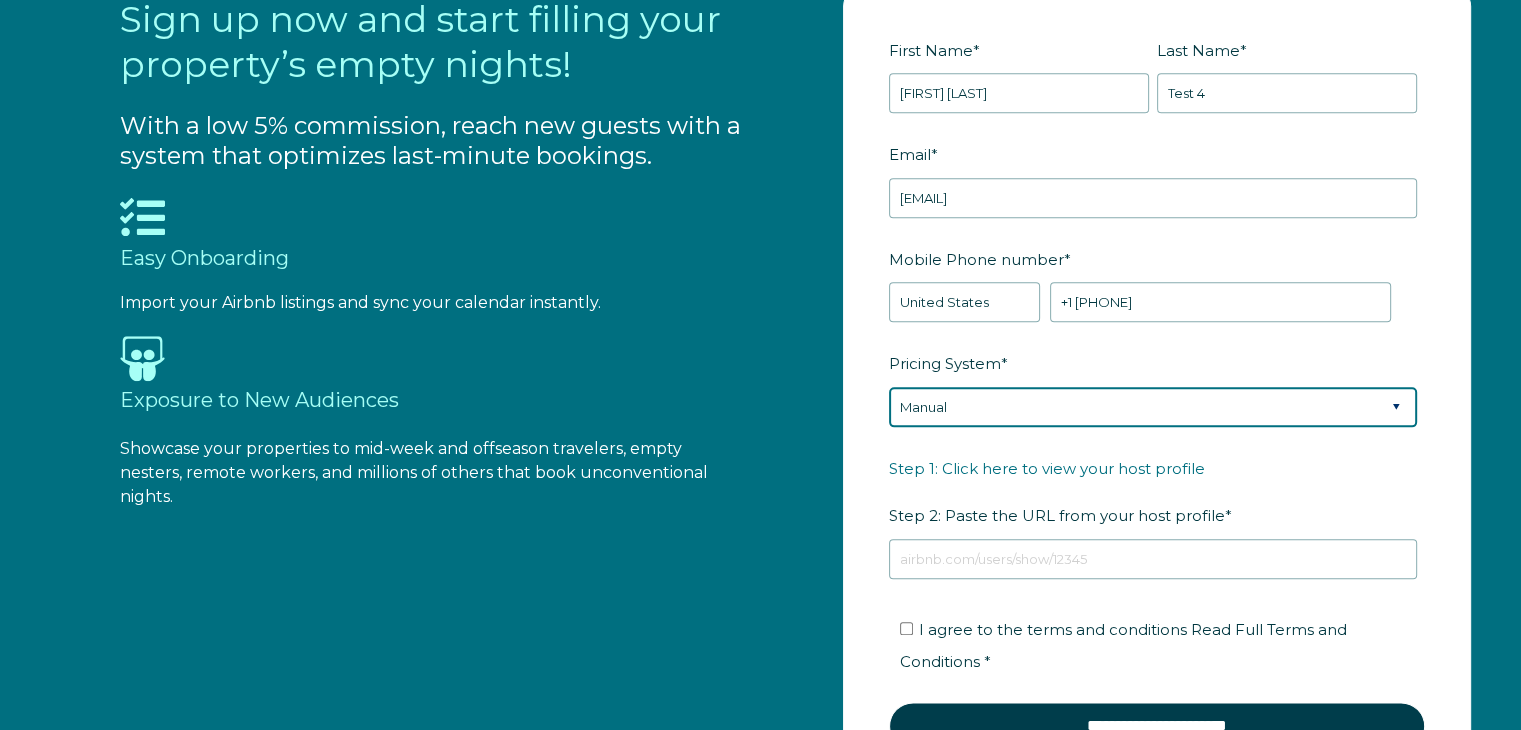 click on "Please Select Manual Airbnb Smart Pricing PriceLabs Wheelhouse Beyond Pricing 3rd Party - Dynamic" at bounding box center (1153, 407) 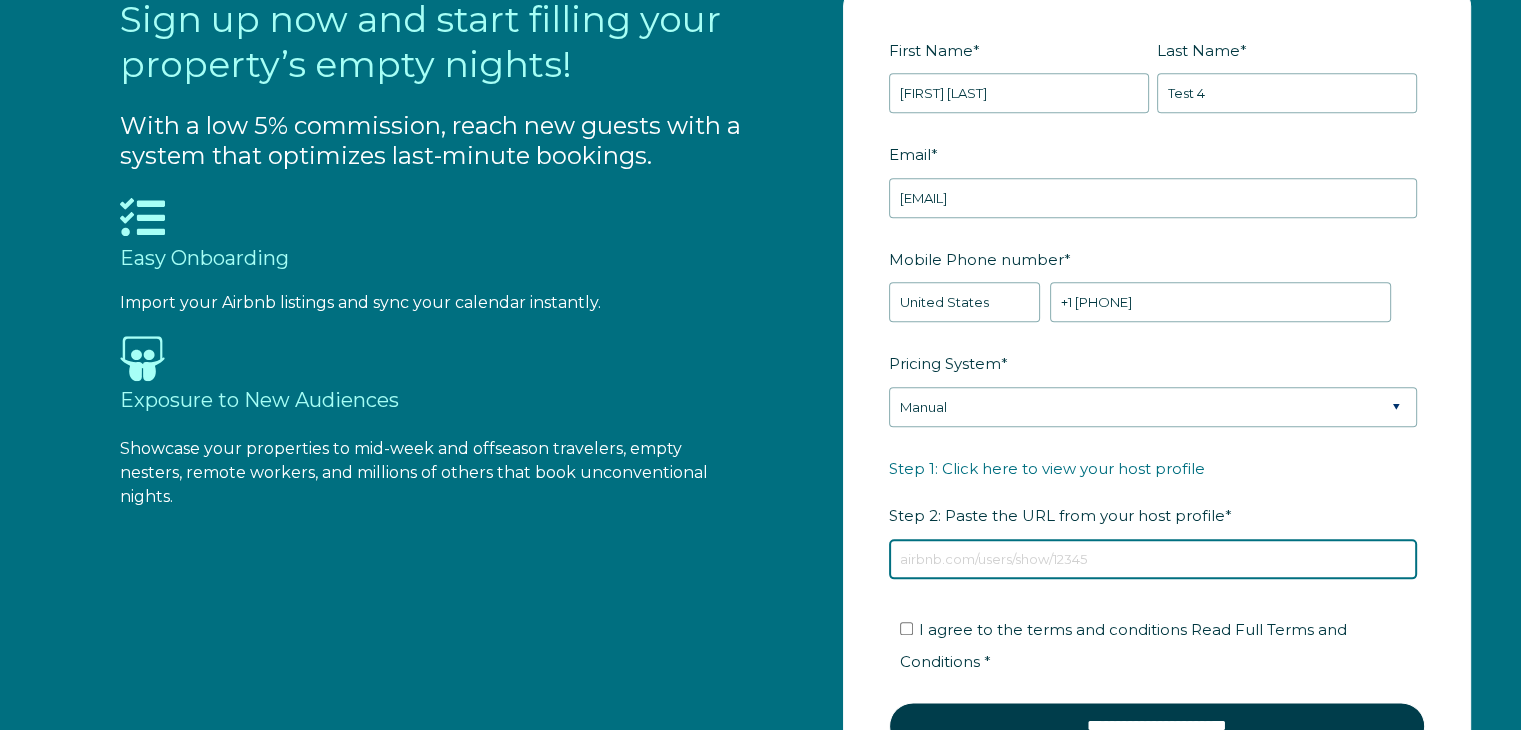 click on "Step 1: Click here to view your host profile   Step 2: Paste the URL from your host profile *" at bounding box center [1153, 559] 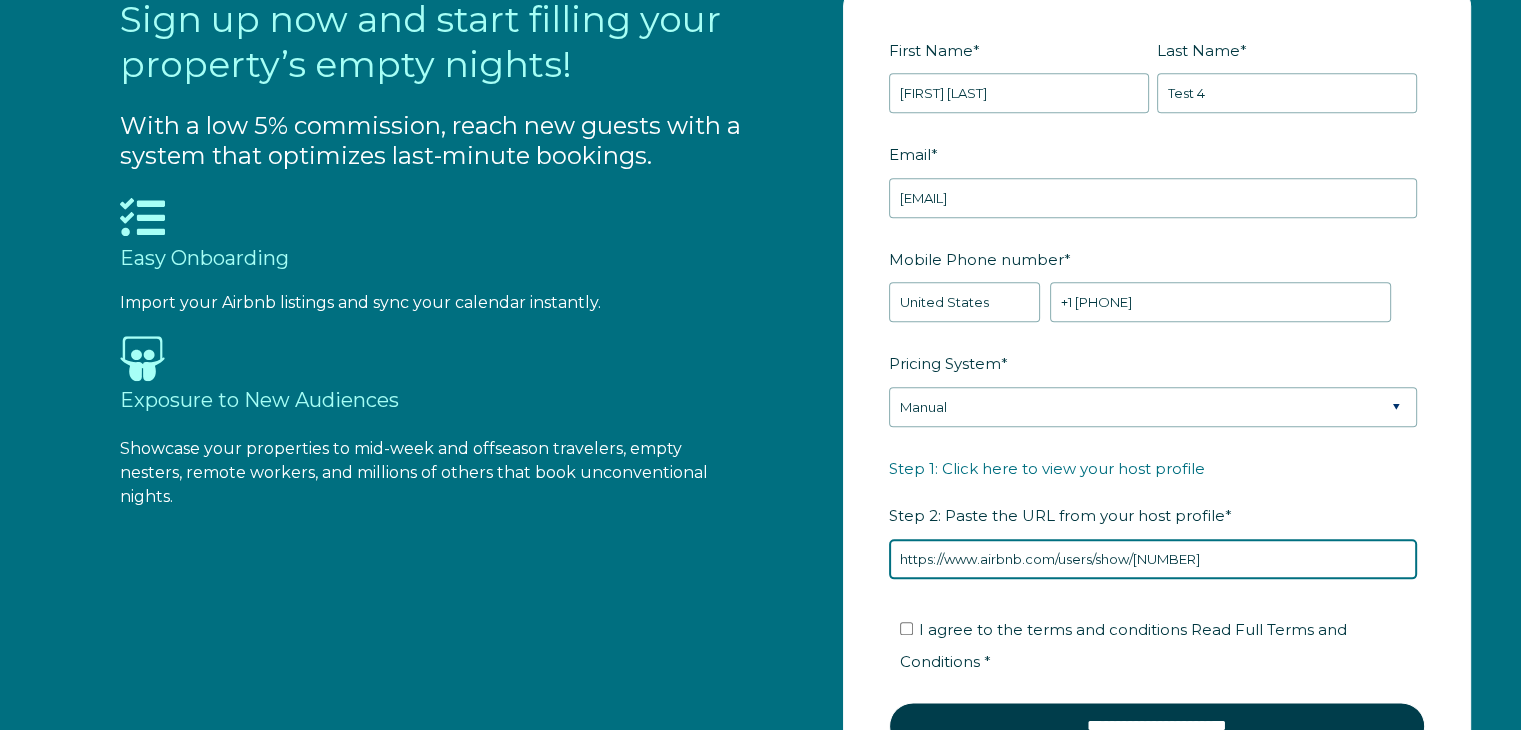 type on "https://www.airbnb.com/users/show/13860909" 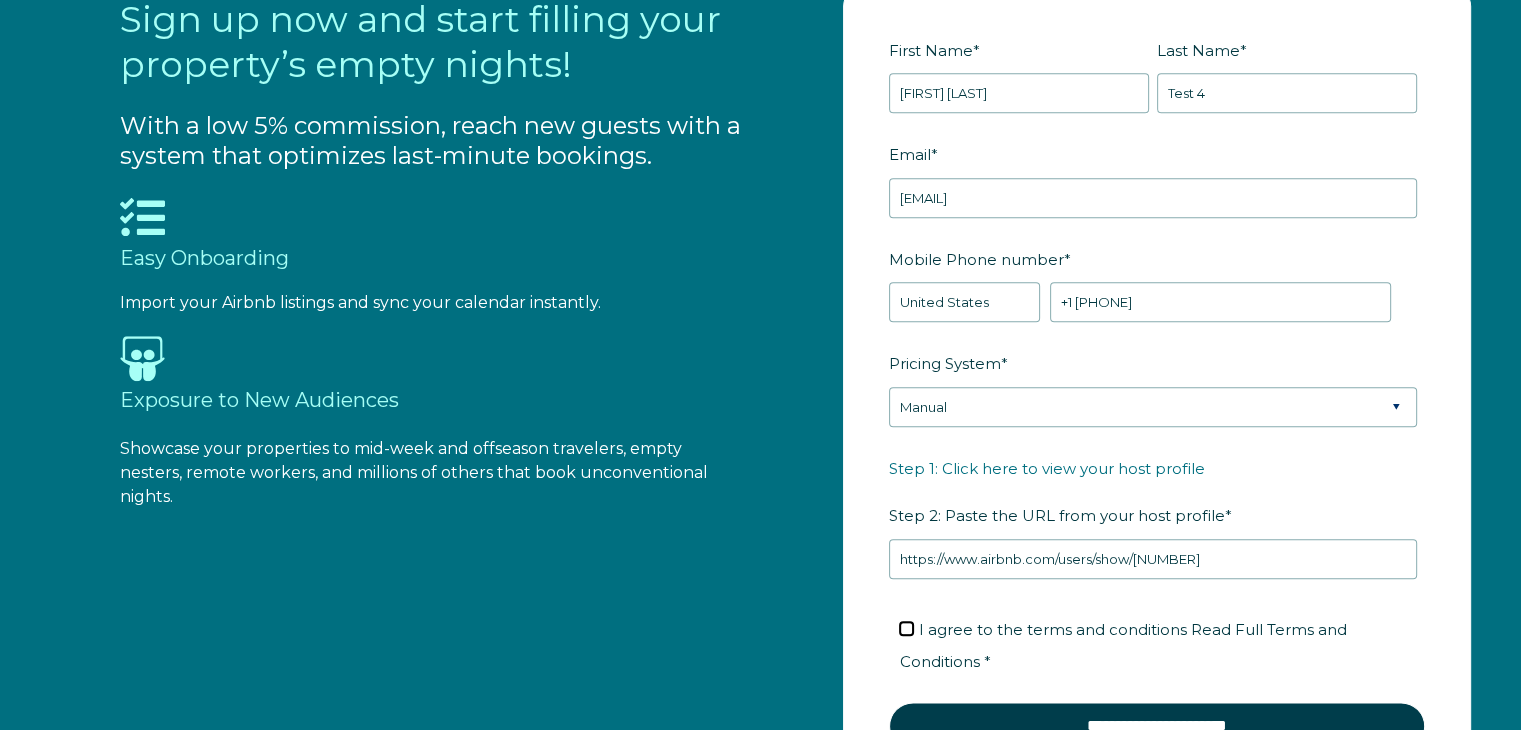 click on "I agree to the terms and conditions        Read Full Terms and Conditions     *" at bounding box center (906, 628) 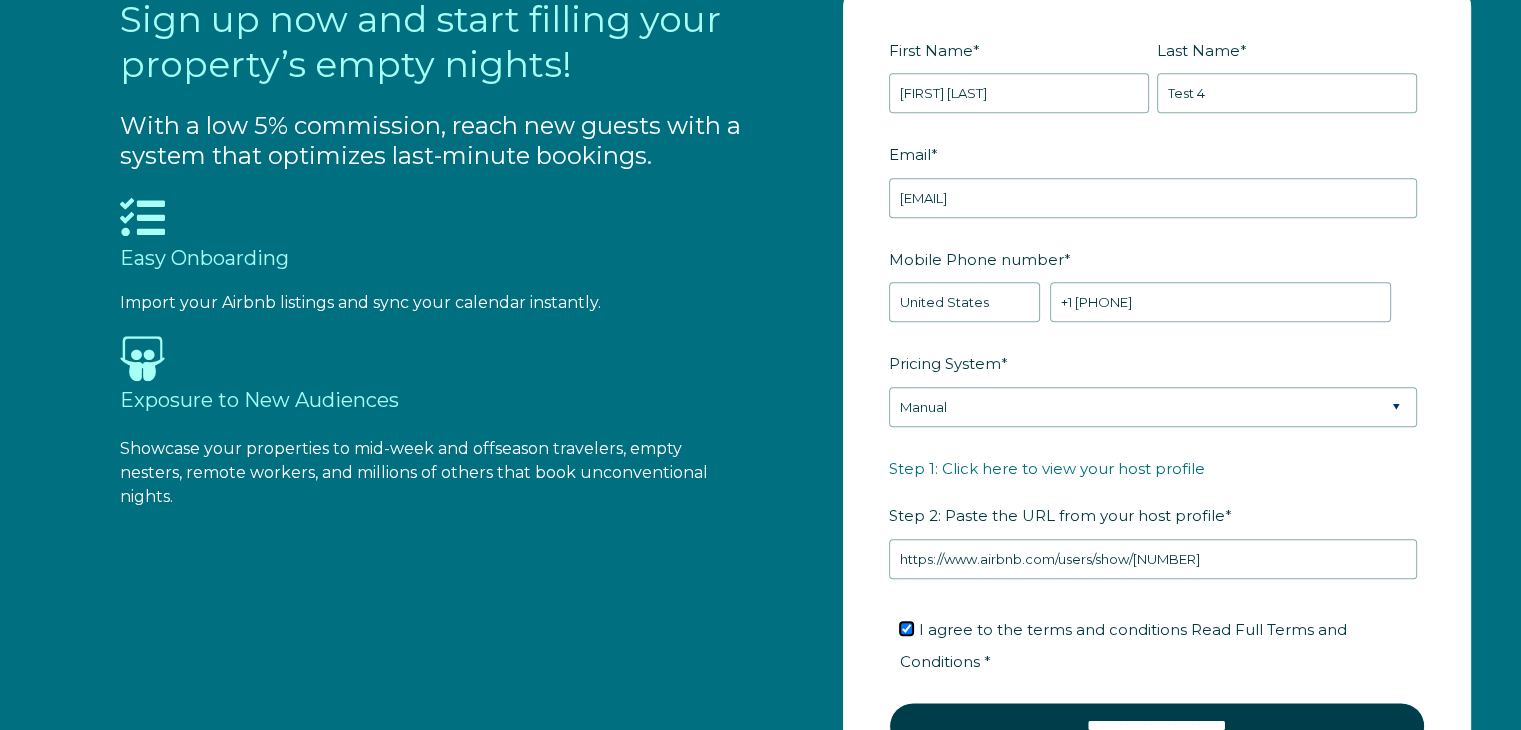 checkbox on "true" 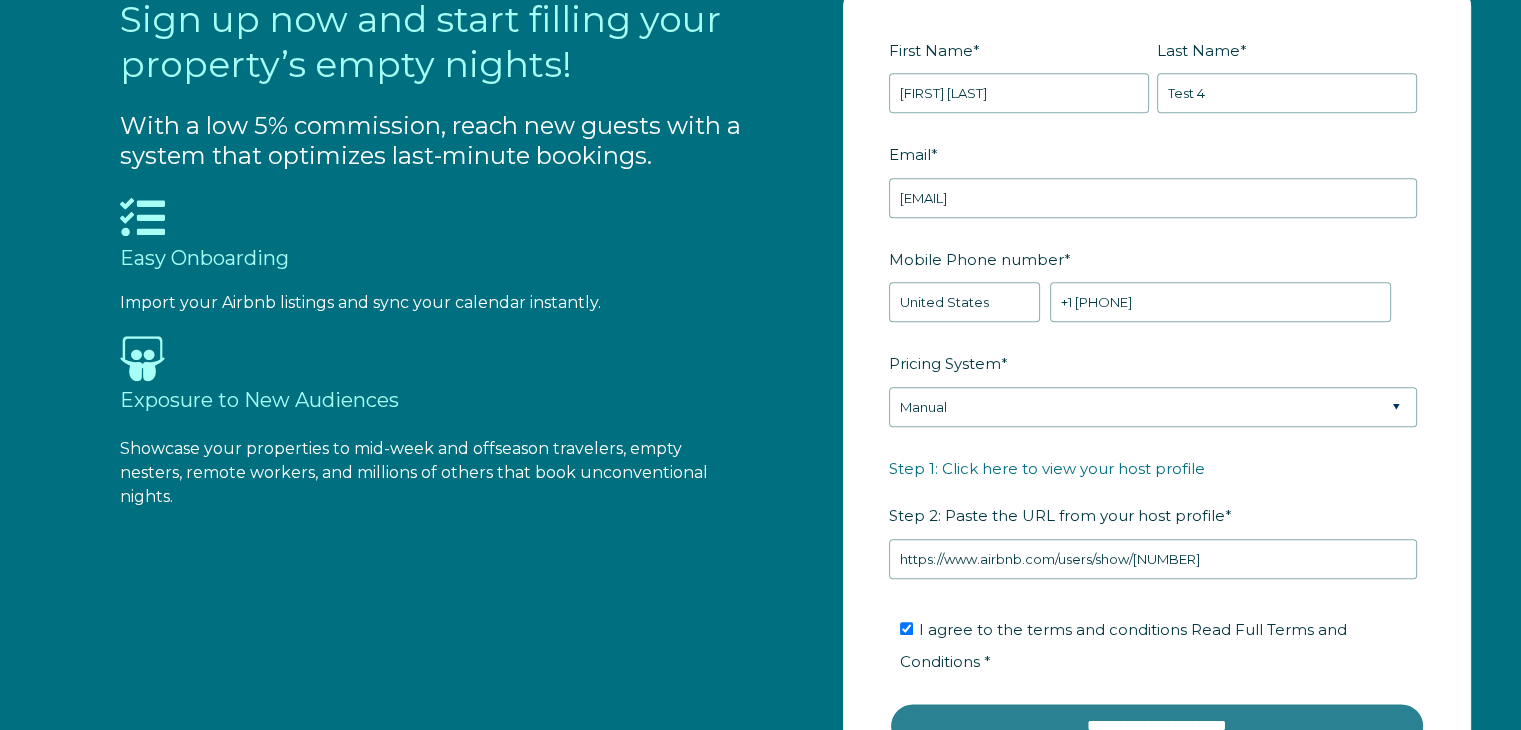 drag, startPoint x: 1085, startPoint y: 714, endPoint x: 1058, endPoint y: 717, distance: 27.166155 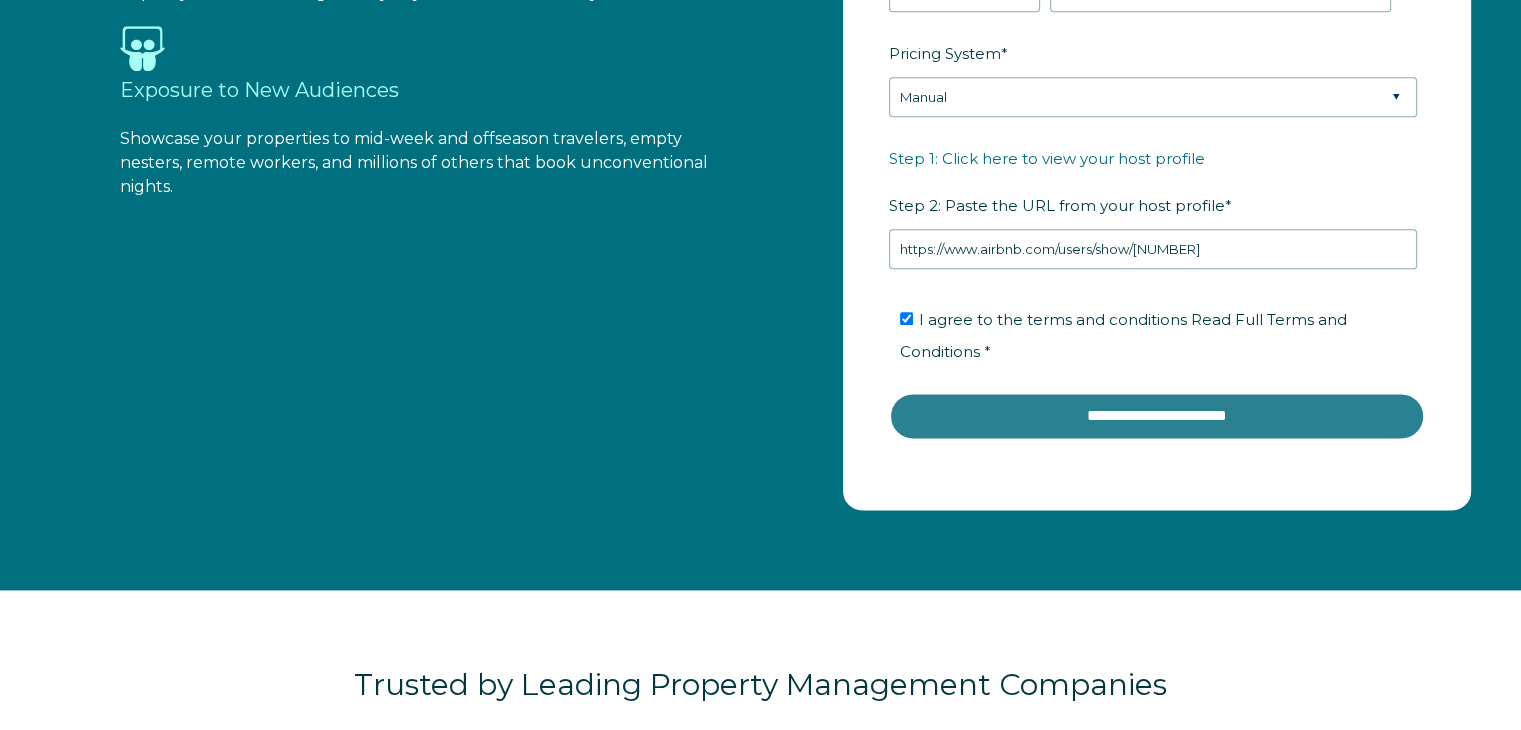 scroll, scrollTop: 2474, scrollLeft: 0, axis: vertical 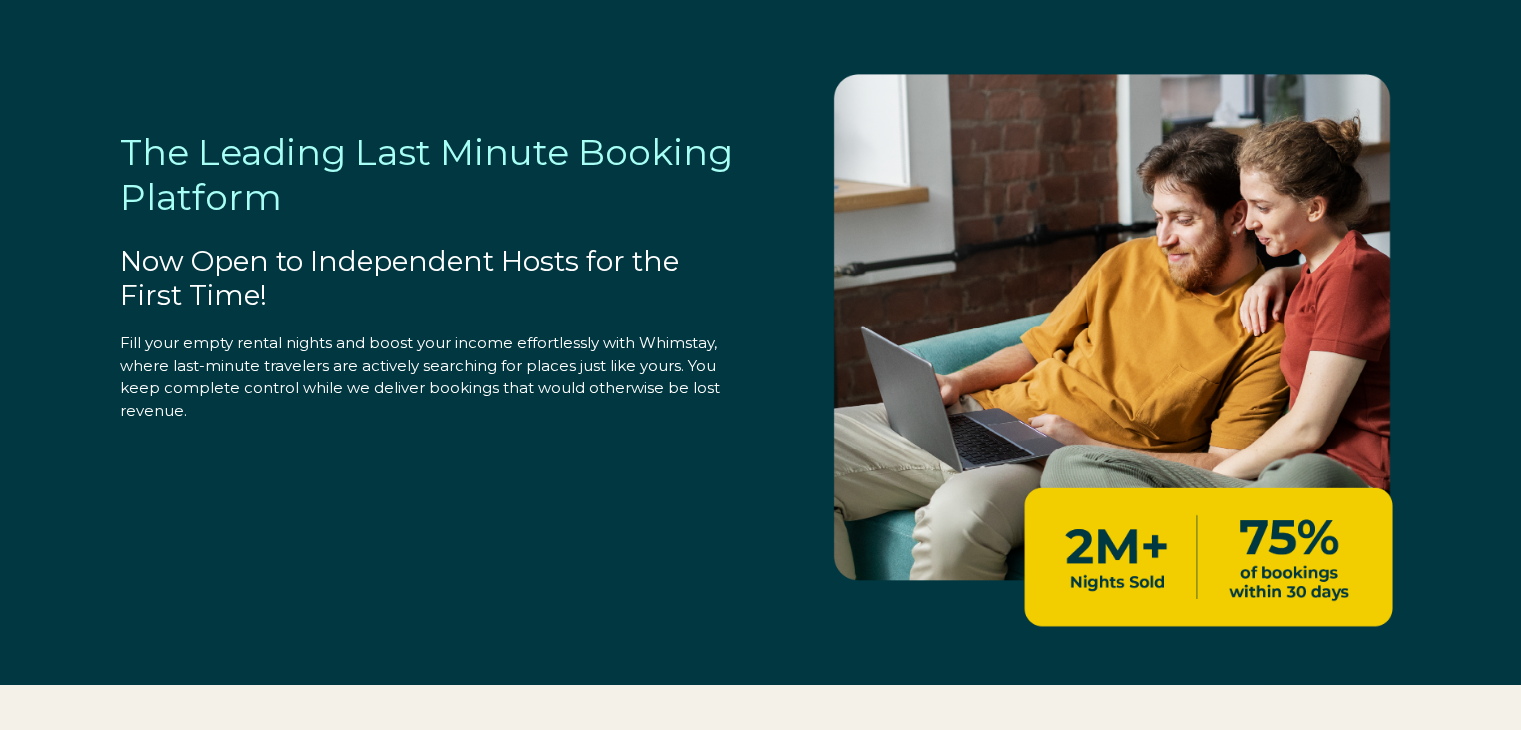 select on "US" 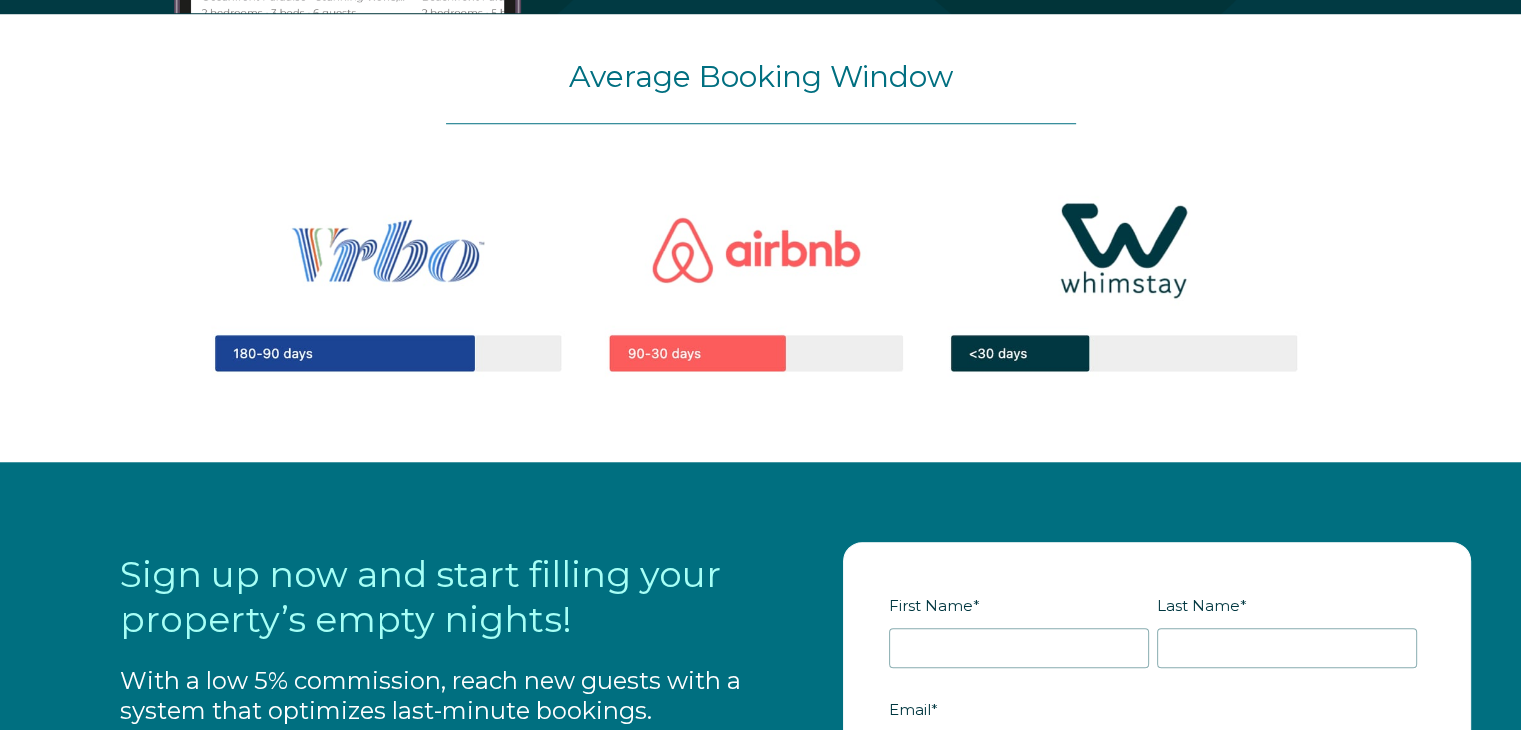 scroll, scrollTop: 1627, scrollLeft: 0, axis: vertical 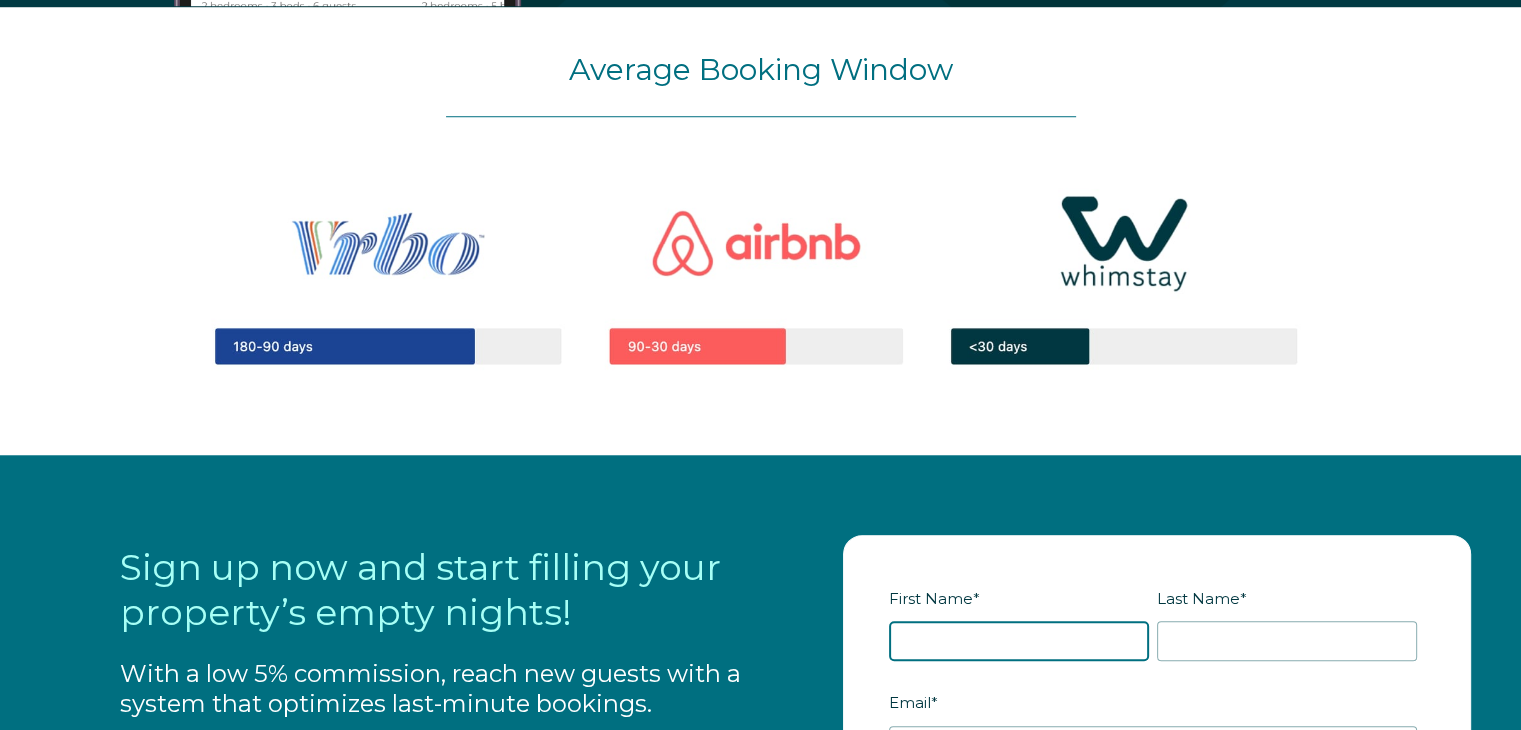 click on "First Name *" at bounding box center [1019, 641] 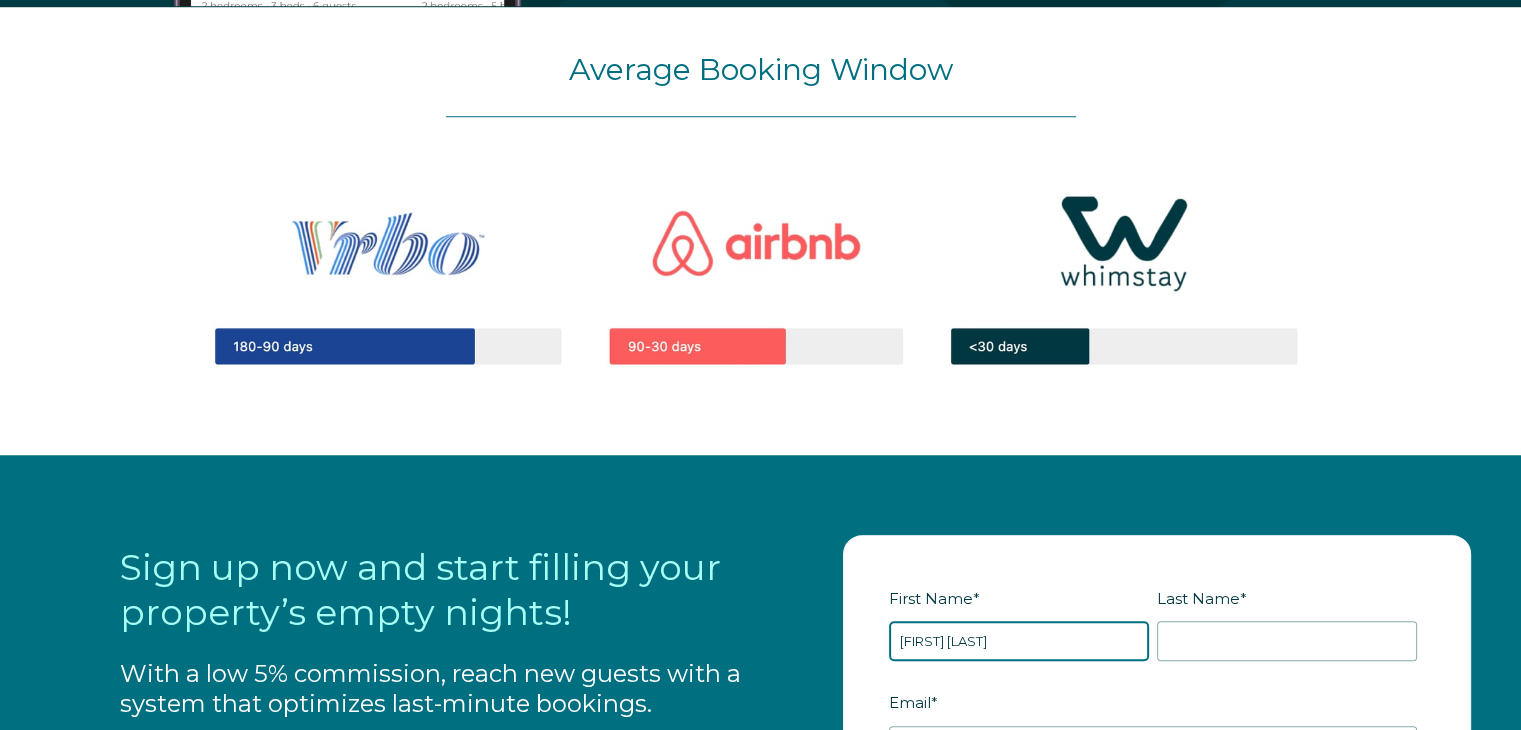 type on "KWJ [LAST]" 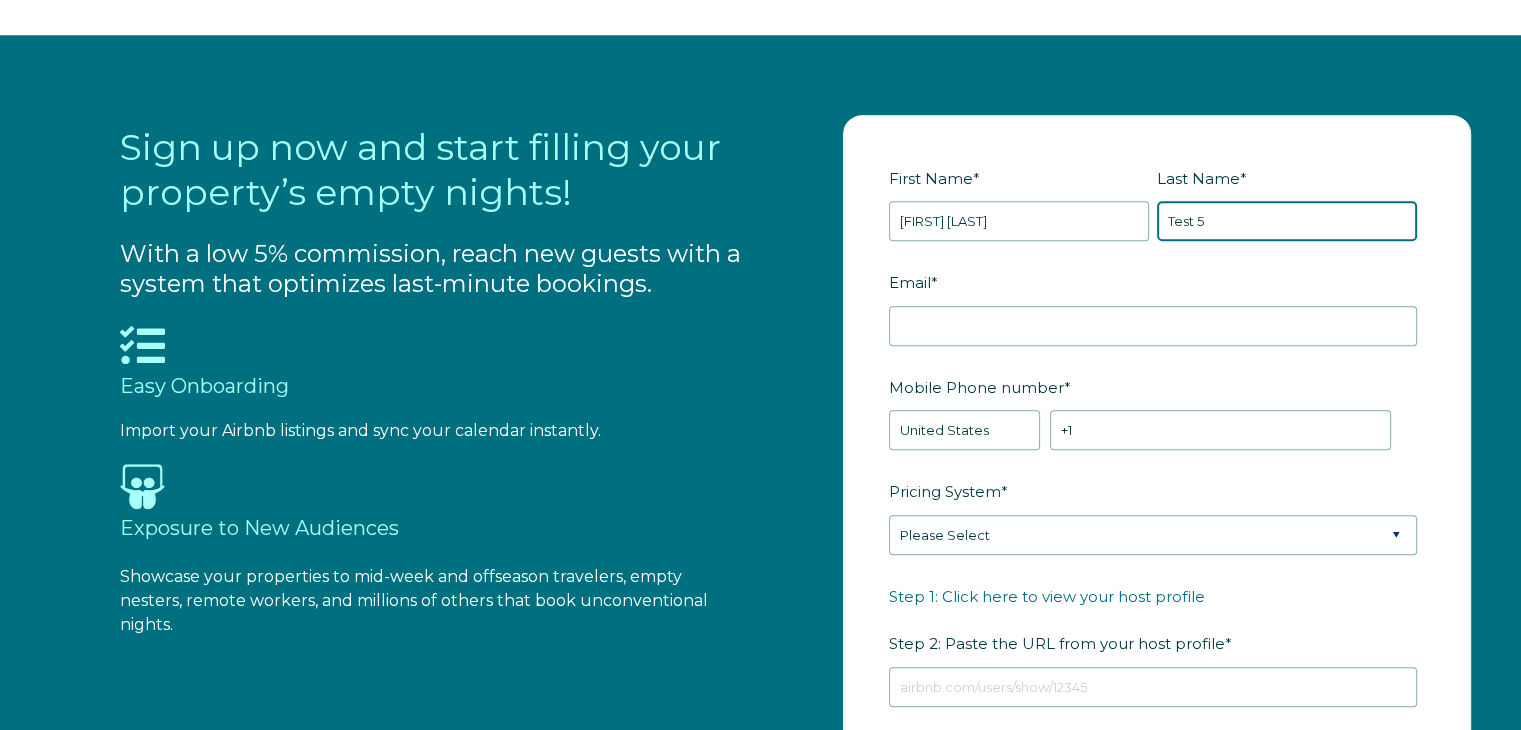 scroll, scrollTop: 2035, scrollLeft: 0, axis: vertical 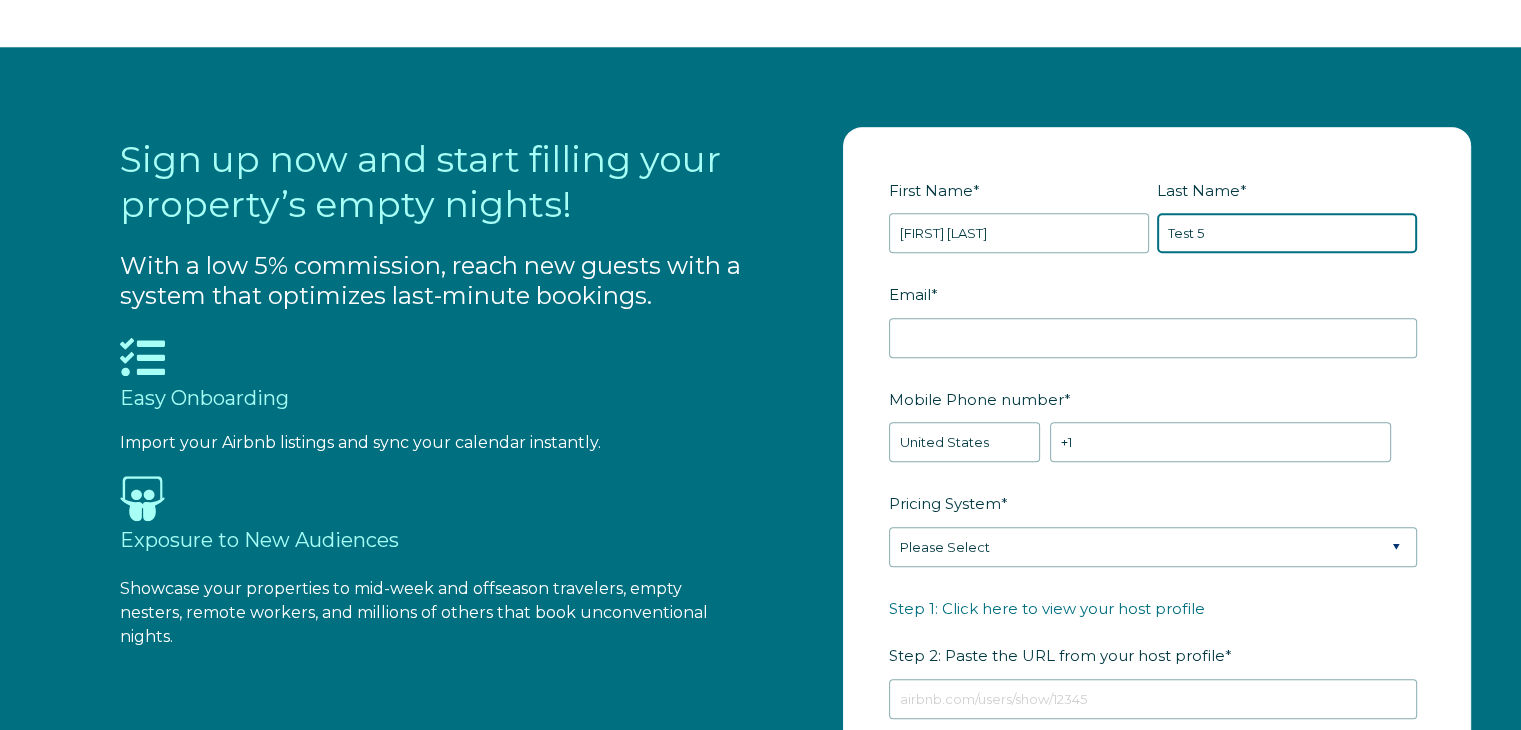 type on "Test 5" 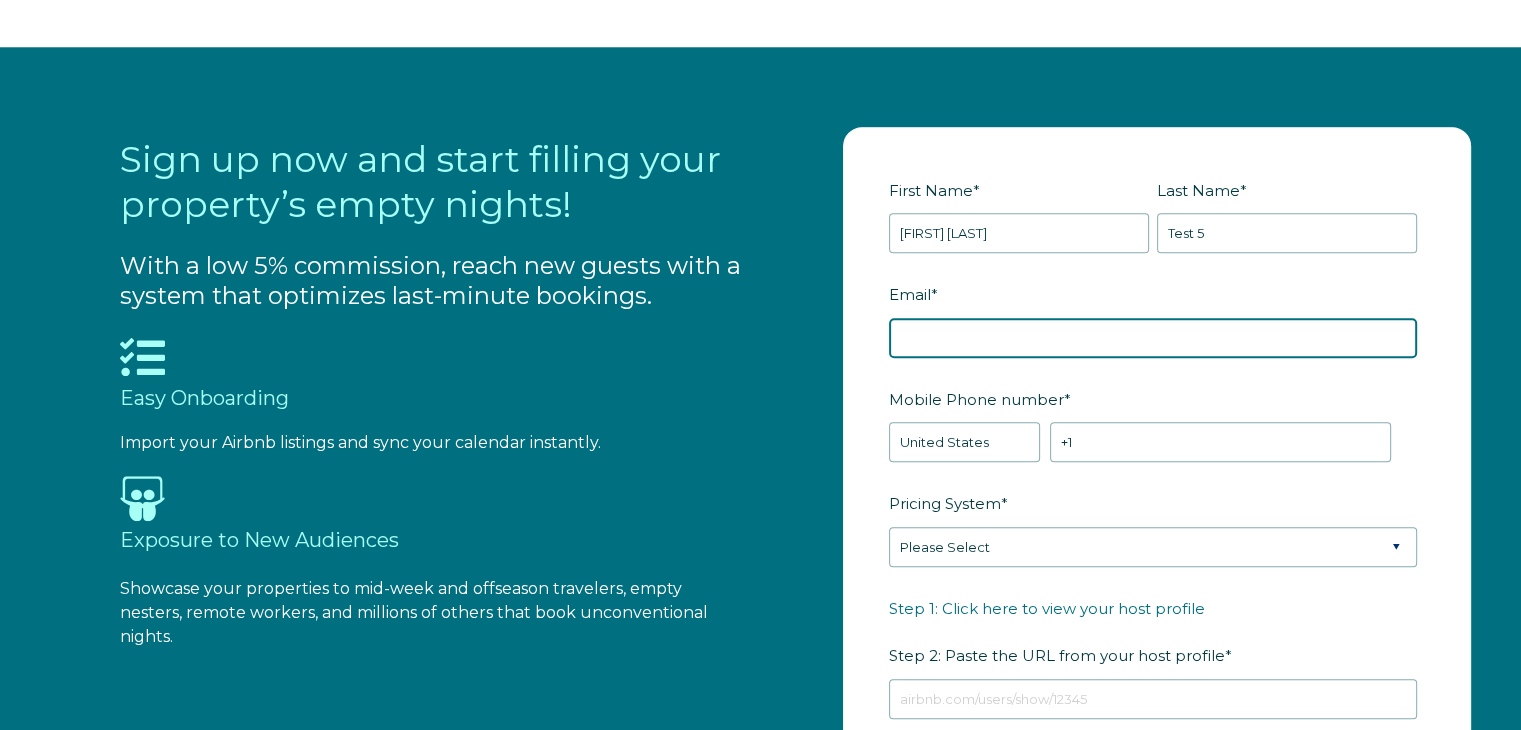 click on "Email *" at bounding box center [1153, 338] 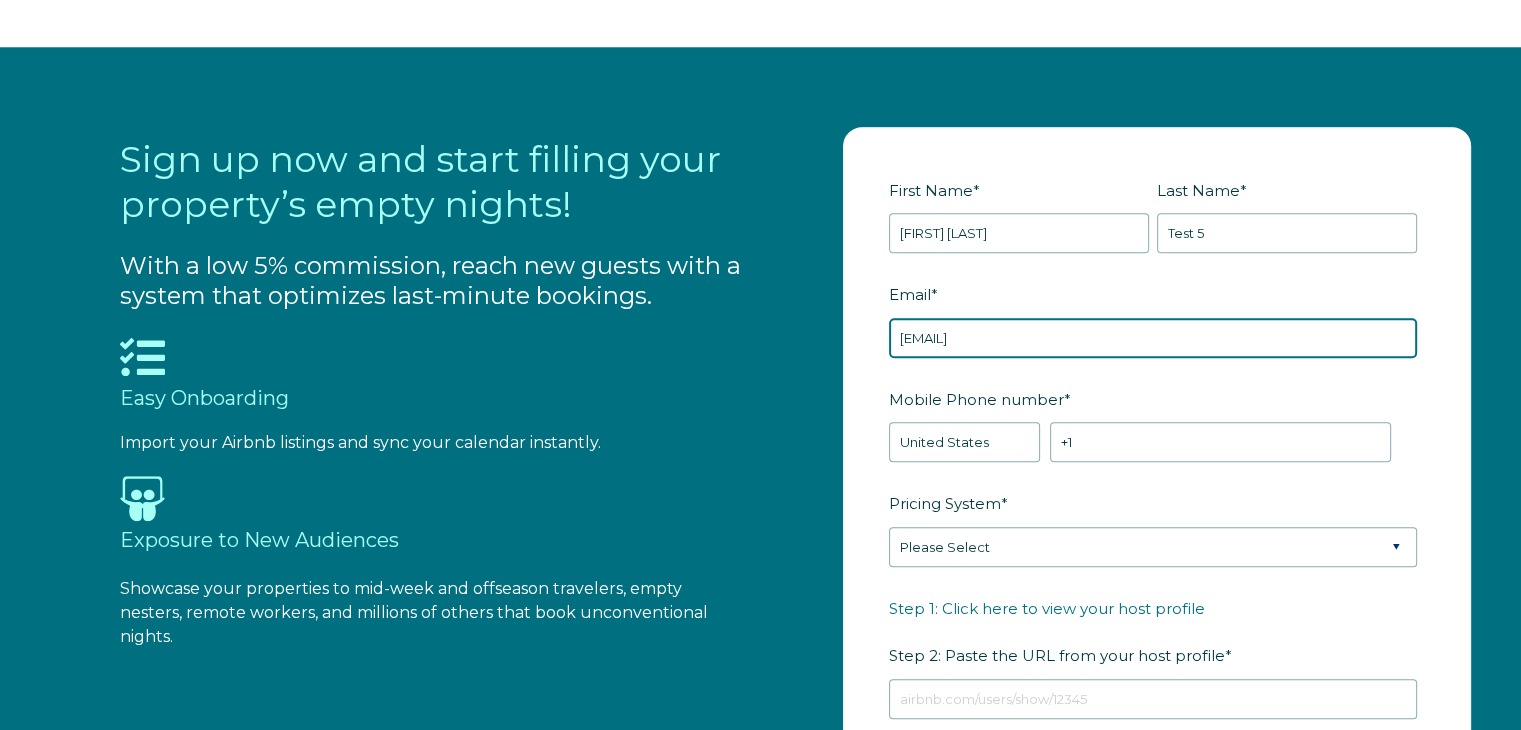 type on "imakmwj+525-5@gmail.com" 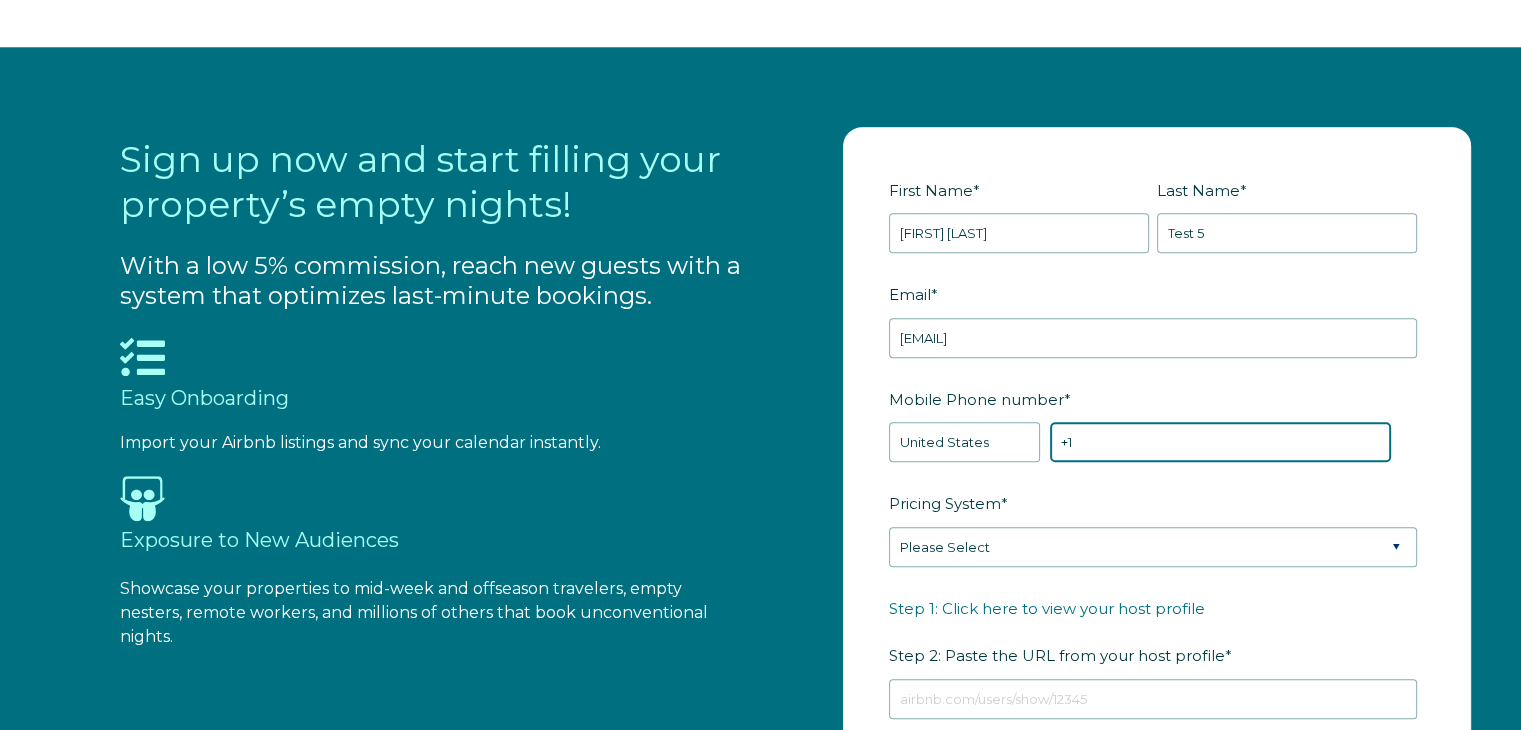 click on "+1" at bounding box center (1220, 442) 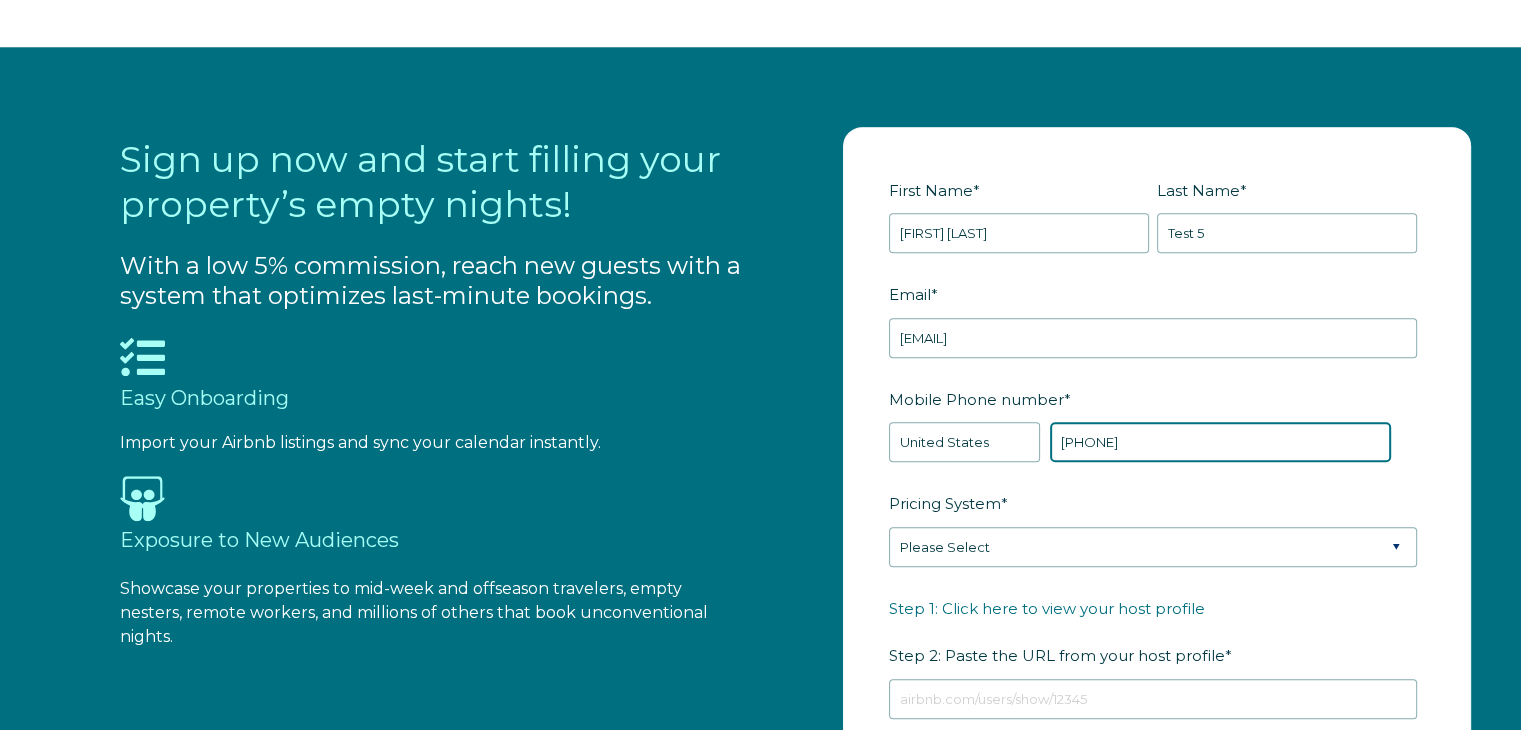 type on "[PHONE]" 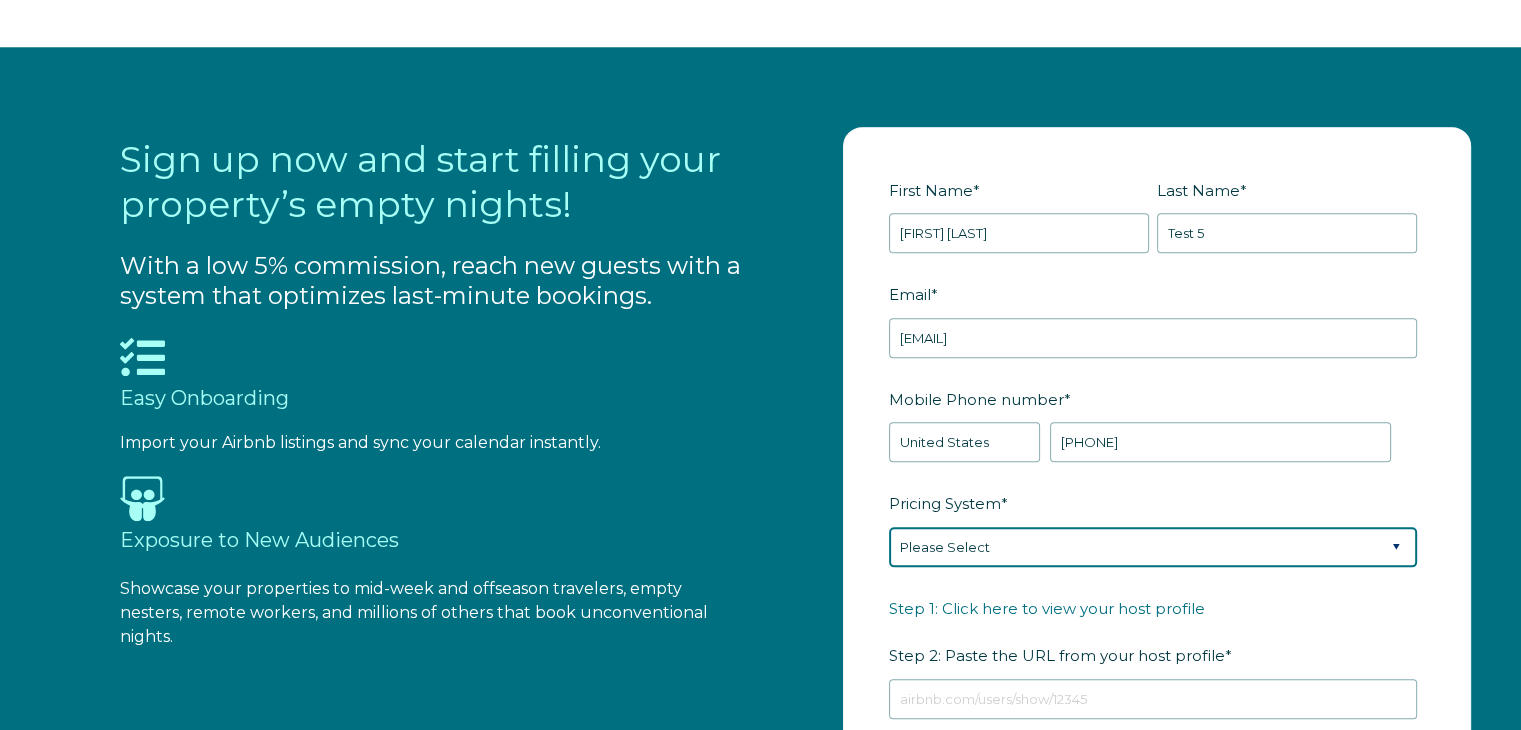 click on "Please Select Manual Airbnb Smart Pricing PriceLabs Wheelhouse Beyond Pricing 3rd Party - Dynamic" at bounding box center [1153, 547] 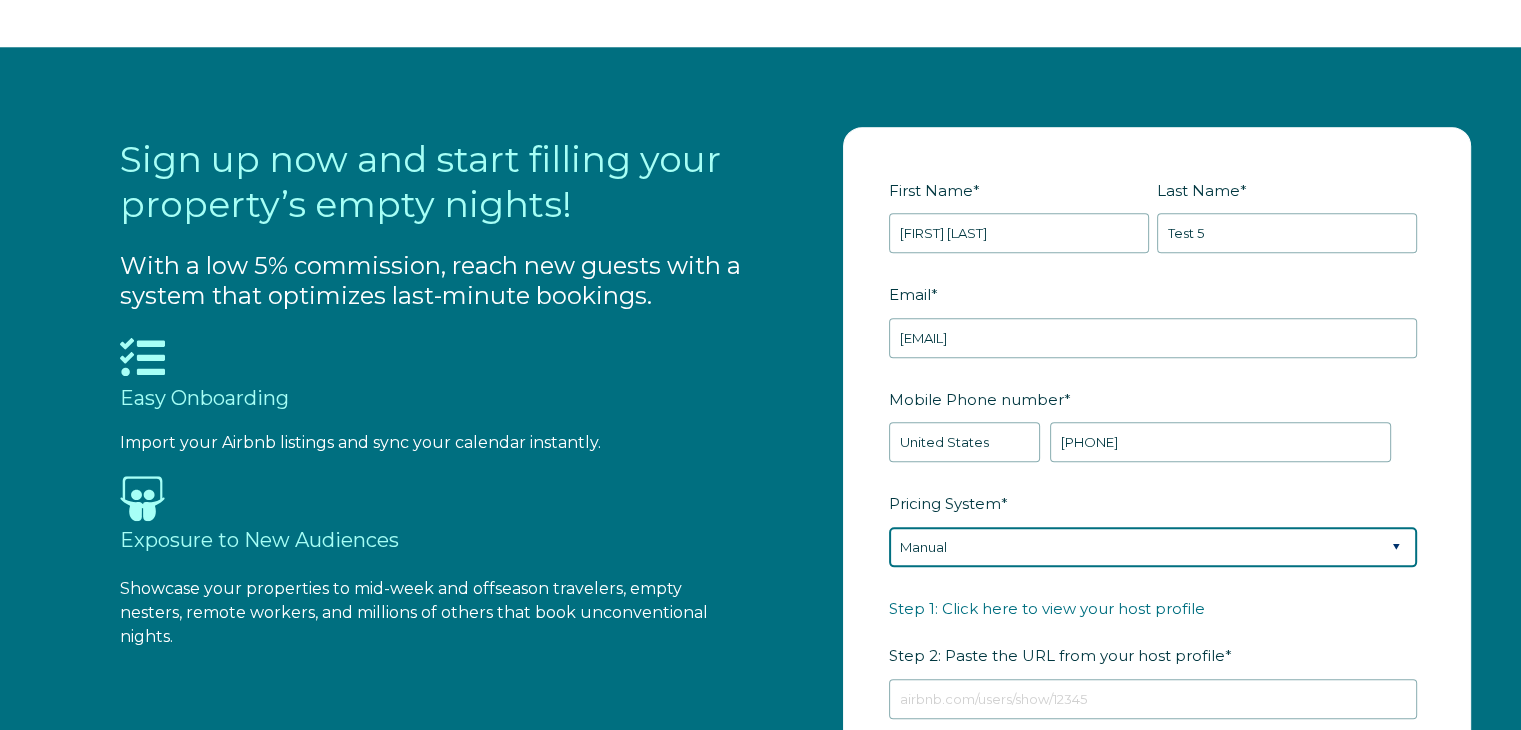 click on "Please Select Manual Airbnb Smart Pricing PriceLabs Wheelhouse Beyond Pricing 3rd Party - Dynamic" at bounding box center (1153, 547) 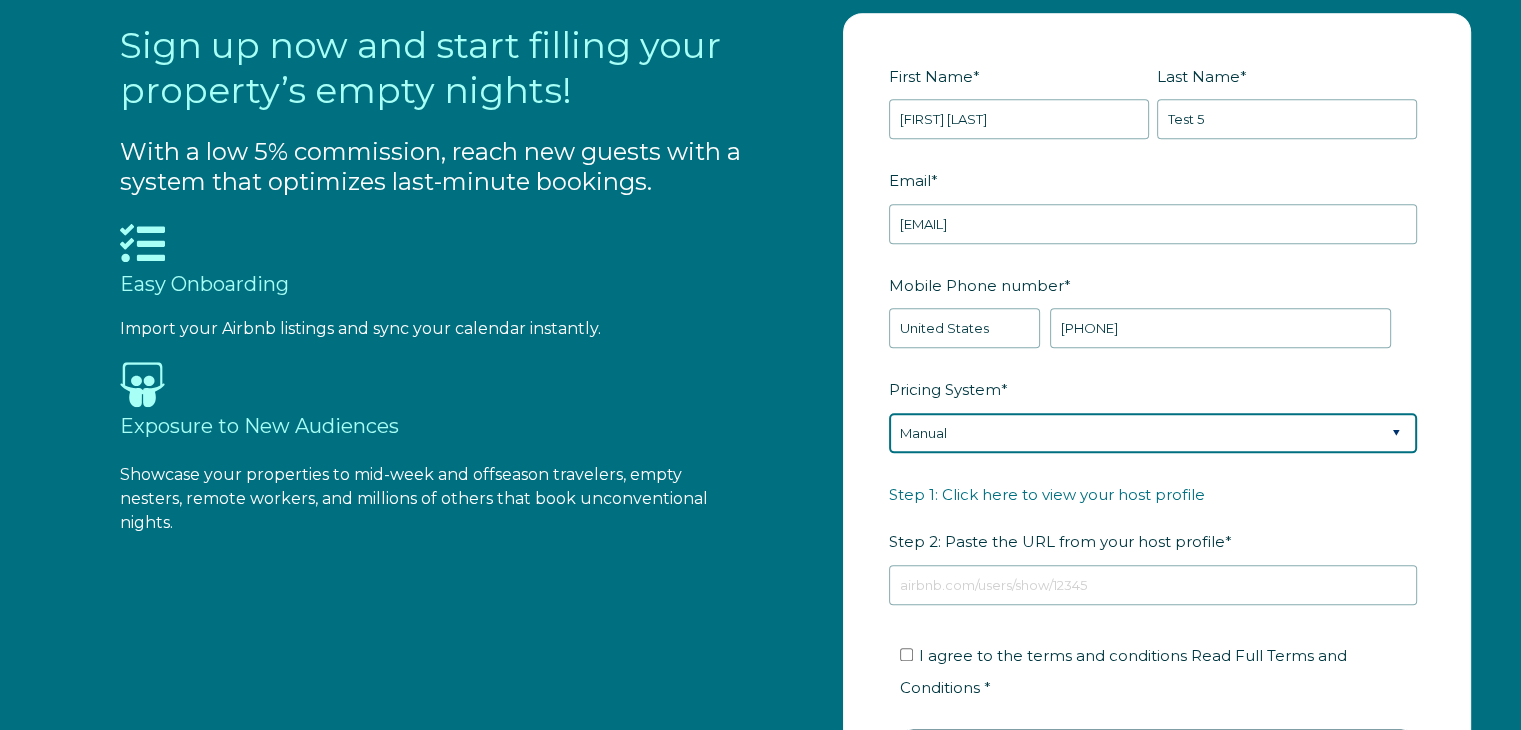 scroll, scrollTop: 2322, scrollLeft: 0, axis: vertical 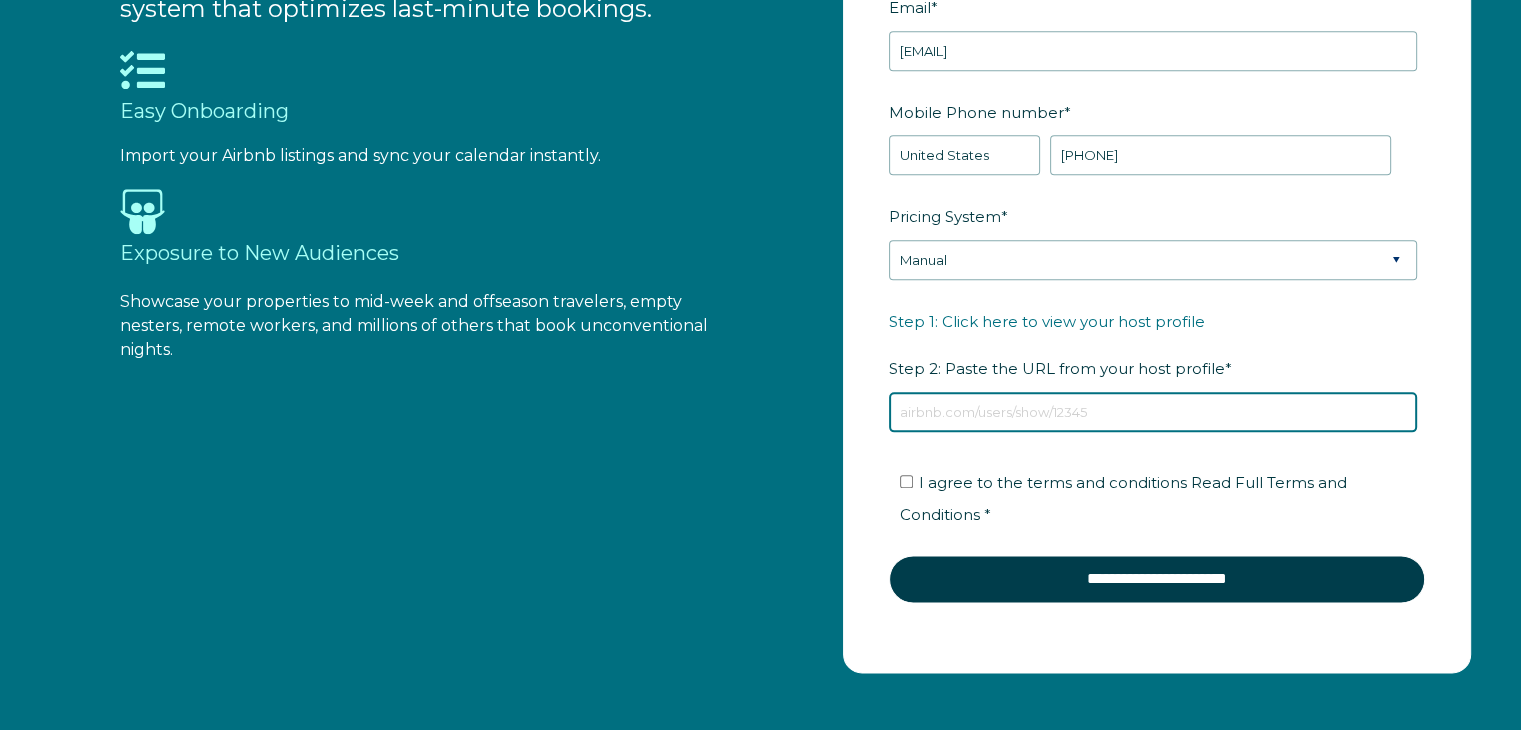 click on "Step 1: Click here to view your host profile   Step 2: Paste the URL from your host profile *" at bounding box center (1153, 412) 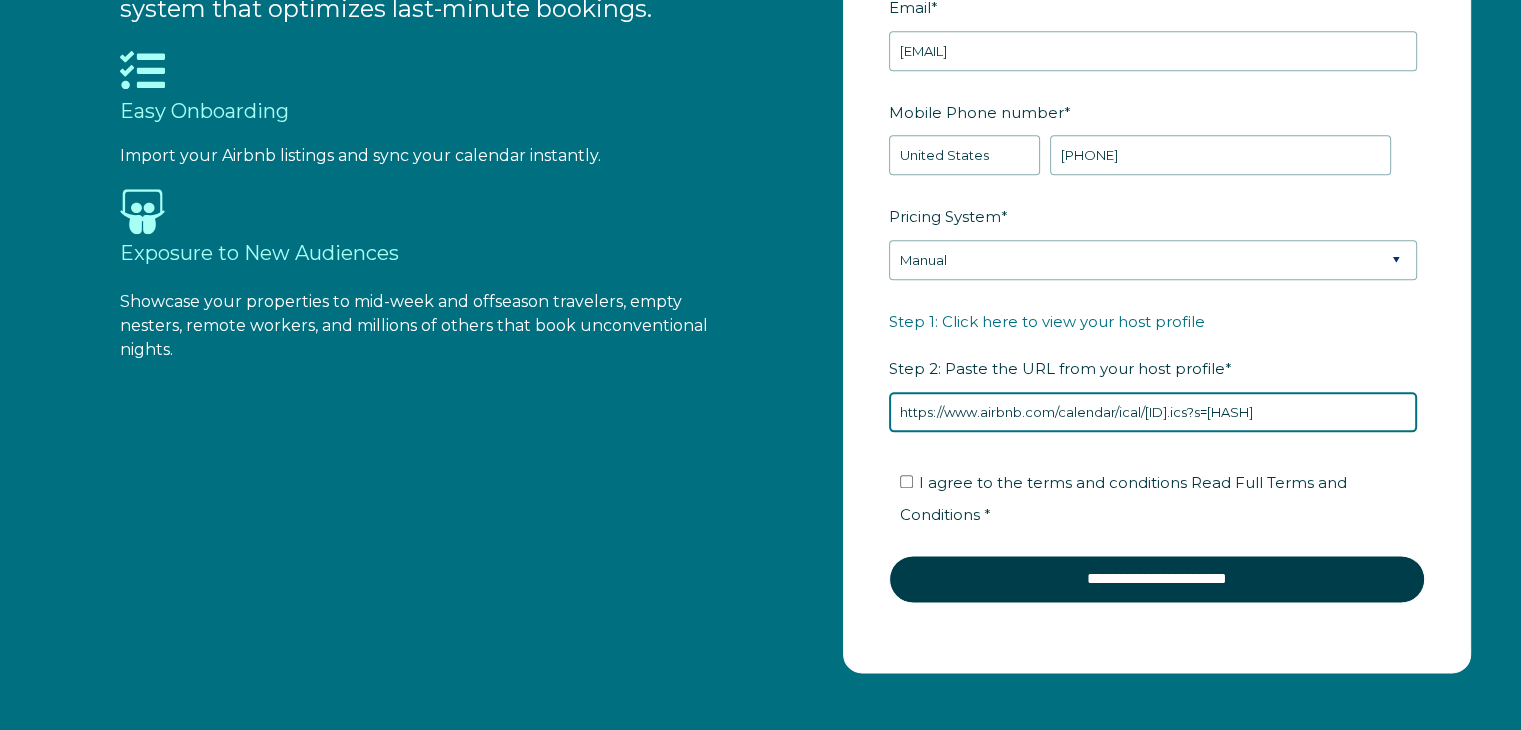 scroll, scrollTop: 0, scrollLeft: 162, axis: horizontal 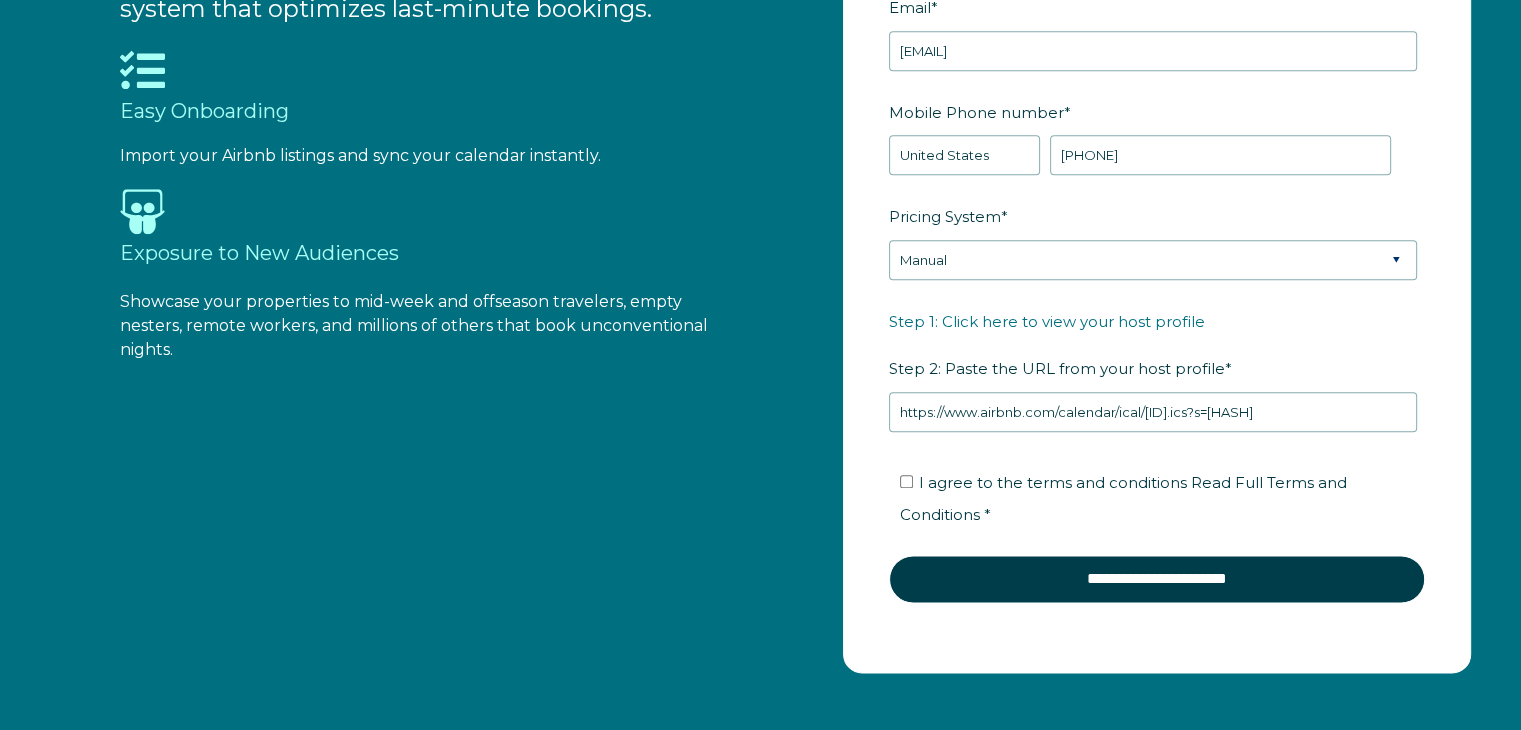 click on "I agree to the terms and conditions        Read Full Terms and Conditions     *" at bounding box center [1123, 498] 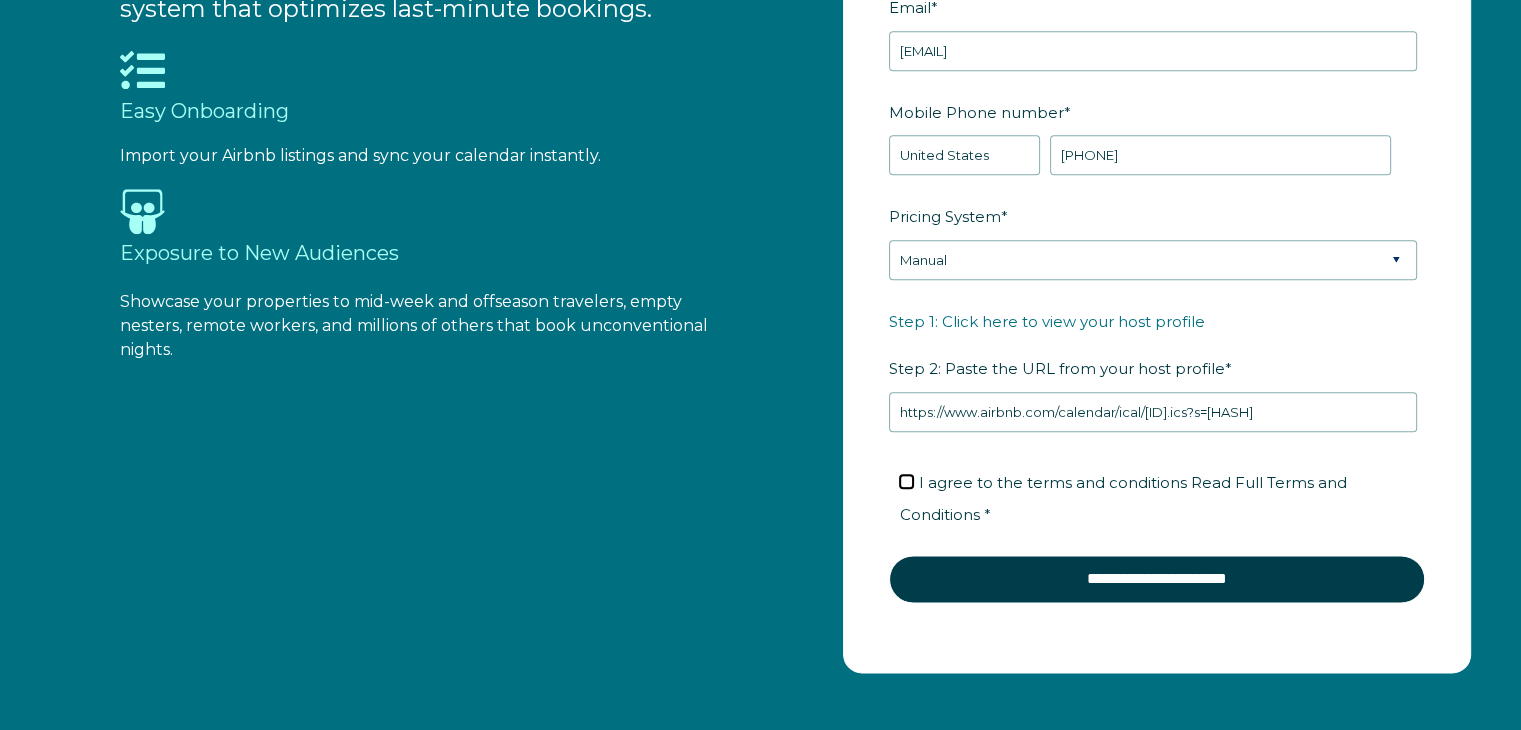 click on "I agree to the terms and conditions        Read Full Terms and Conditions     *" at bounding box center (906, 481) 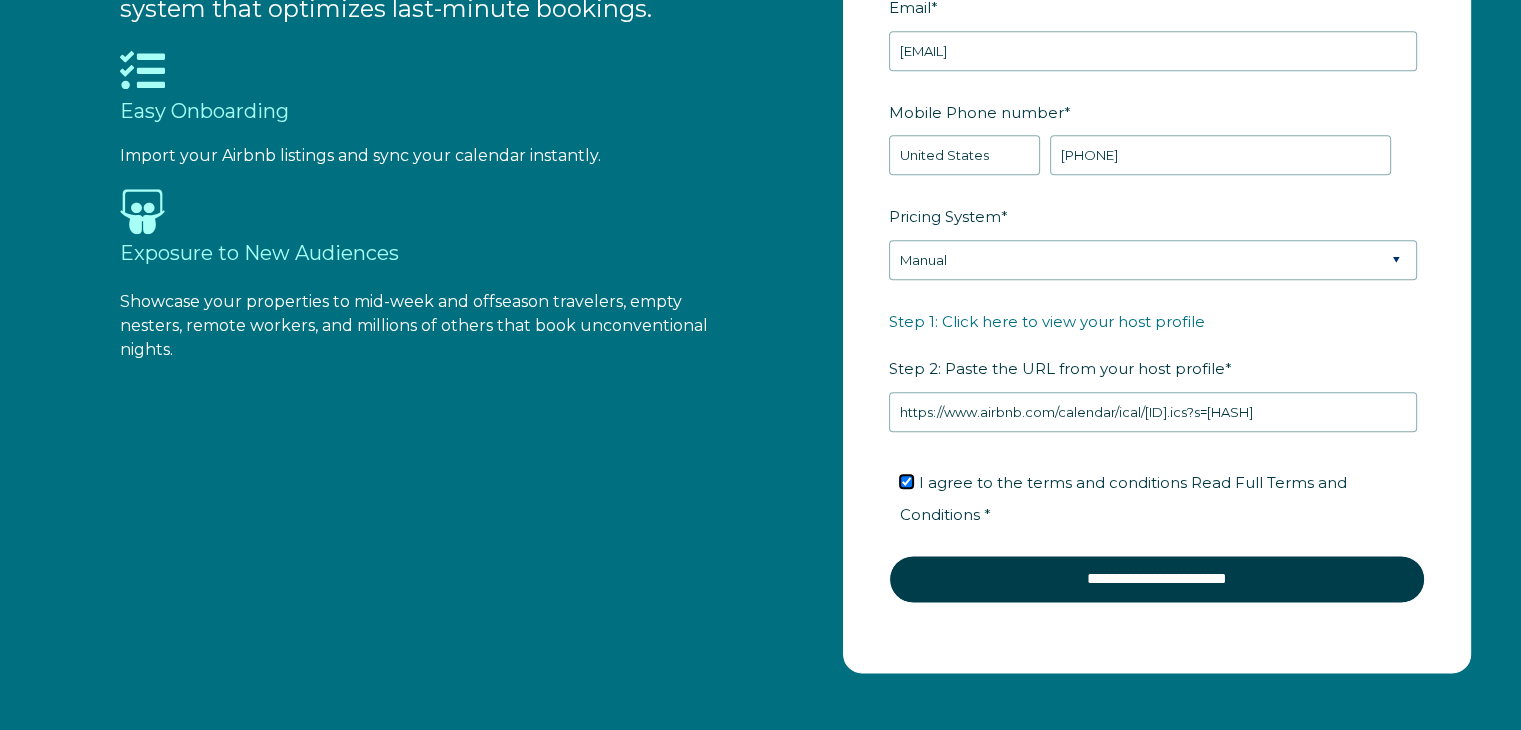 checkbox on "true" 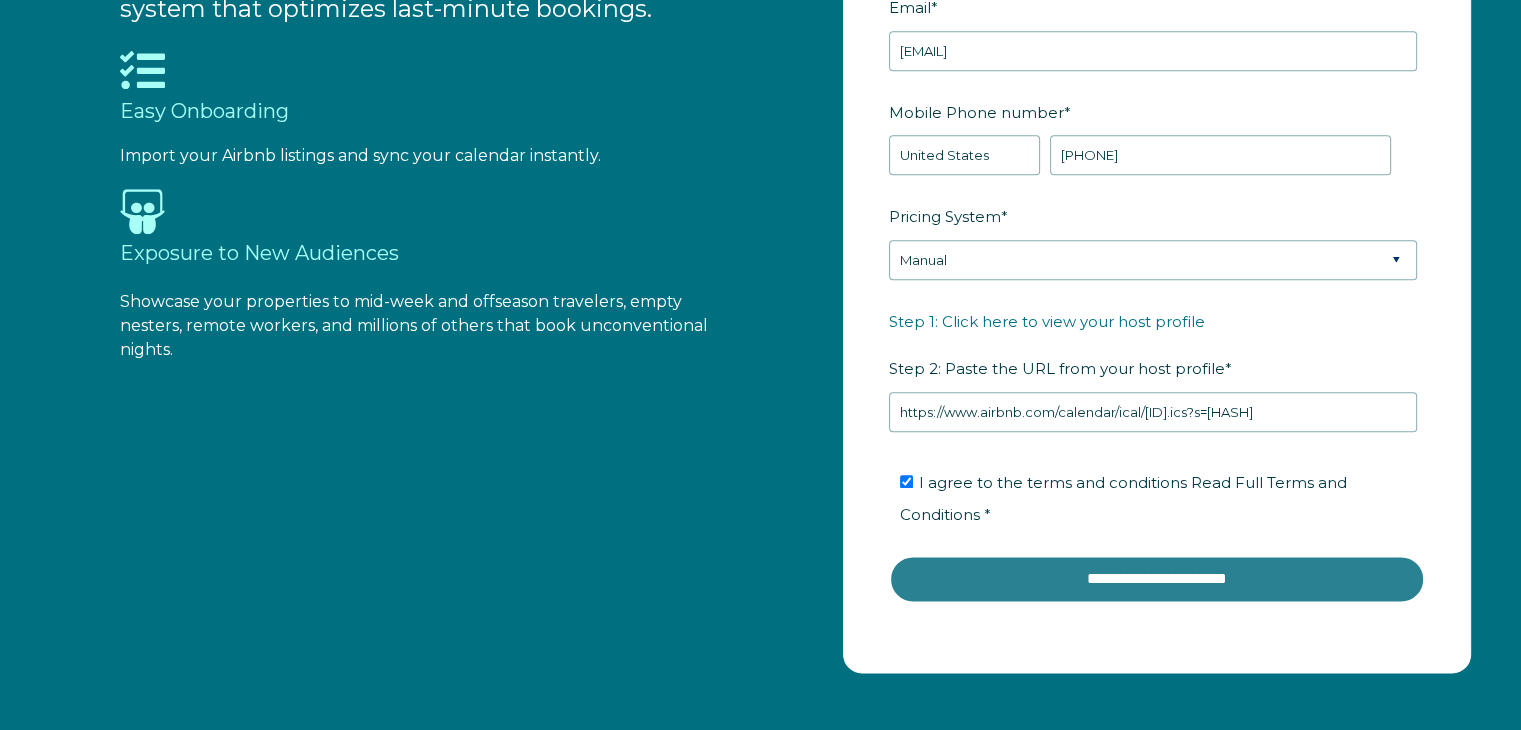 click on "**********" at bounding box center (1157, 579) 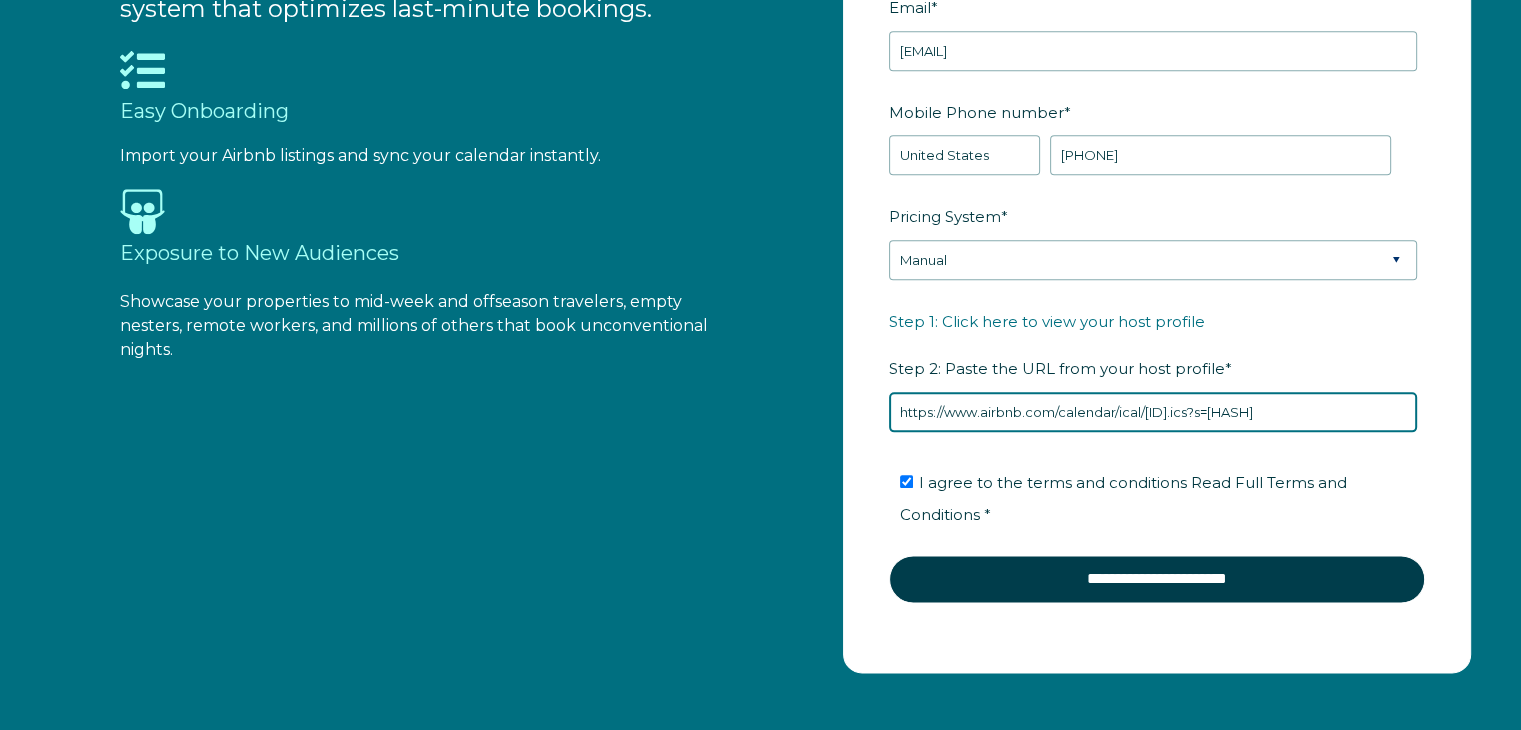 click on "https://www.airbnb.com/calendar/ical/1041146927880730187.ics?s=0554f9aee6e7220eaf9a2bbfd545ee07" at bounding box center (1153, 412) 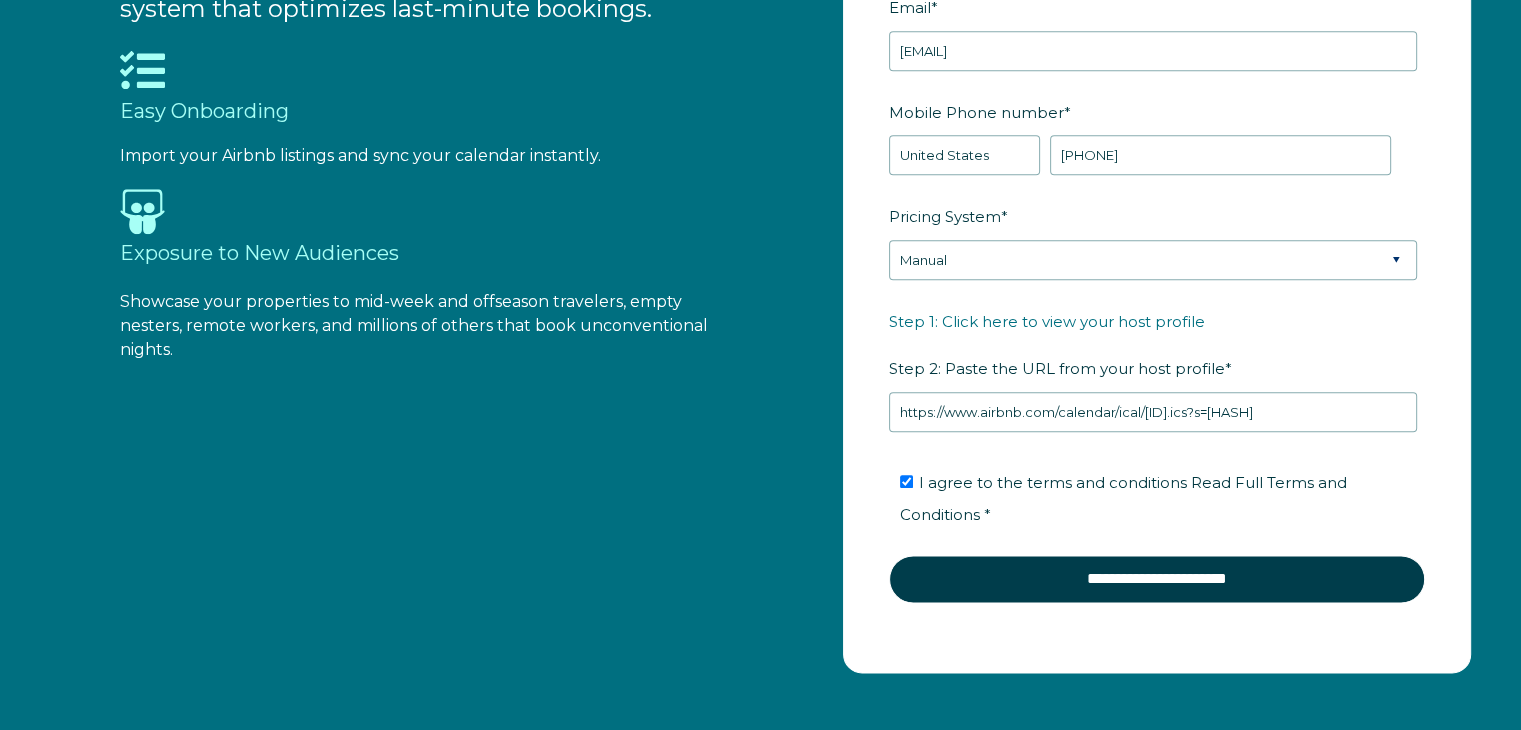 scroll, scrollTop: 0, scrollLeft: 0, axis: both 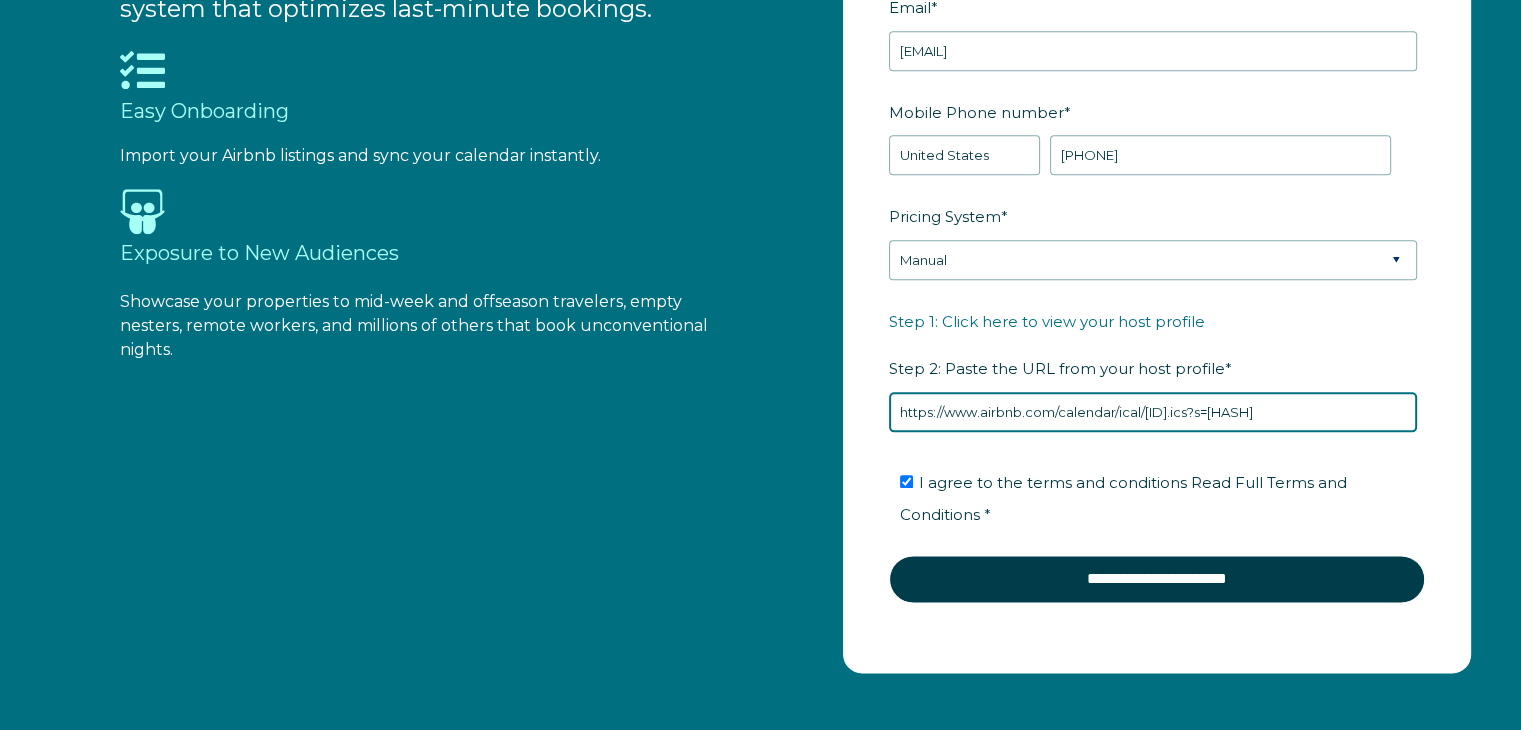 click on "https://www.airbnb.com/calendar/ical/1041146927880730187.ics?s=0554f9aee6e7220eaf9a2bbfd545ee07" at bounding box center [1153, 412] 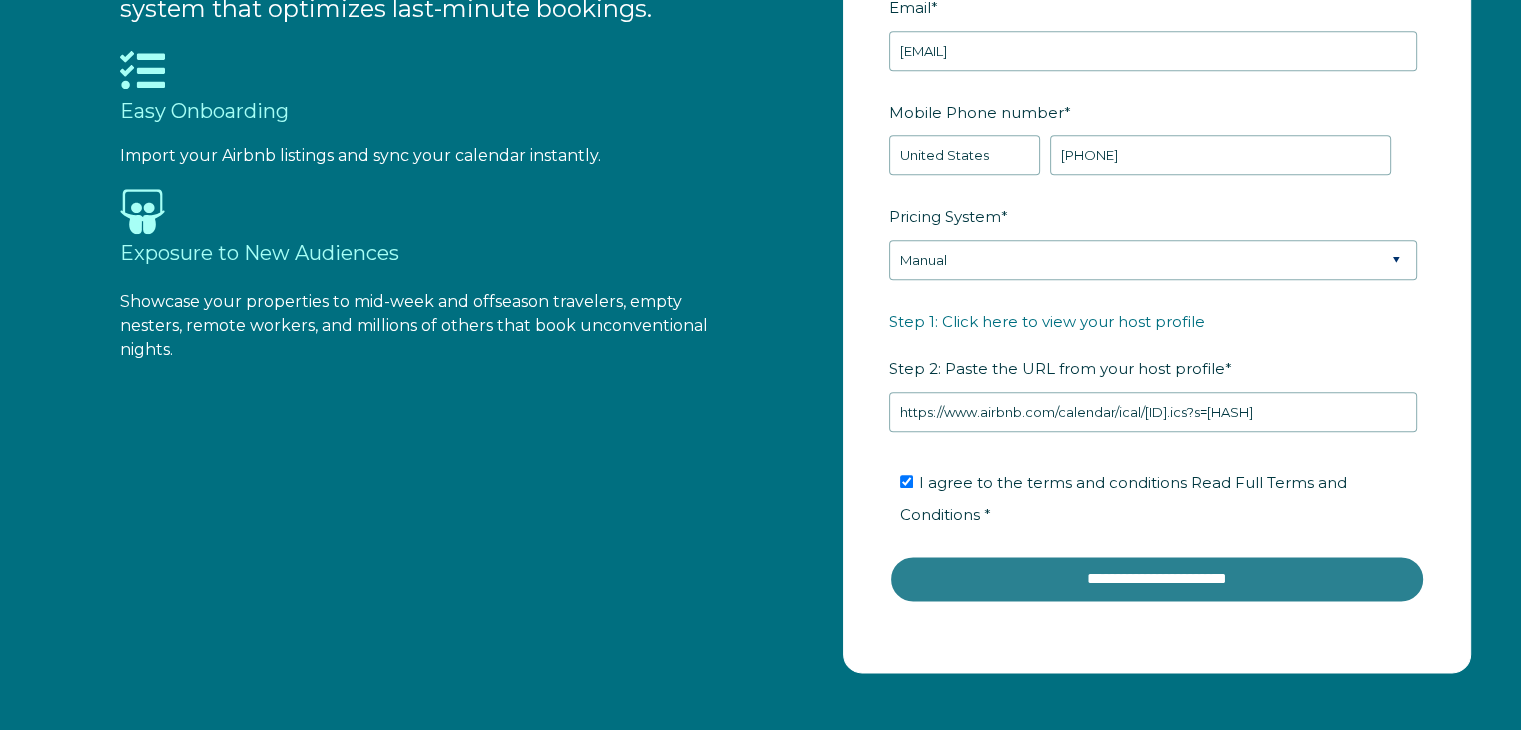 scroll, scrollTop: 0, scrollLeft: 0, axis: both 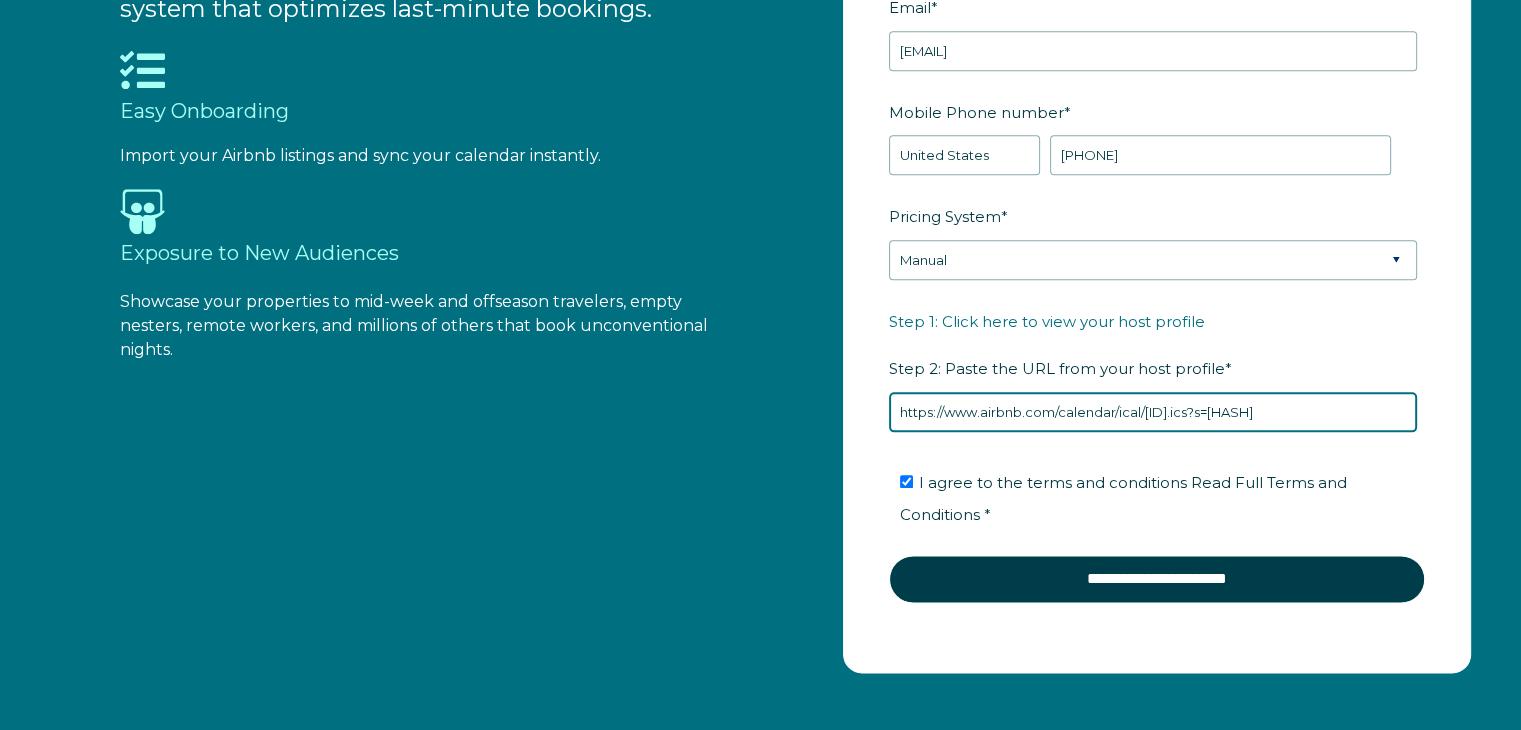 click on "https://www.airbnb.com/calendar/ical/1041146927880730187.ics?s=0554f9aee6e7220eaf9a2bbfd545ee07" at bounding box center [1153, 412] 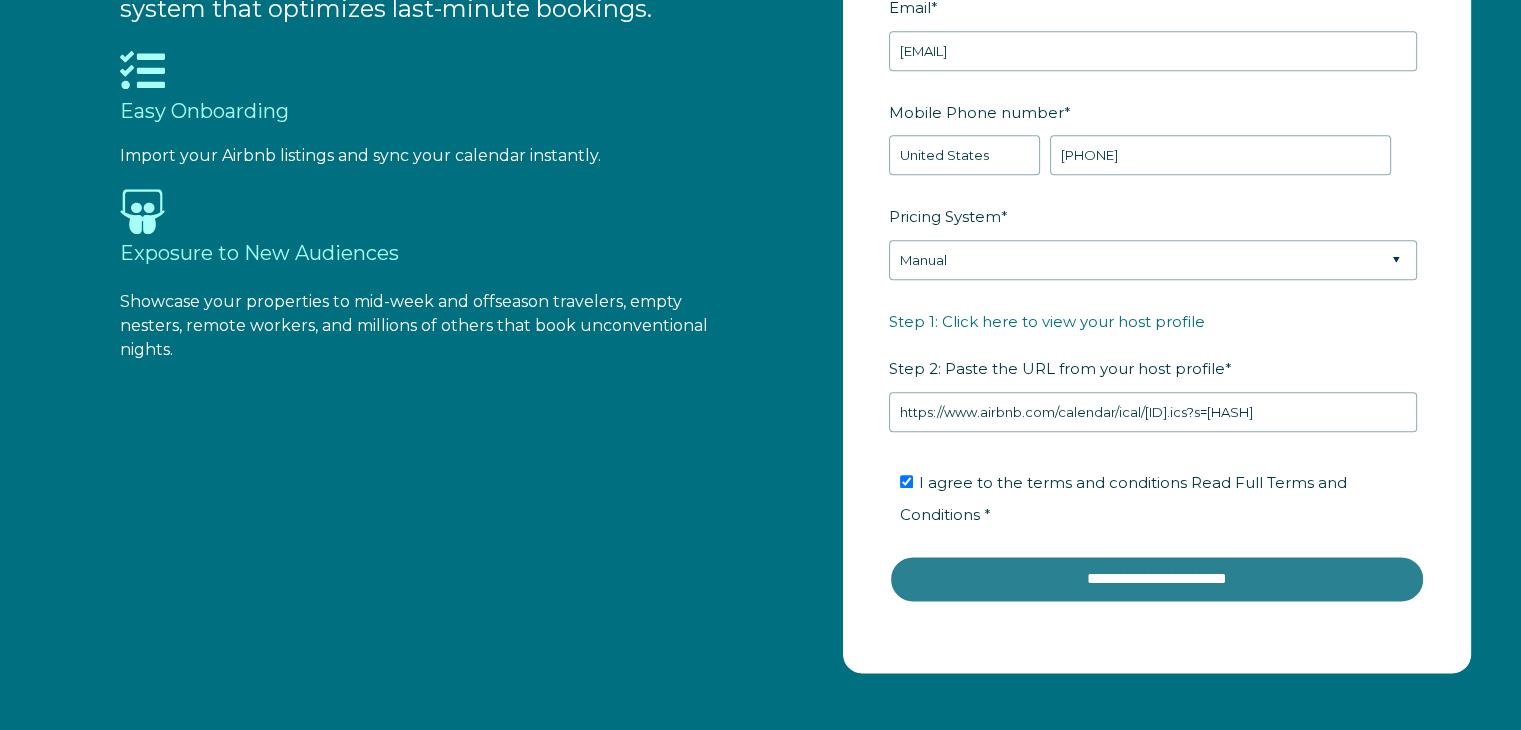 scroll, scrollTop: 0, scrollLeft: 0, axis: both 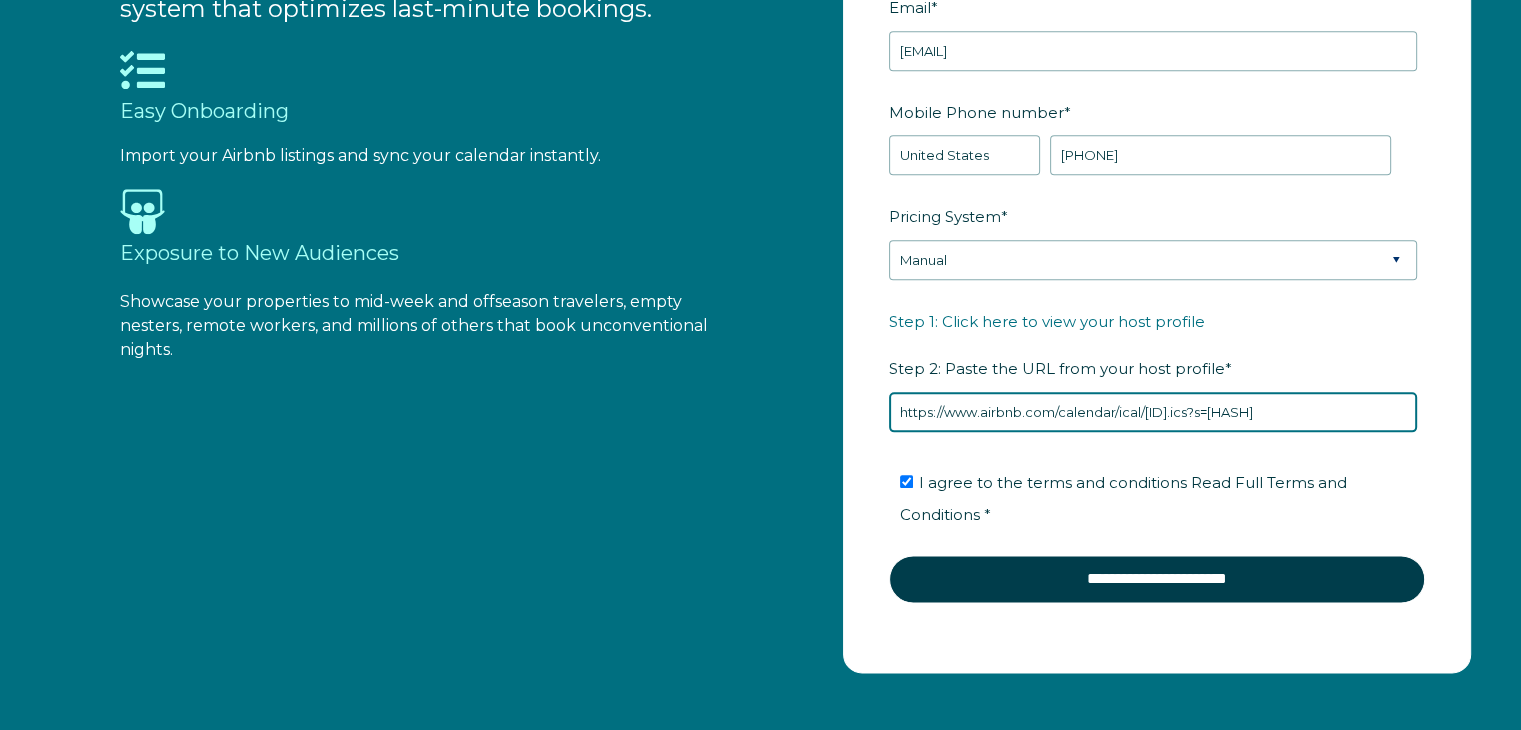 click on "https://www.airbnb.com/calendar/ical/1041146927880730187.ics?s=0554f9aee6e7220eaf9a2bbfd545ee07" at bounding box center (1153, 412) 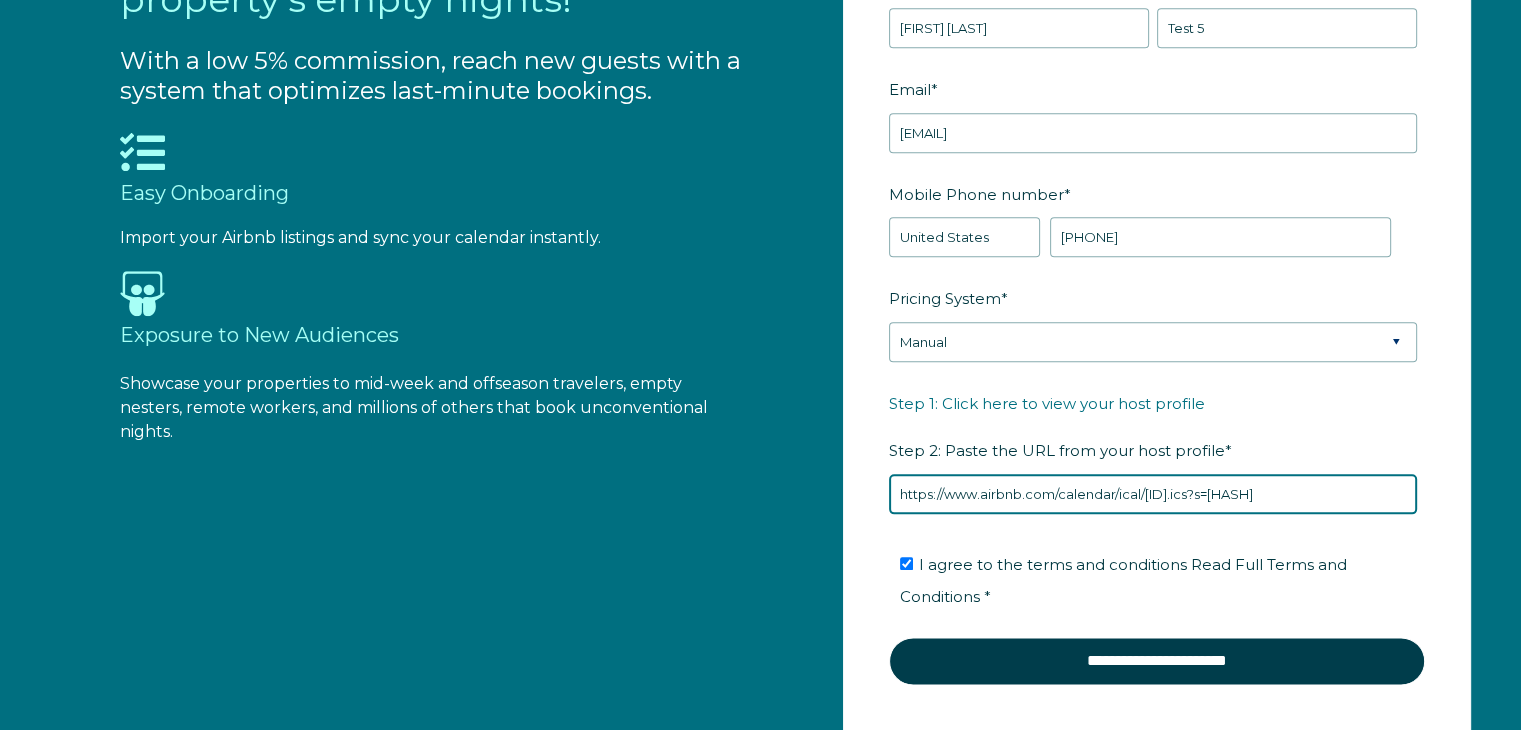 scroll, scrollTop: 2217, scrollLeft: 0, axis: vertical 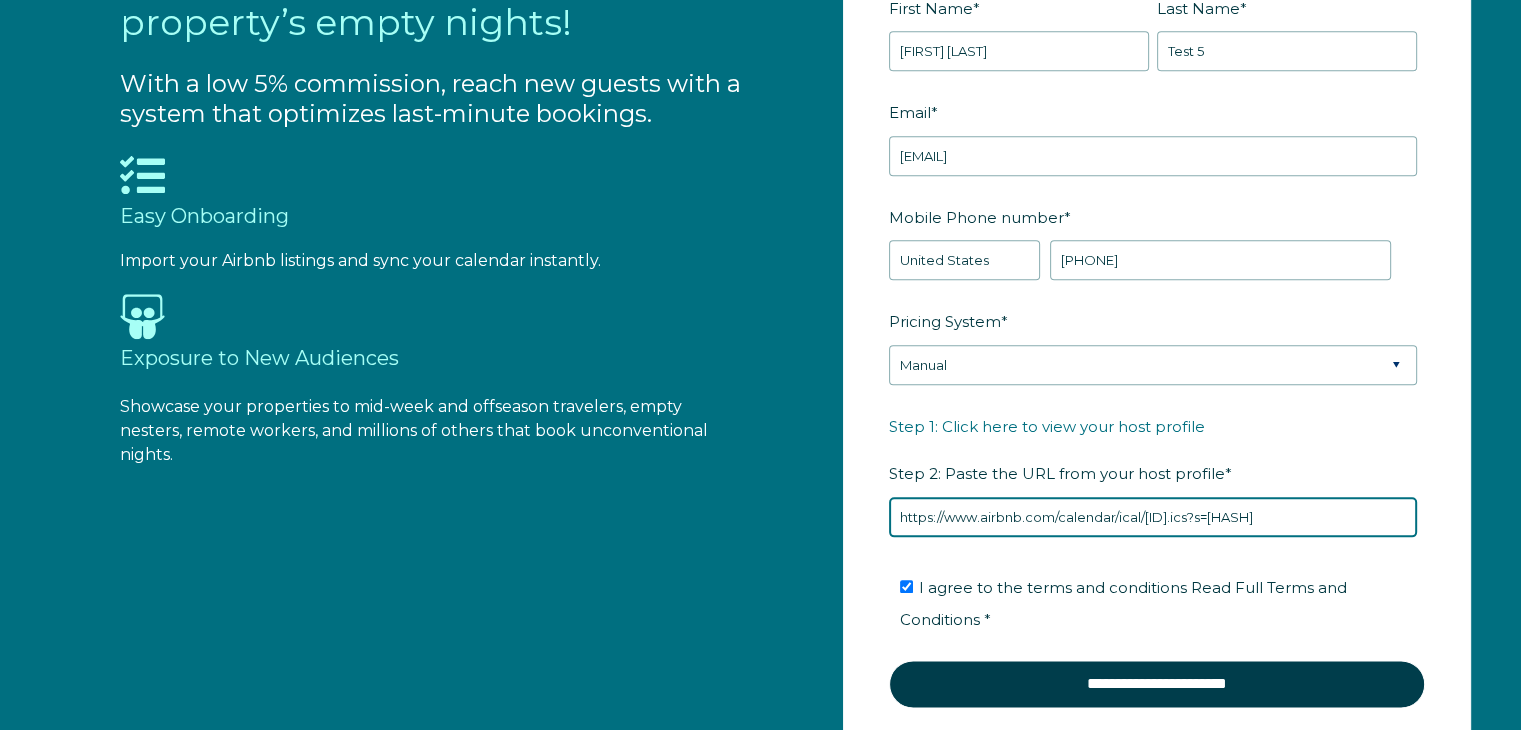 type on "https://www.airbnb.com/calendar/ical/1018340178242429007.ics?s=1db26ea875e3288b4c374ff5788395d6" 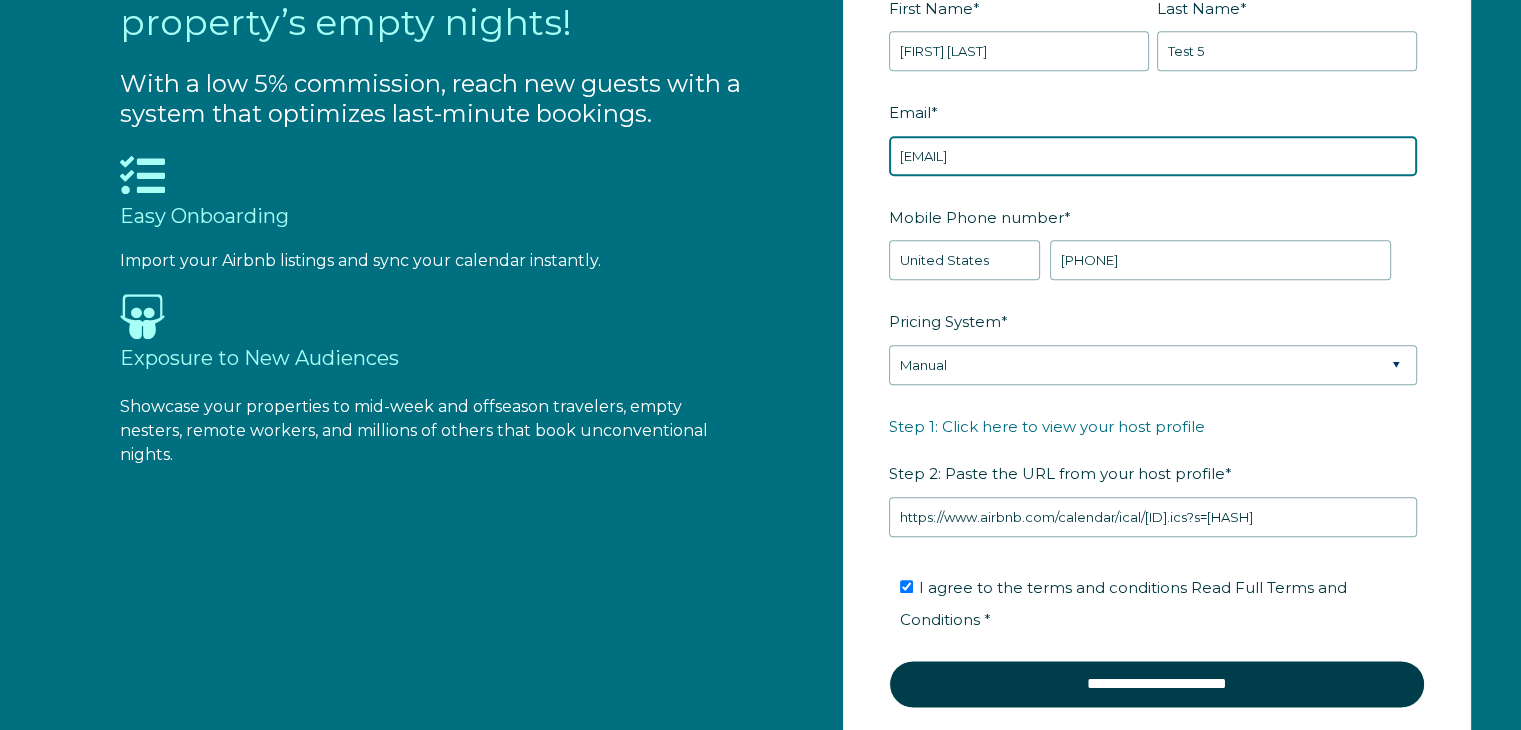 scroll, scrollTop: 0, scrollLeft: 0, axis: both 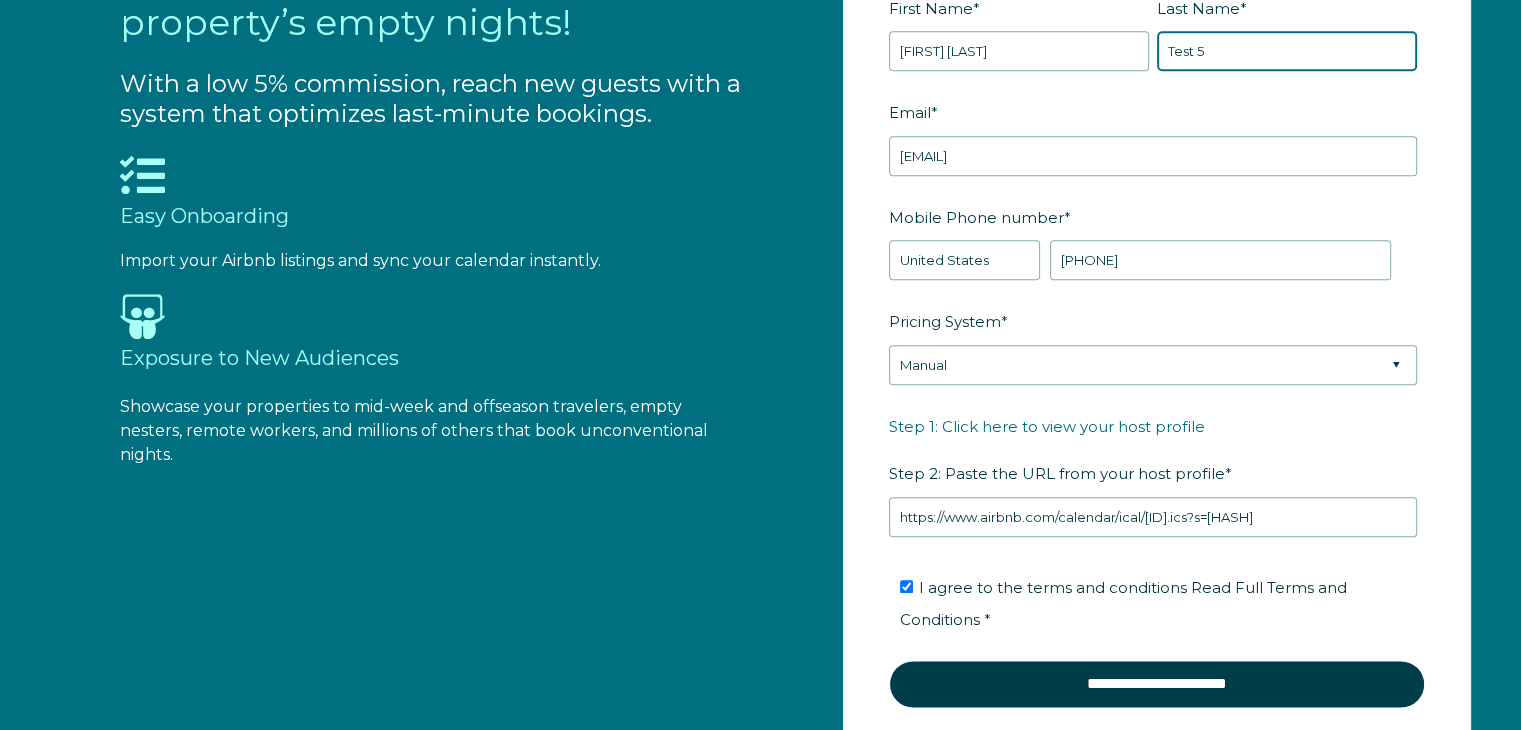 click on "Test 5" at bounding box center (1287, 51) 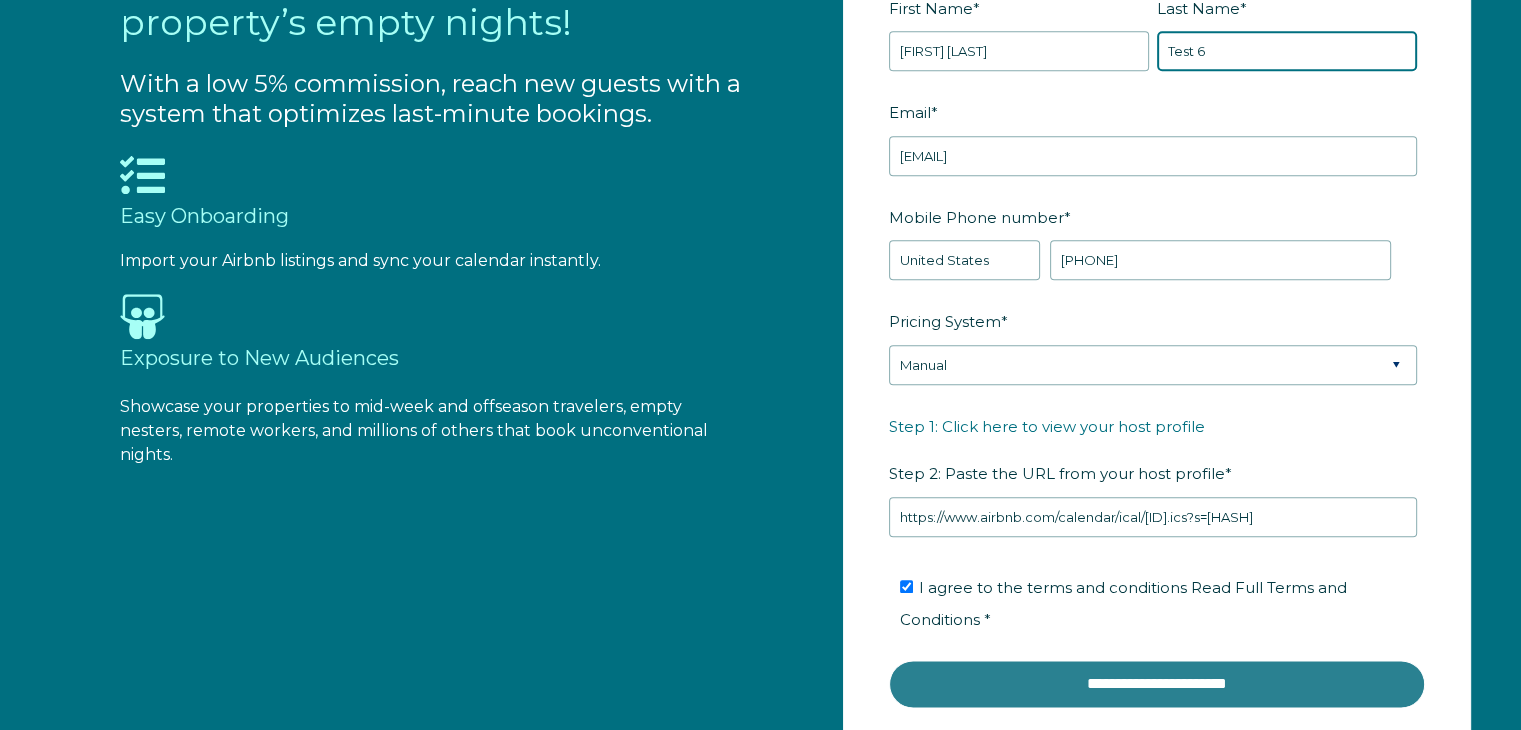 type on "Test 6" 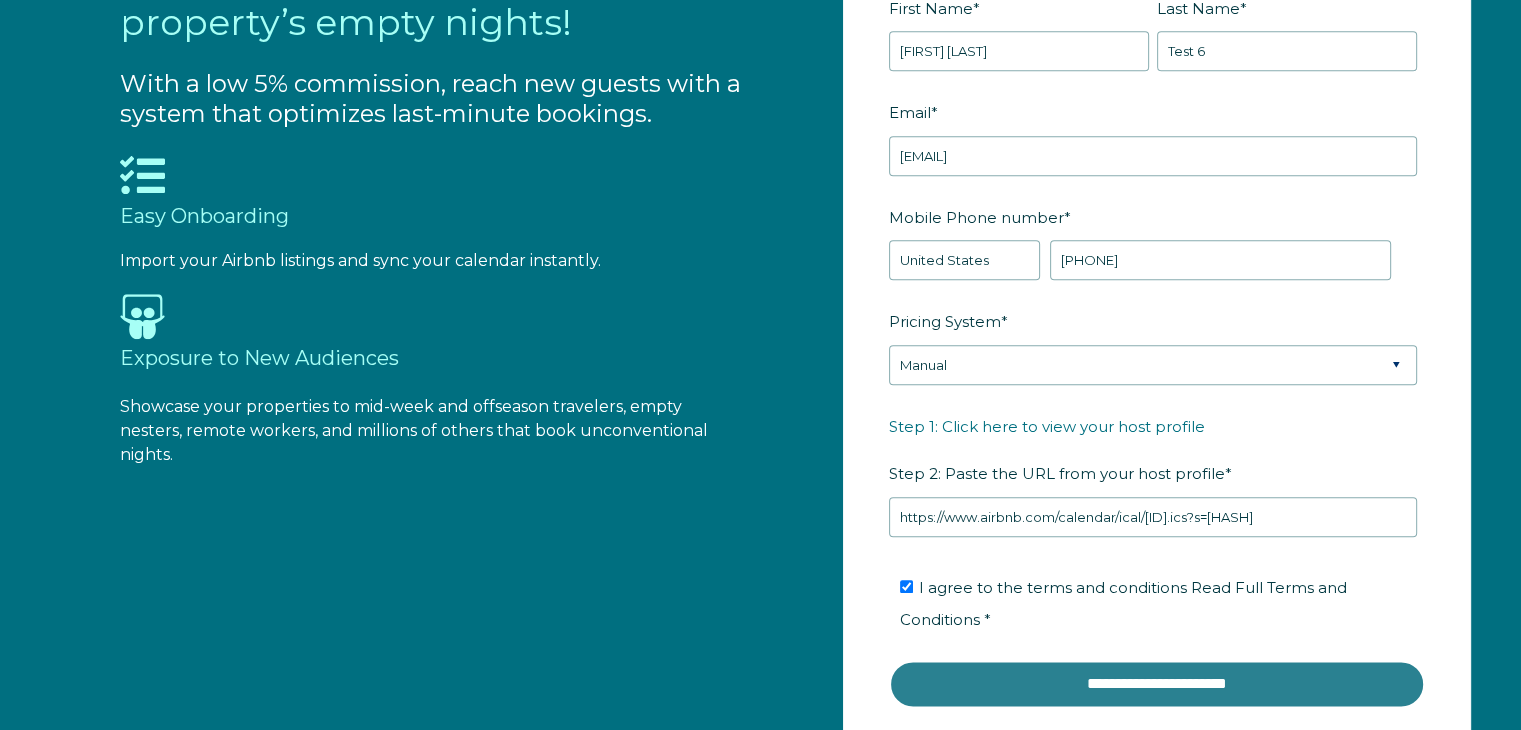 click on "**********" at bounding box center (1157, 684) 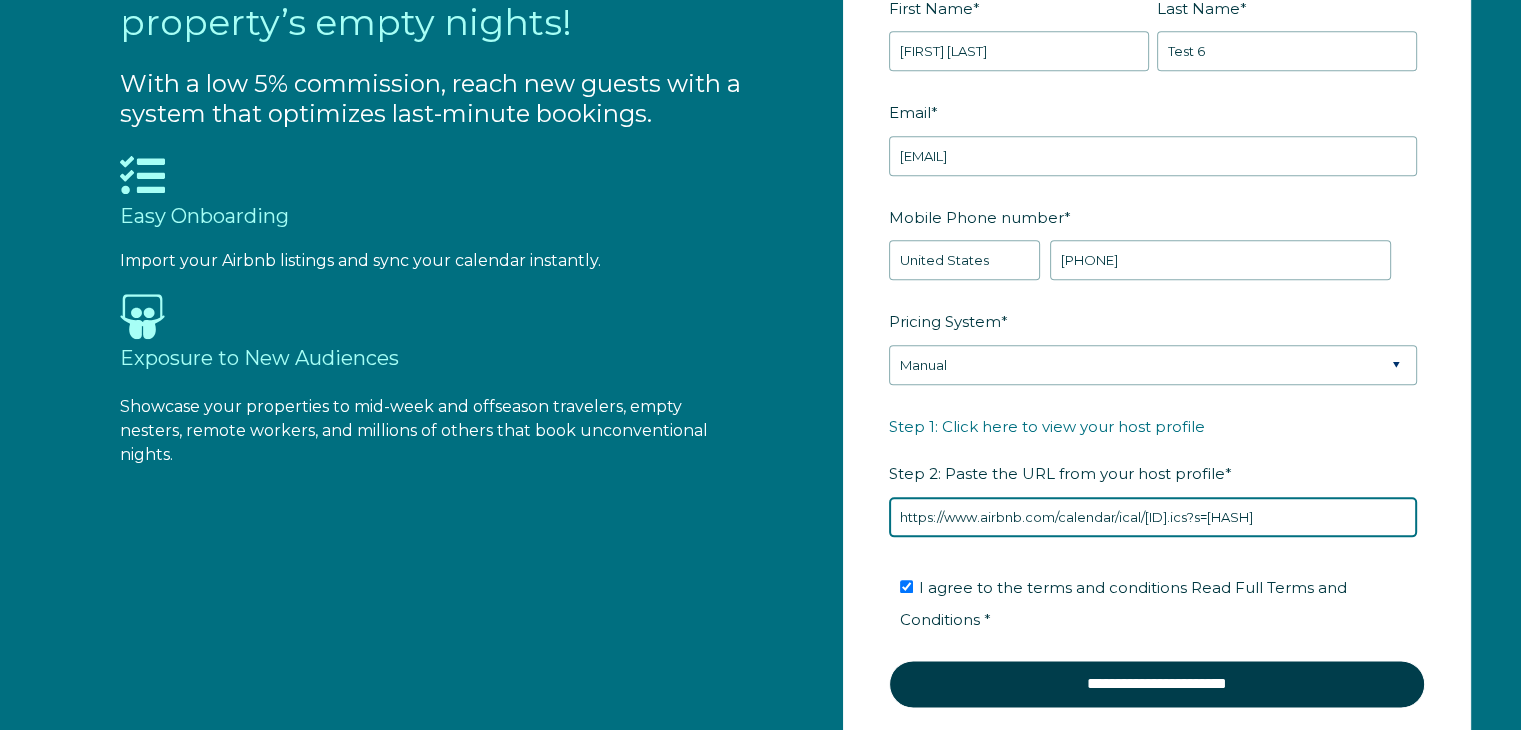 click on "https://www.airbnb.com/calendar/ical/1018340178242429007.ics?s=1db26ea875e3288b4c374ff5788395d6" at bounding box center [1153, 517] 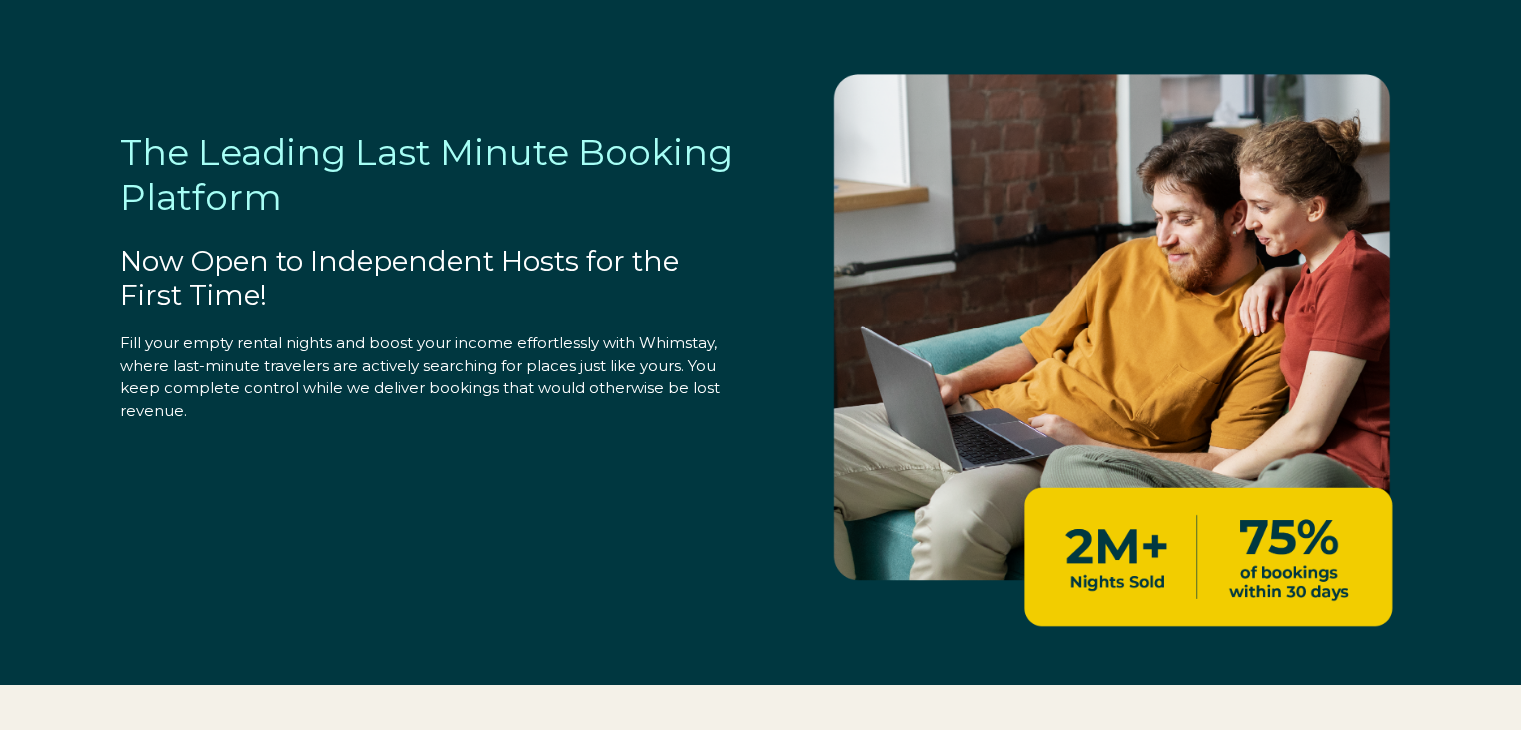 scroll, scrollTop: 0, scrollLeft: 0, axis: both 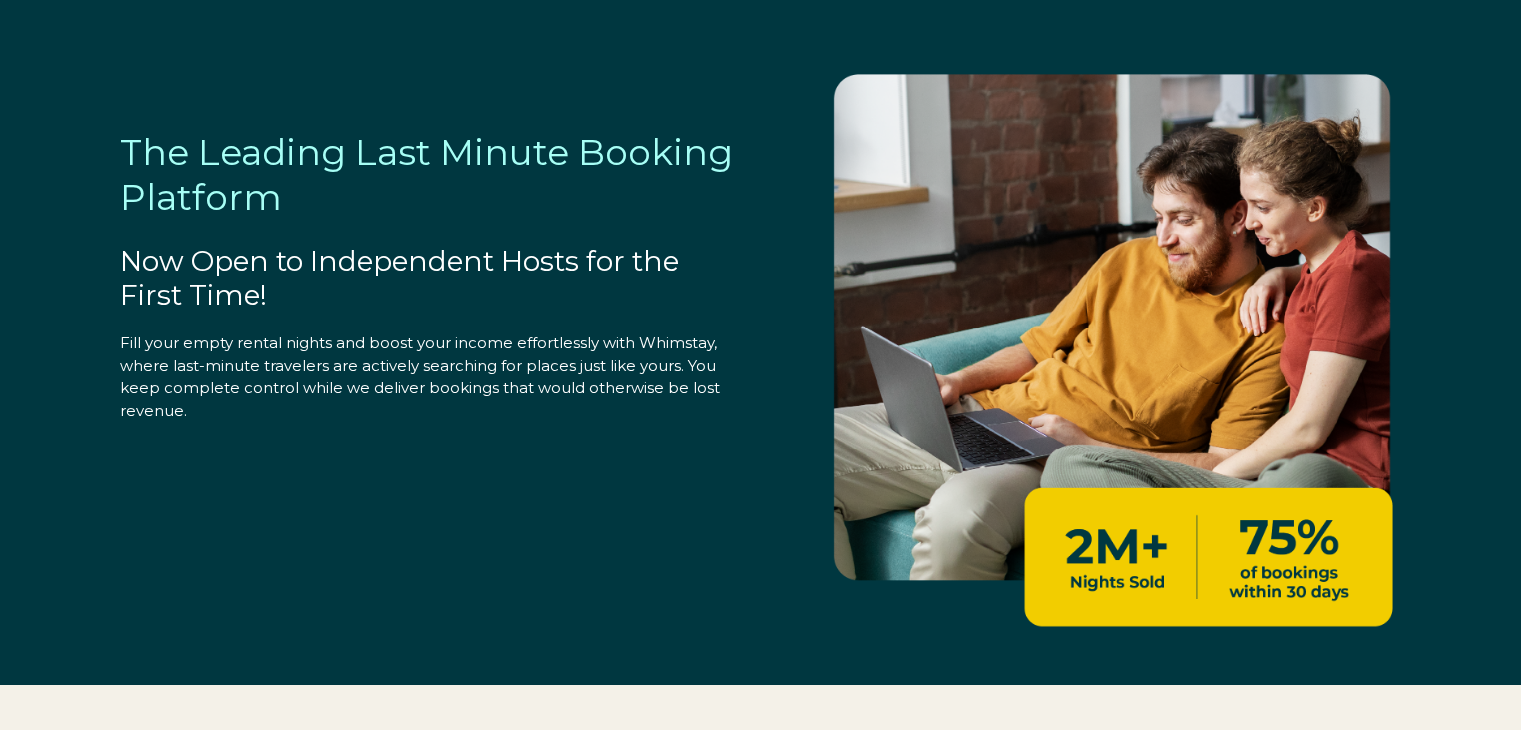 select on "US" 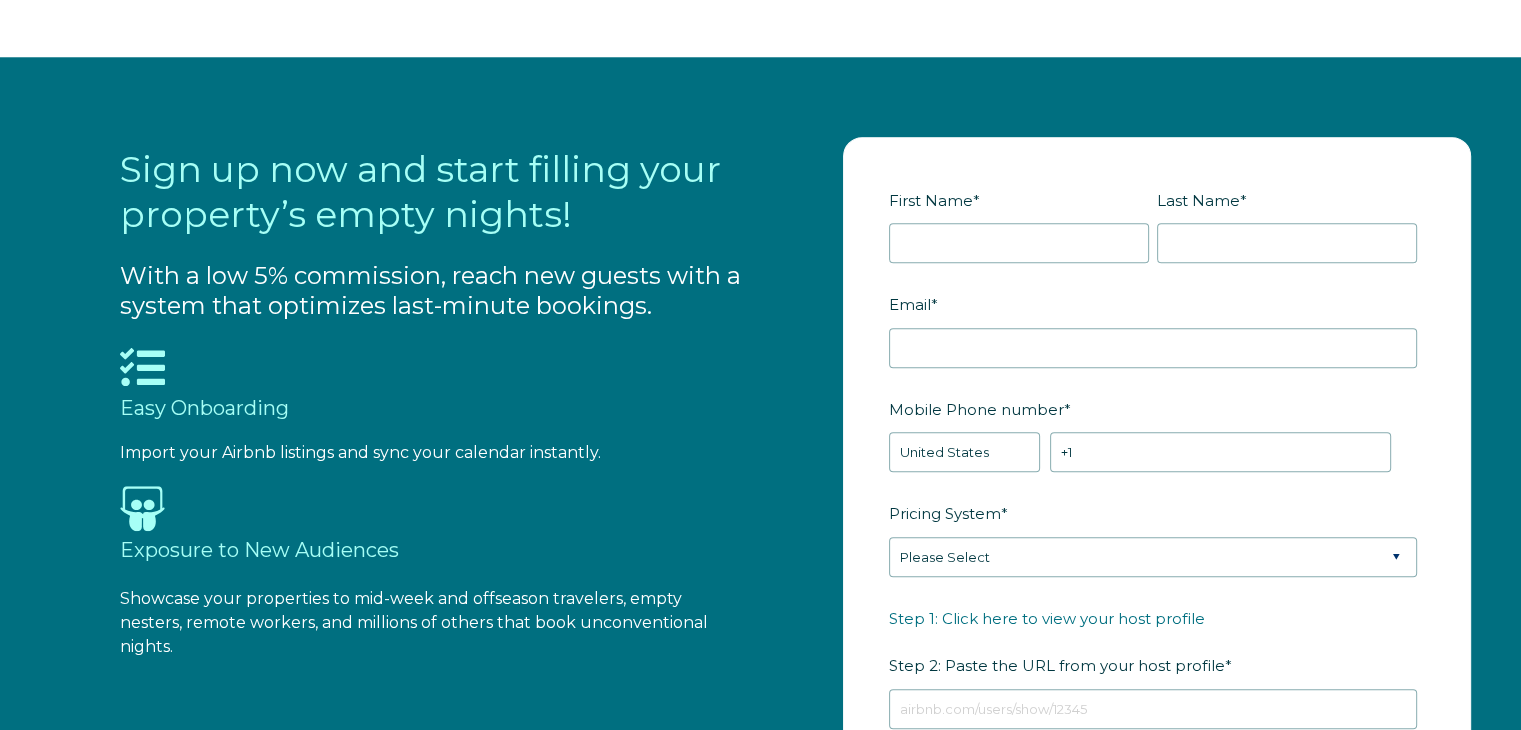 scroll, scrollTop: 2048, scrollLeft: 0, axis: vertical 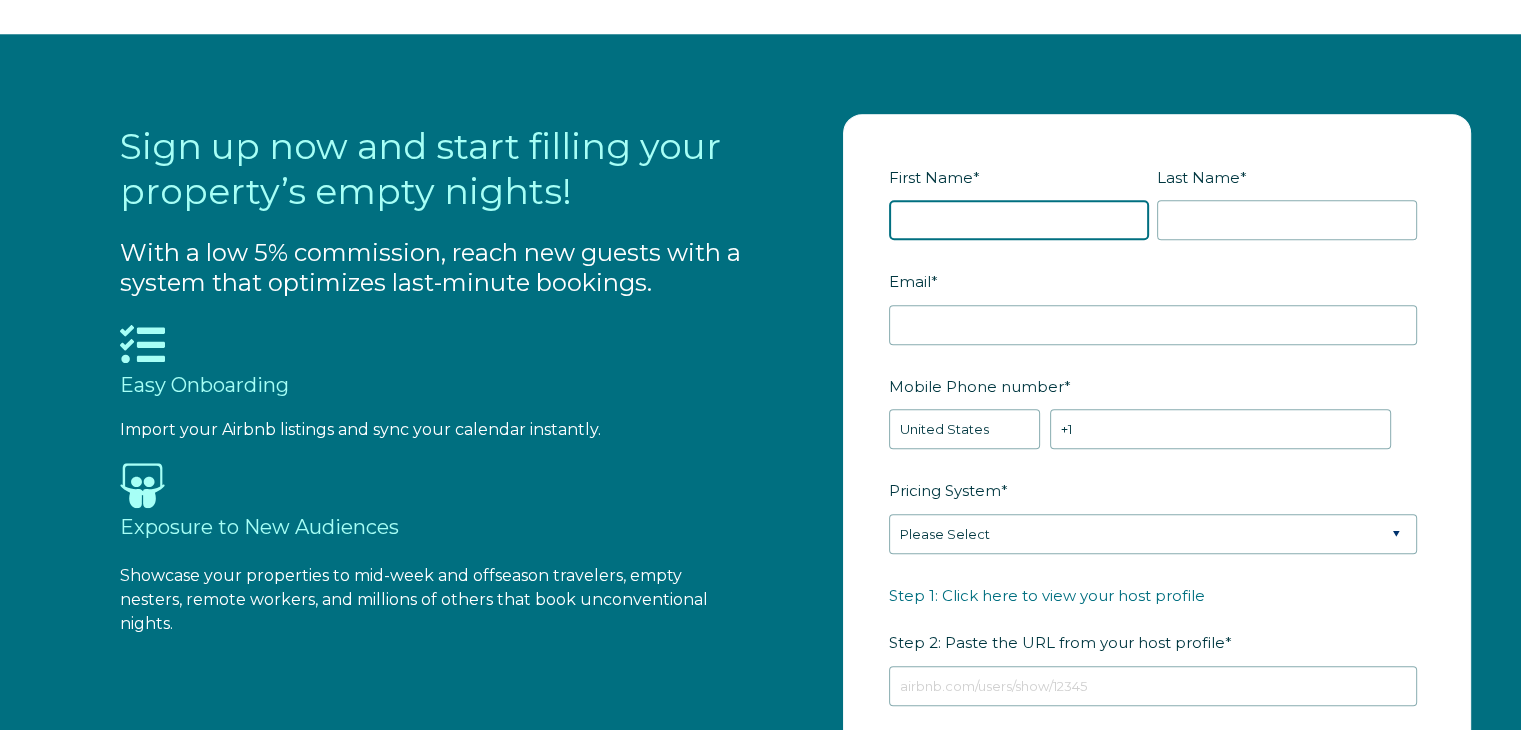 click on "First Name *" at bounding box center [1019, 220] 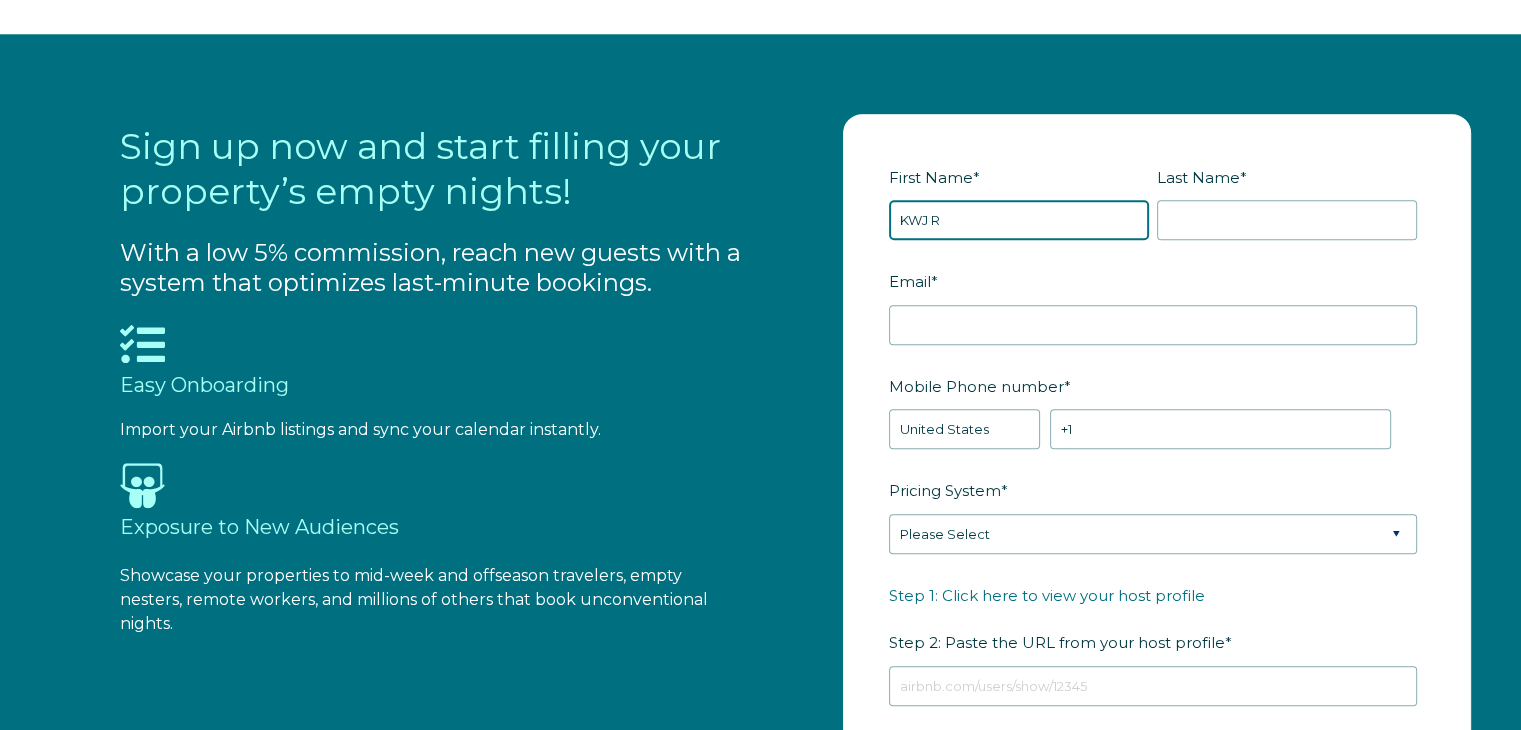 type on "[FIRST] [LAST]" 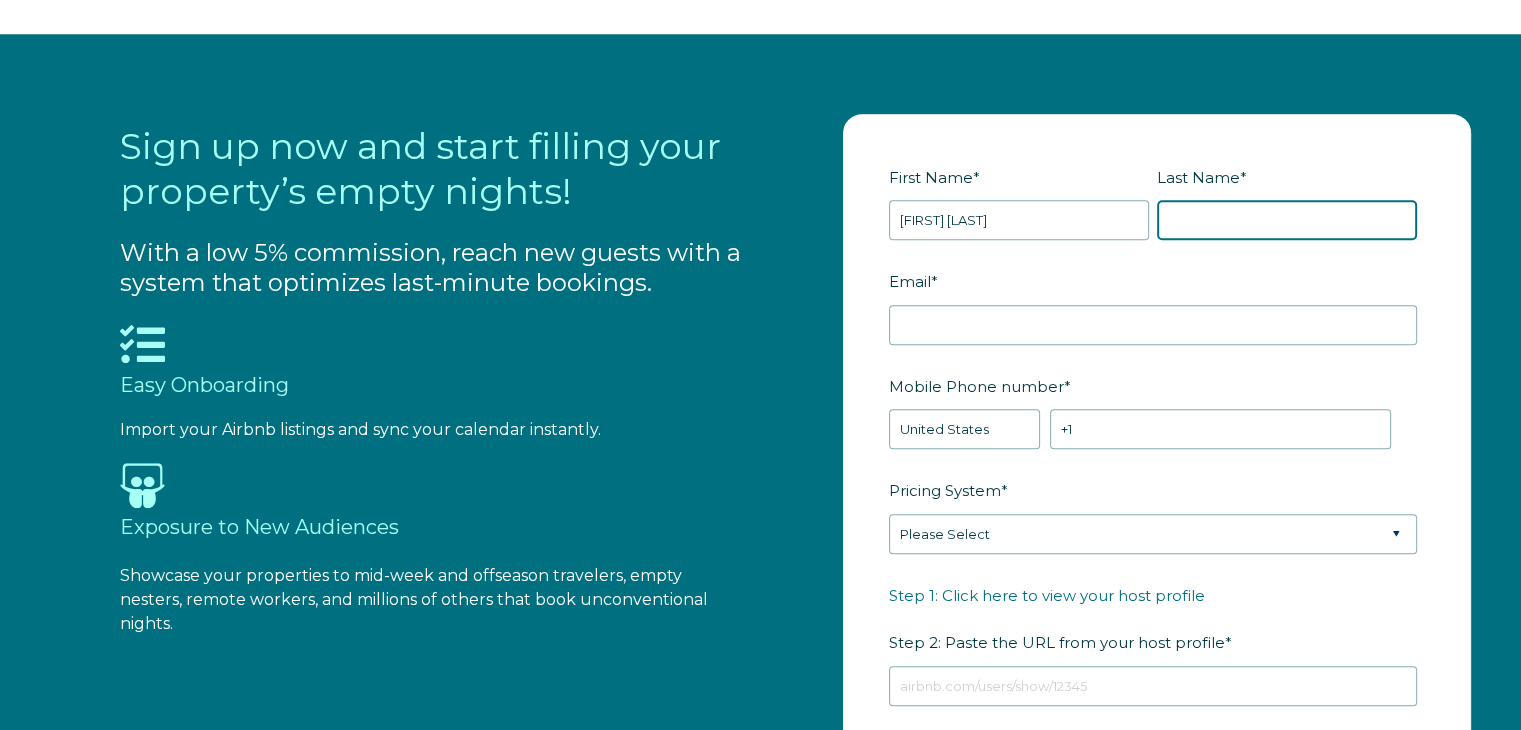 click on "Last Name *" at bounding box center [1287, 220] 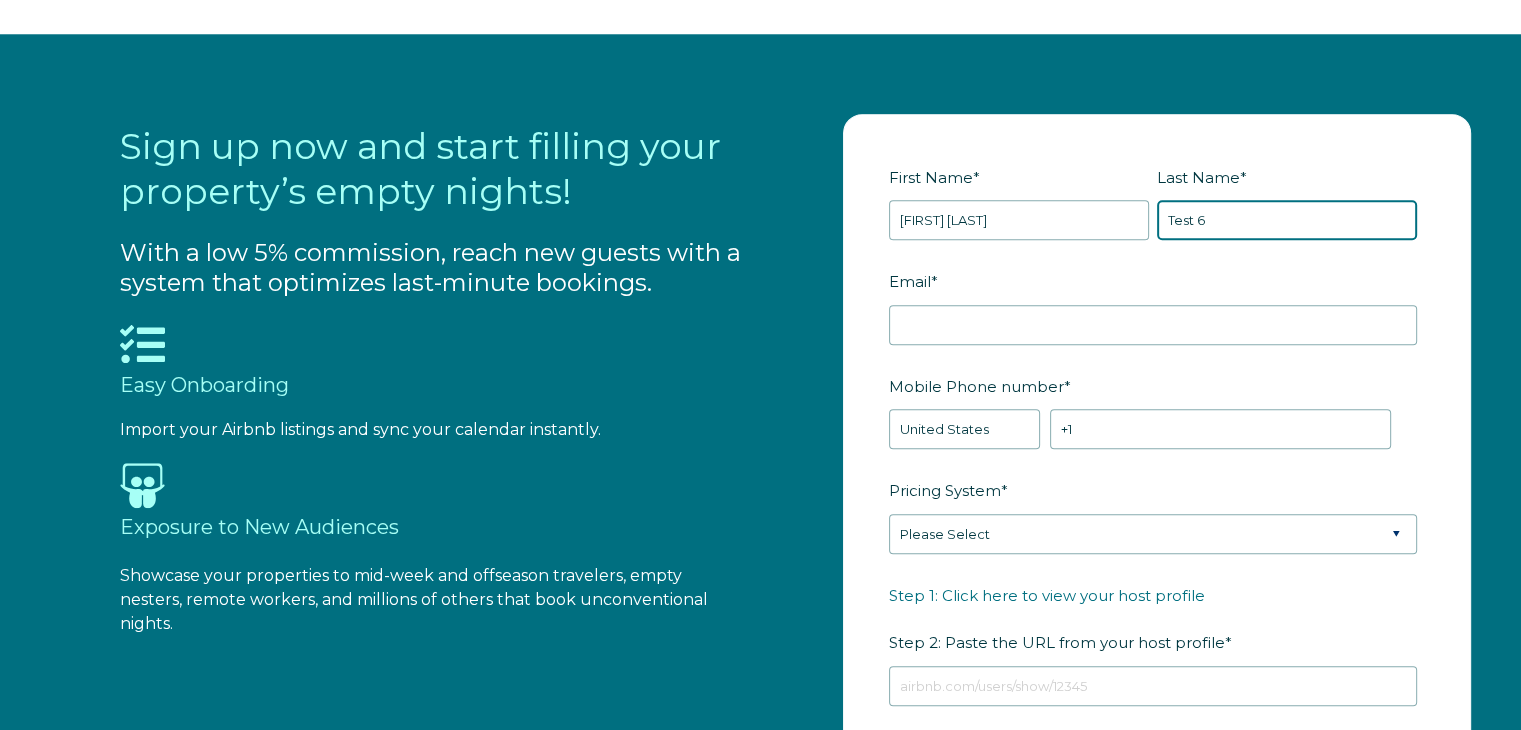 type on "Test 6" 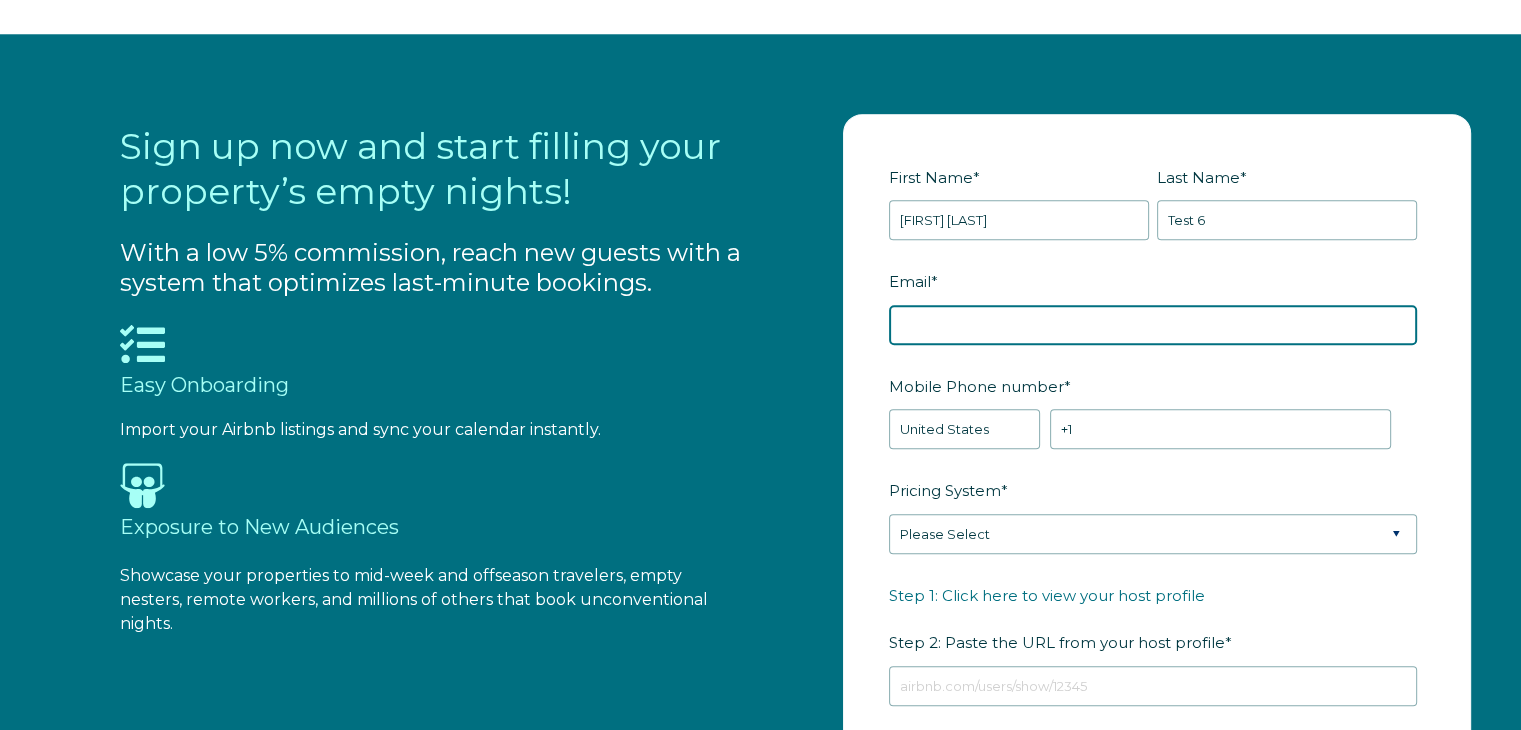 click on "Email *" at bounding box center (1153, 325) 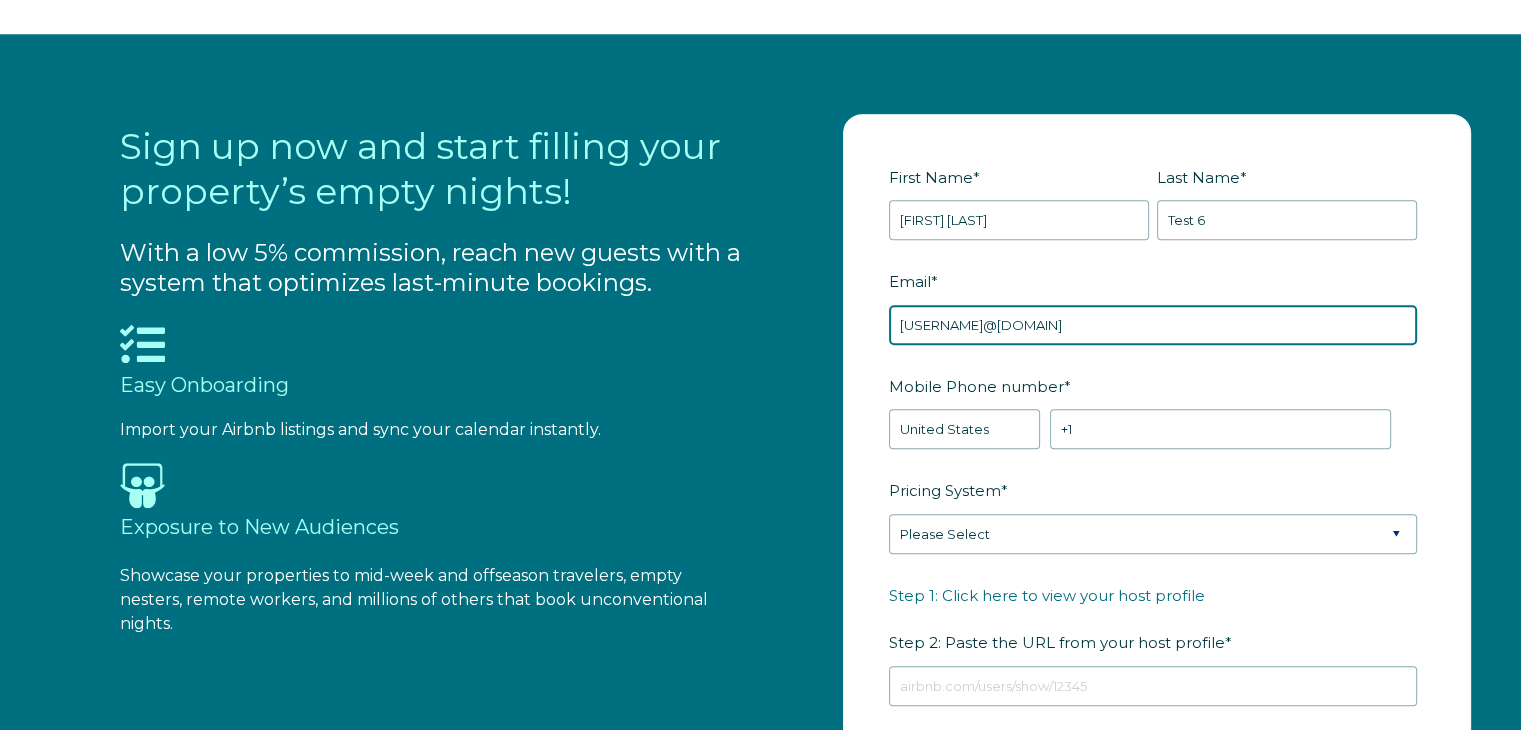 type on "imakmwj+525-6@gmail.com" 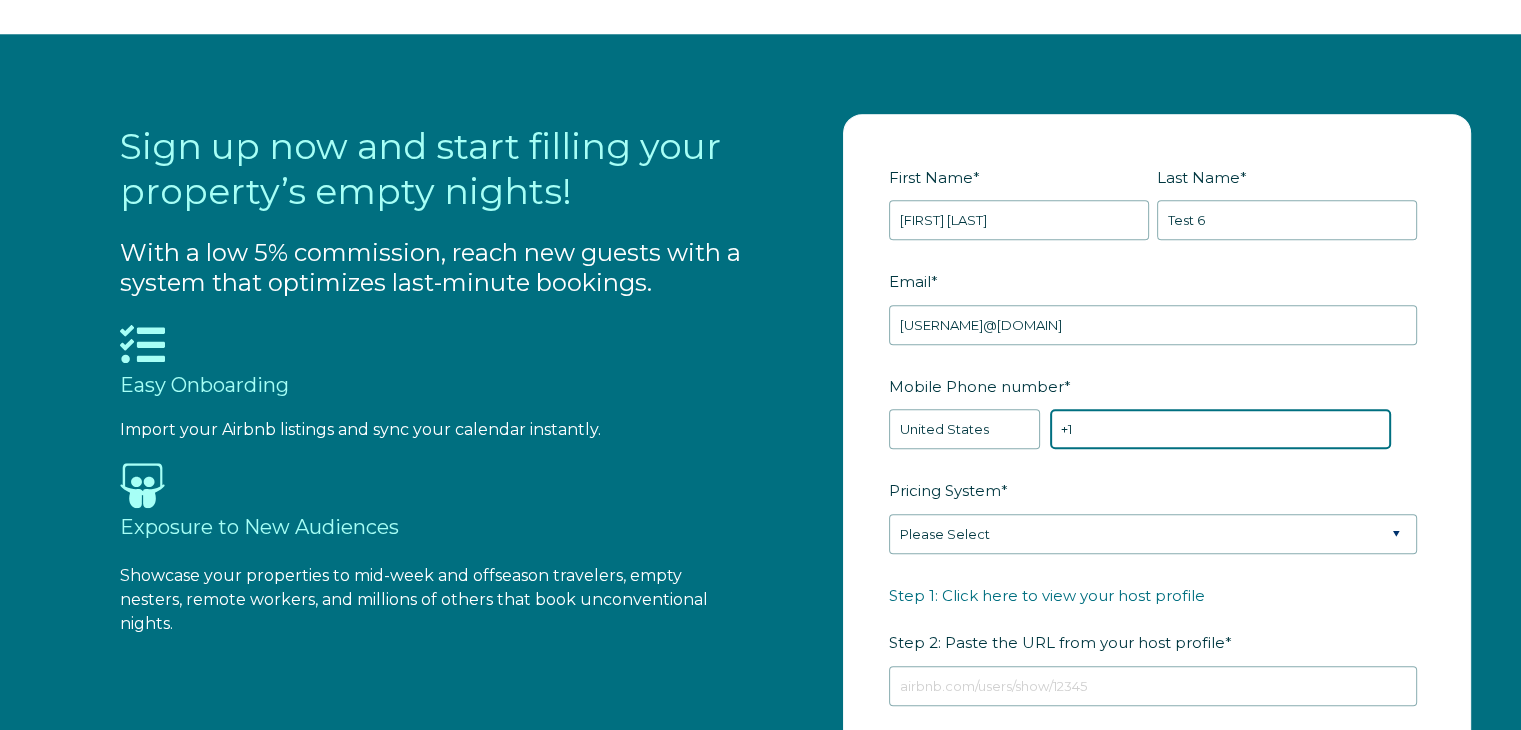 click on "+1" at bounding box center (1220, 429) 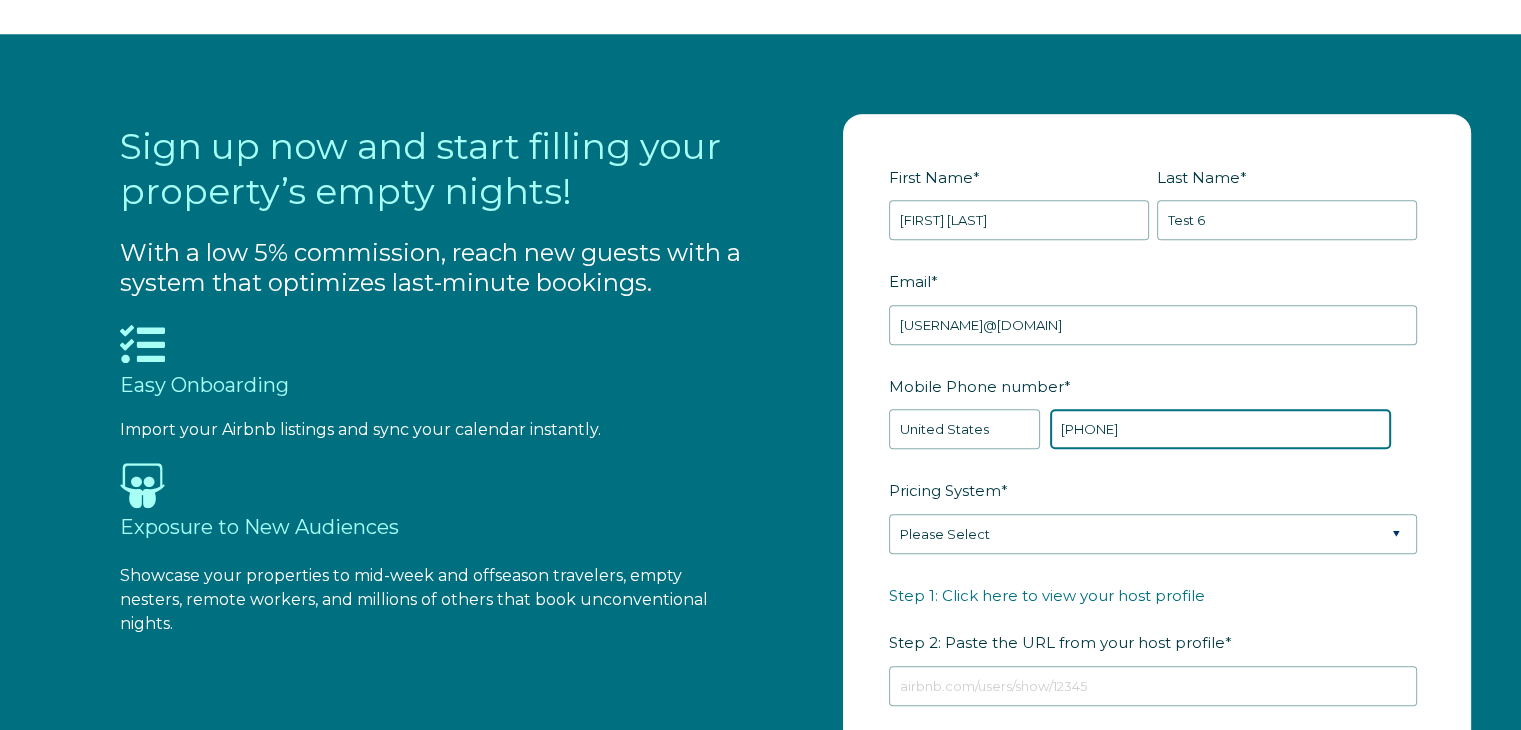 type on "+1 2087040404" 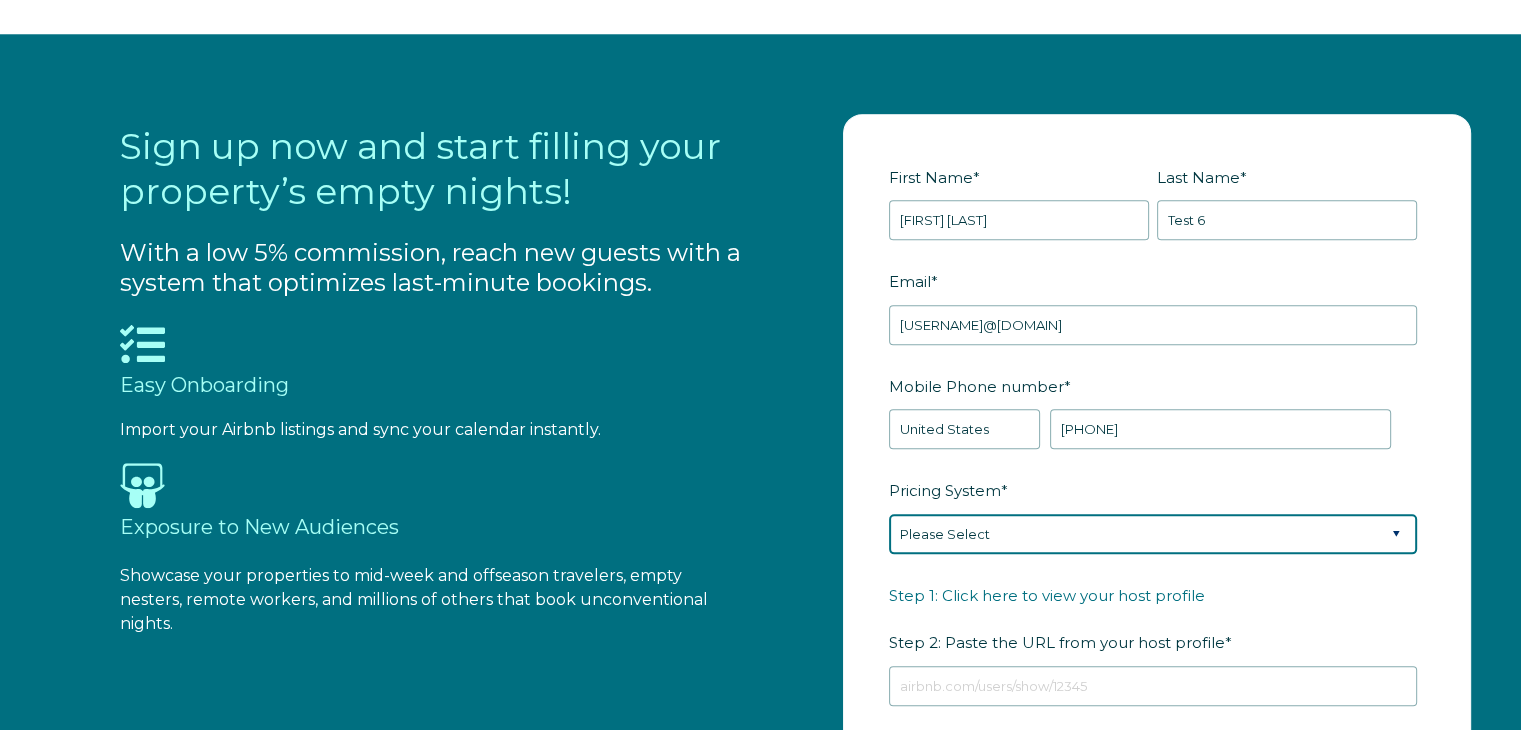 click on "Please Select Manual Airbnb Smart Pricing PriceLabs Wheelhouse Beyond Pricing 3rd Party - Dynamic" at bounding box center [1153, 534] 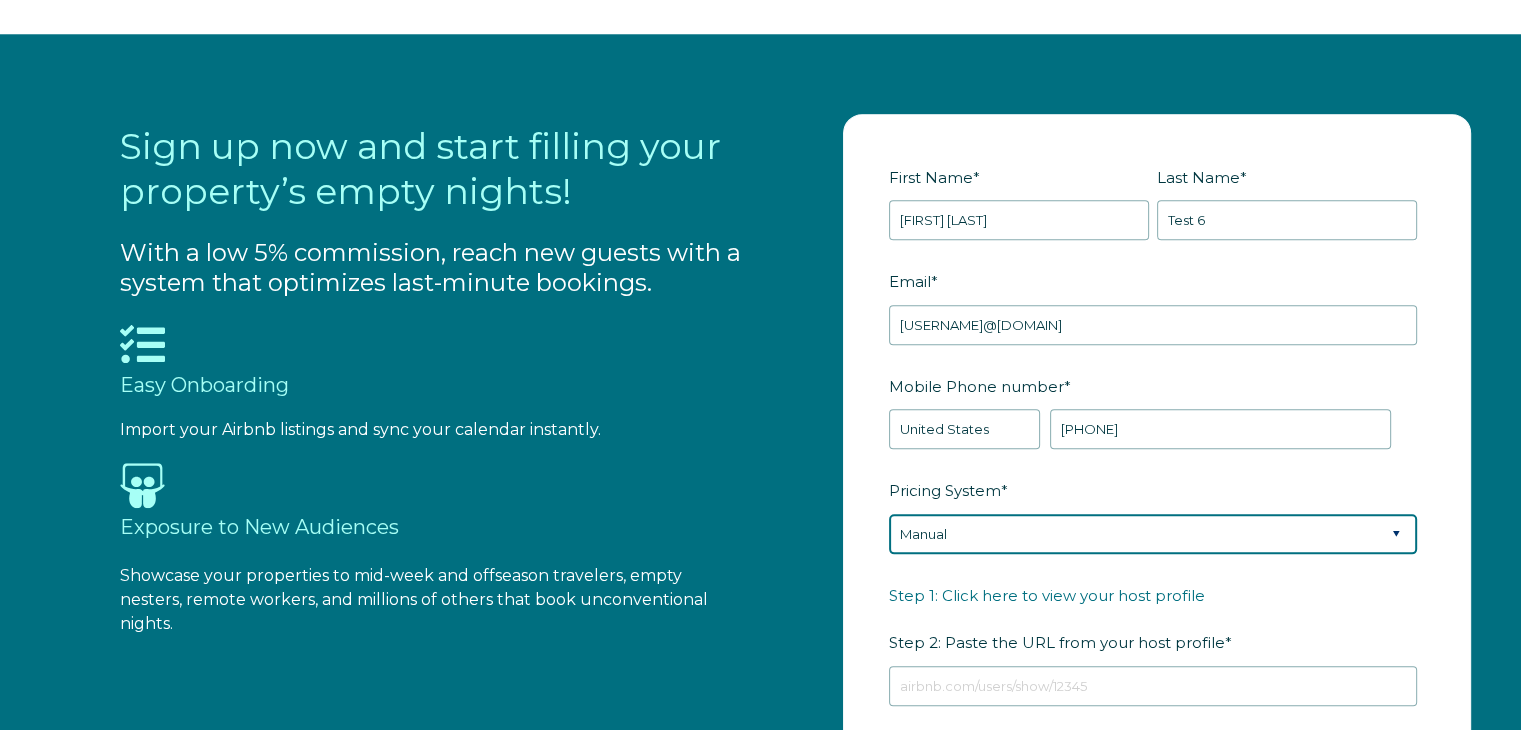 click on "Please Select Manual Airbnb Smart Pricing PriceLabs Wheelhouse Beyond Pricing 3rd Party - Dynamic" at bounding box center (1153, 534) 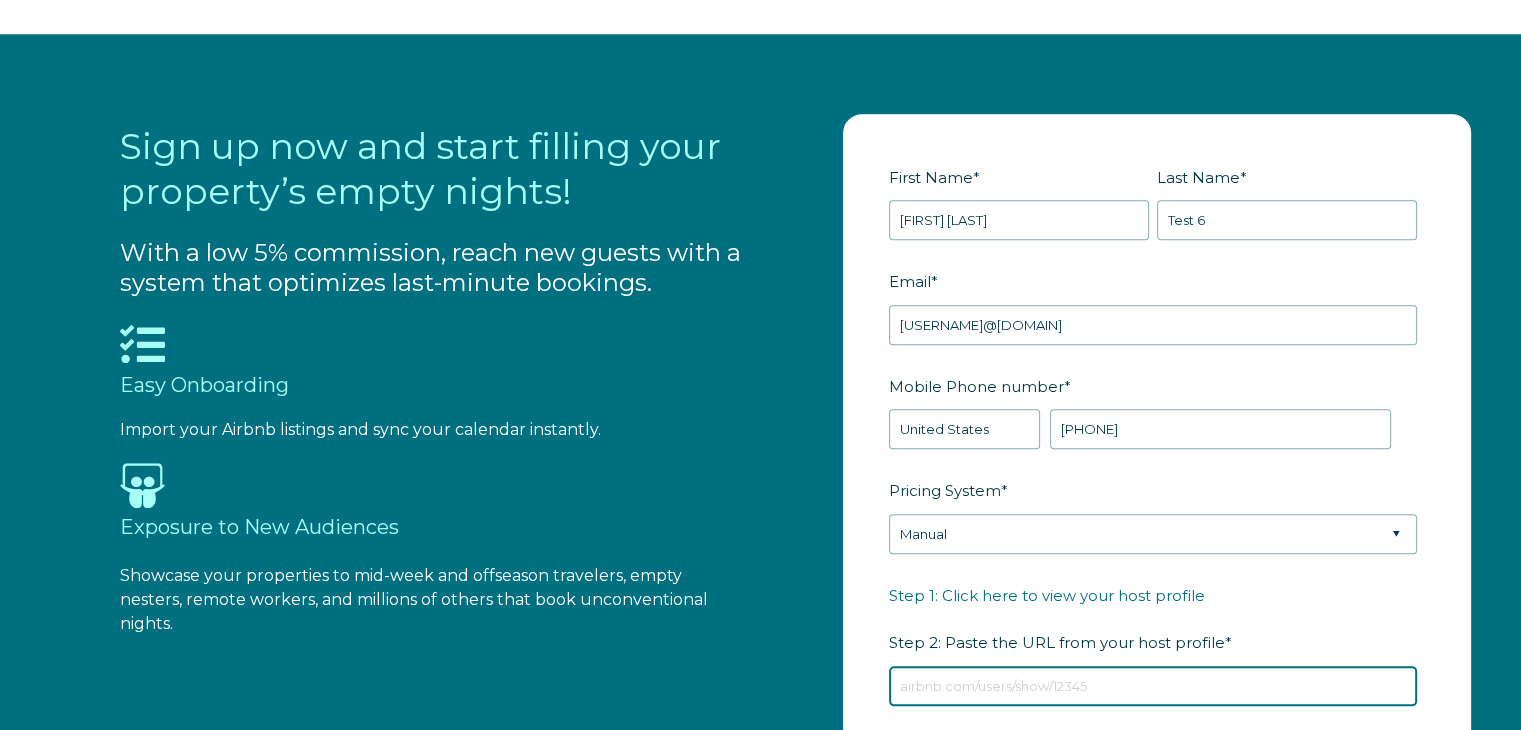 click on "Step 1: Click here to view your host profile   Step 2: Paste the URL from your host profile *" at bounding box center [1153, 686] 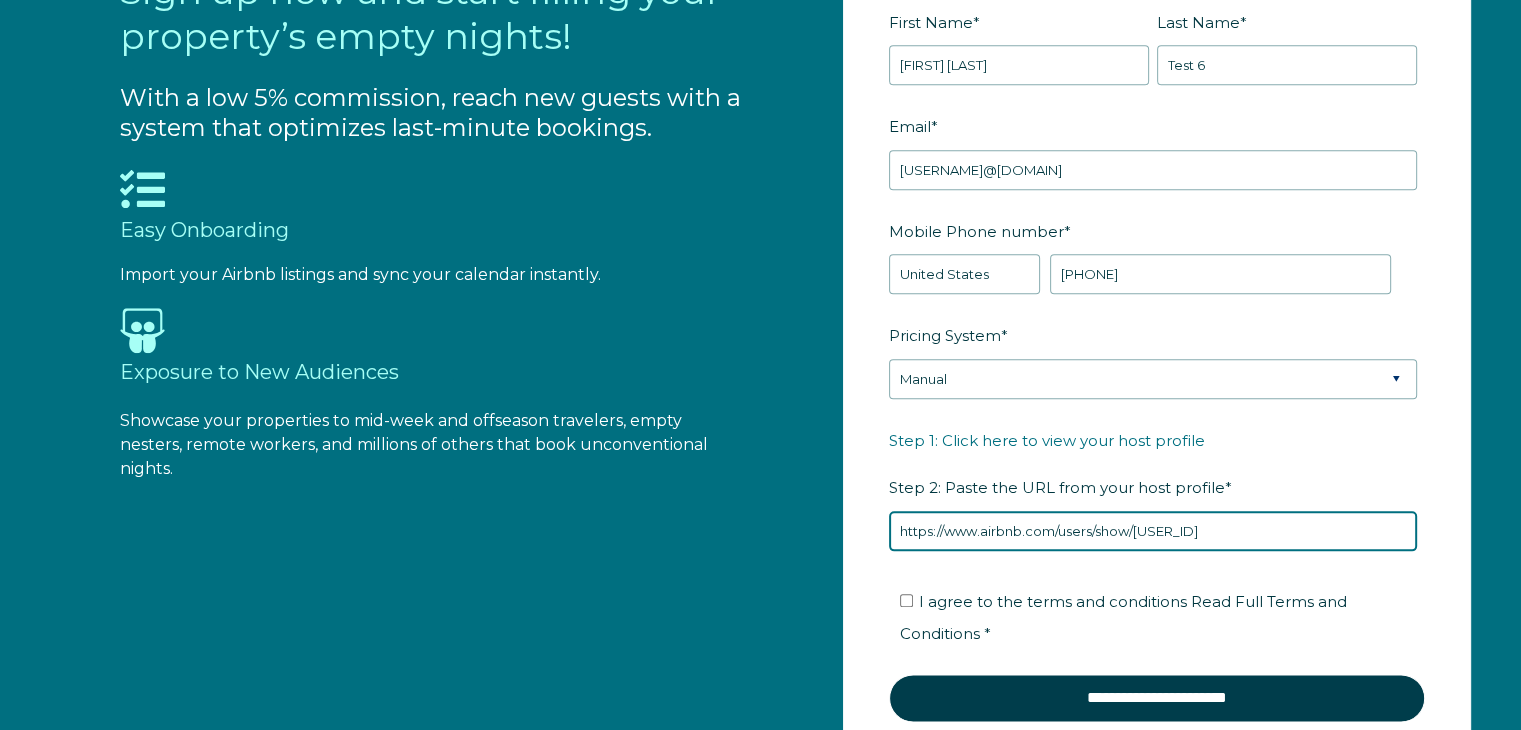 scroll, scrollTop: 2220, scrollLeft: 0, axis: vertical 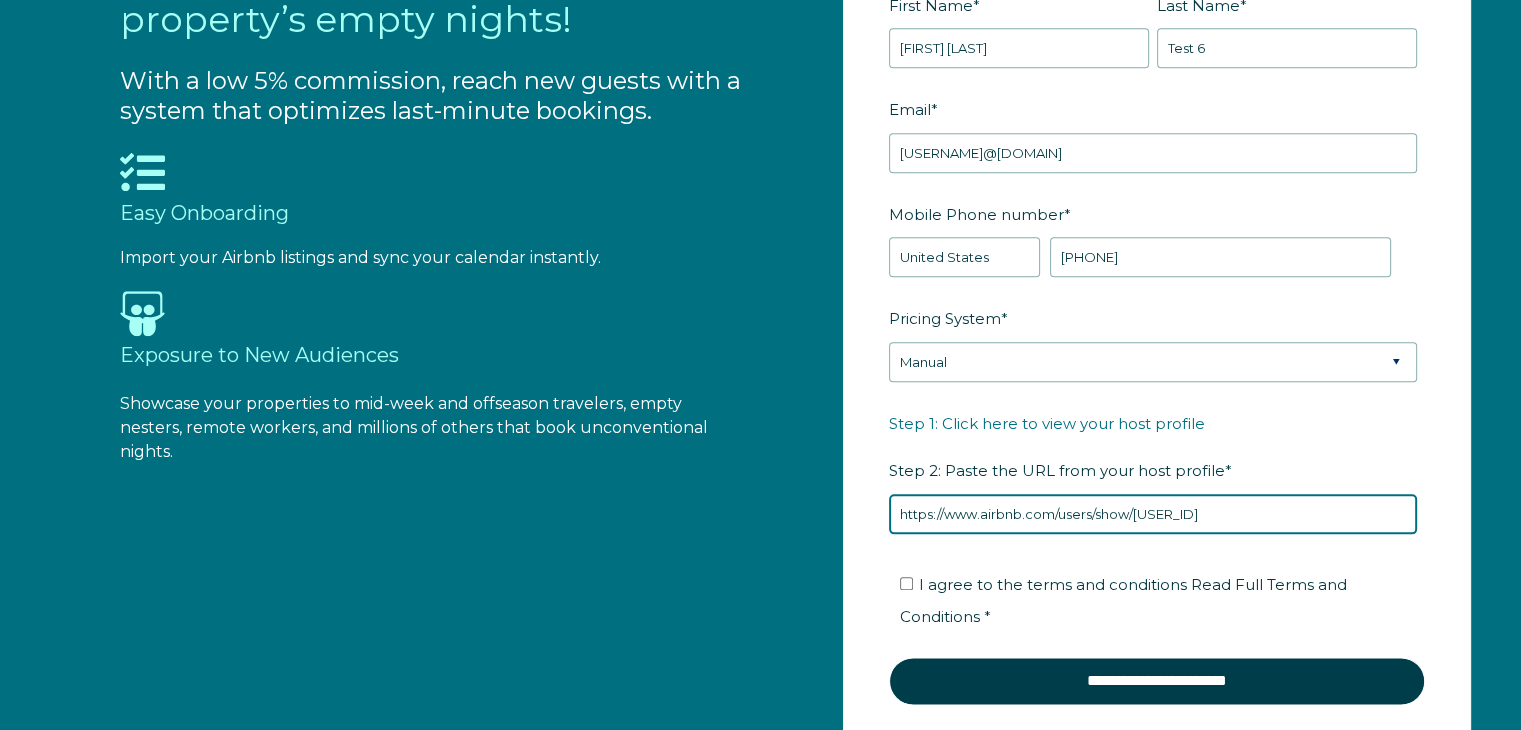 type on "https://www.airbnb.com/users/show/149967849" 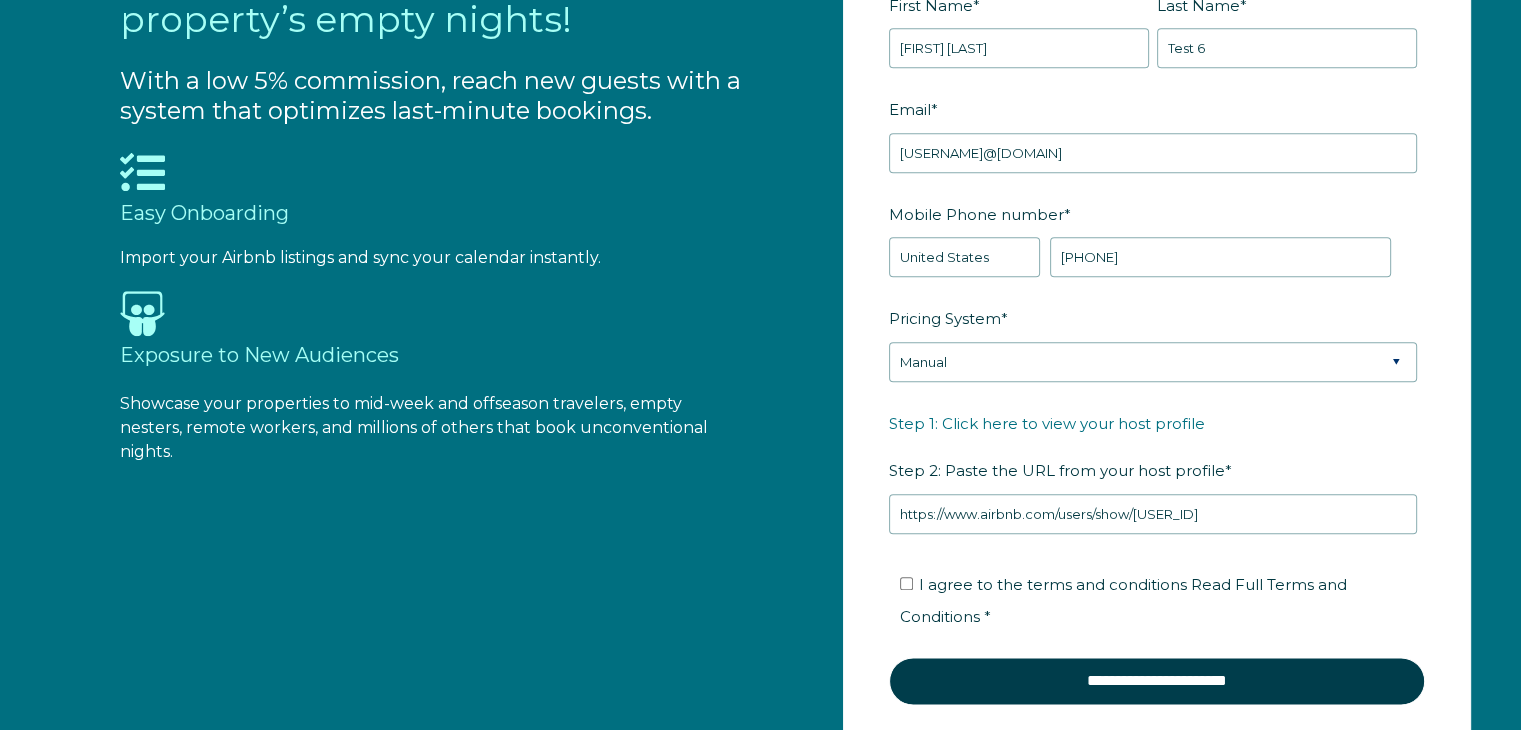 click on "I agree to the terms and conditions        Read Full Terms and Conditions     *" at bounding box center [1123, 600] 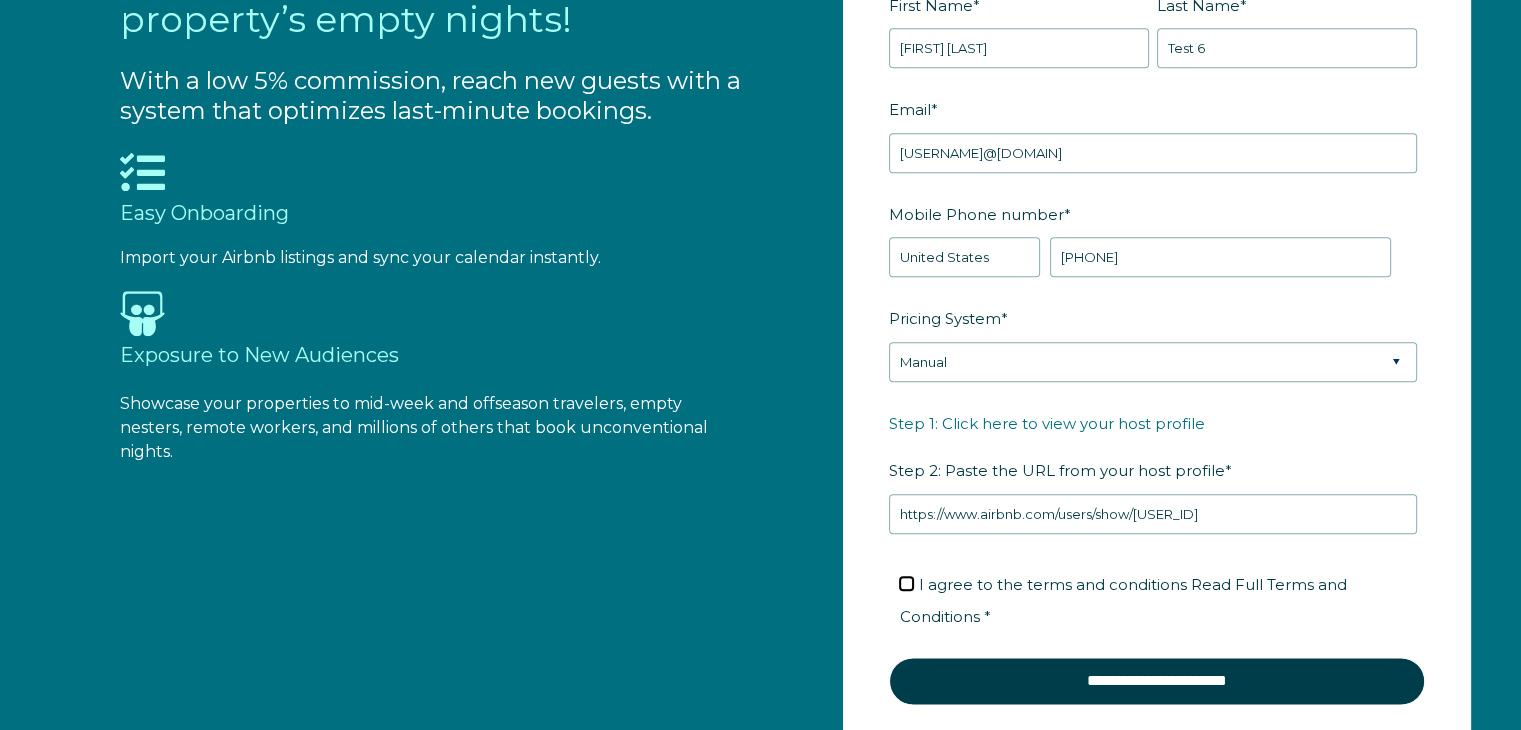 click on "I agree to the terms and conditions        Read Full Terms and Conditions     *" at bounding box center (906, 583) 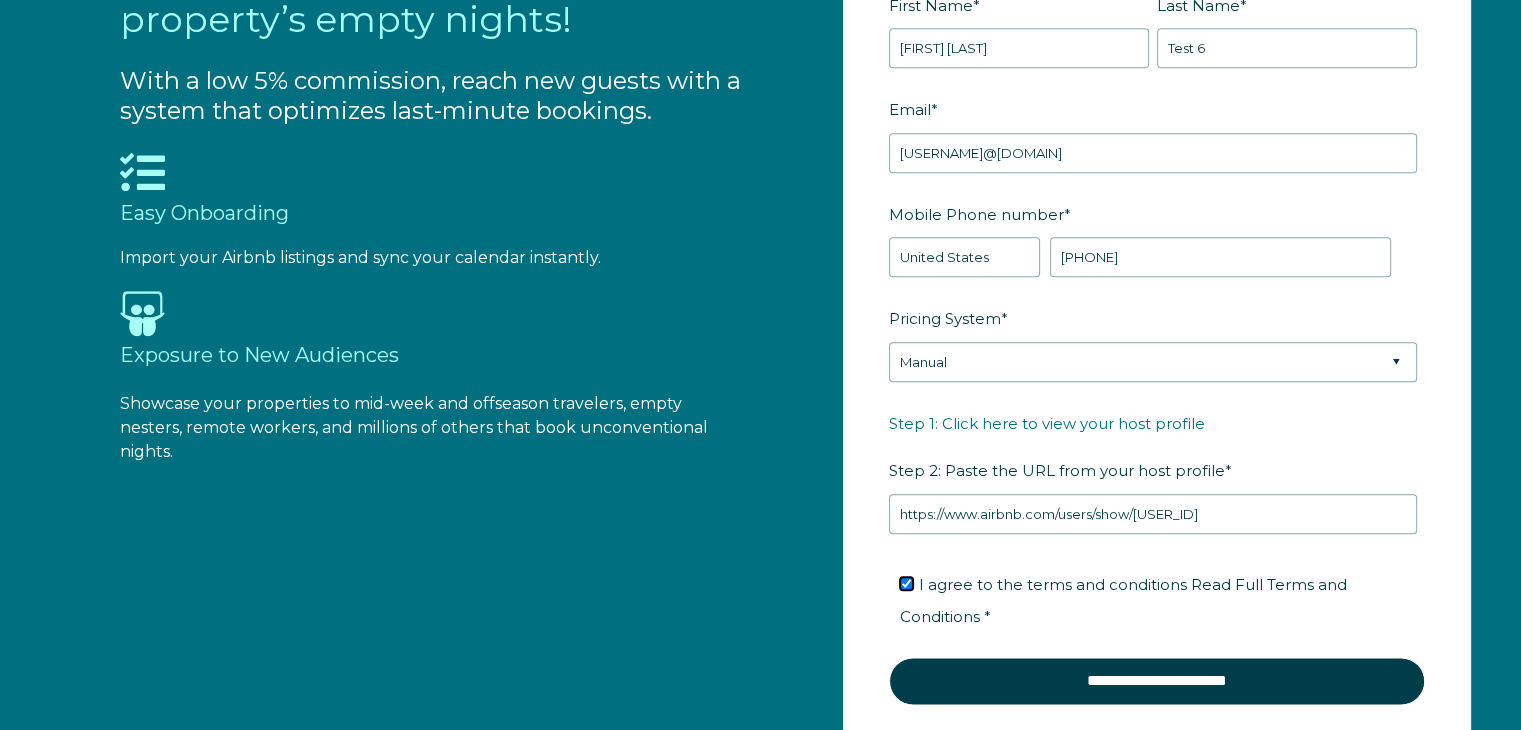 checkbox on "true" 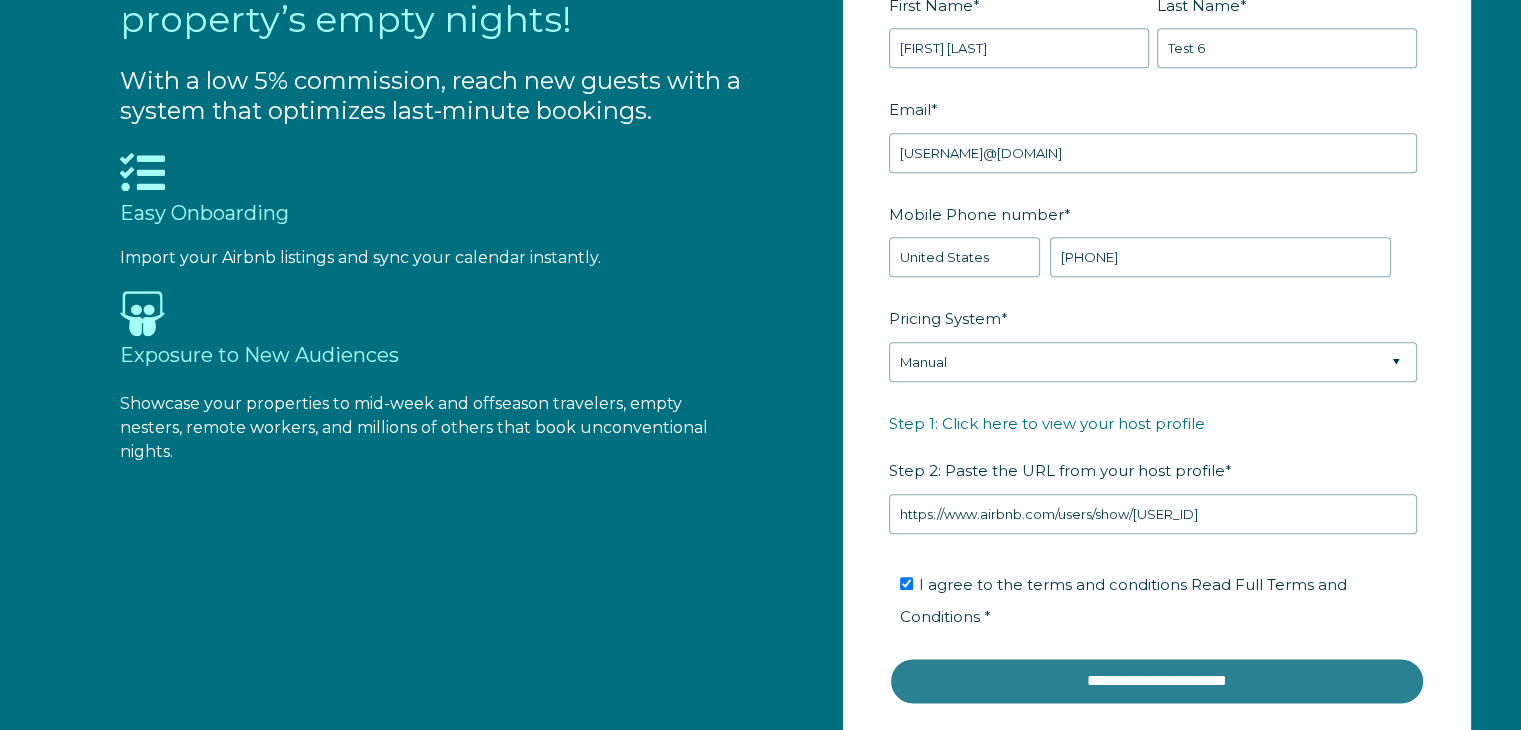 click on "**********" at bounding box center (1157, 681) 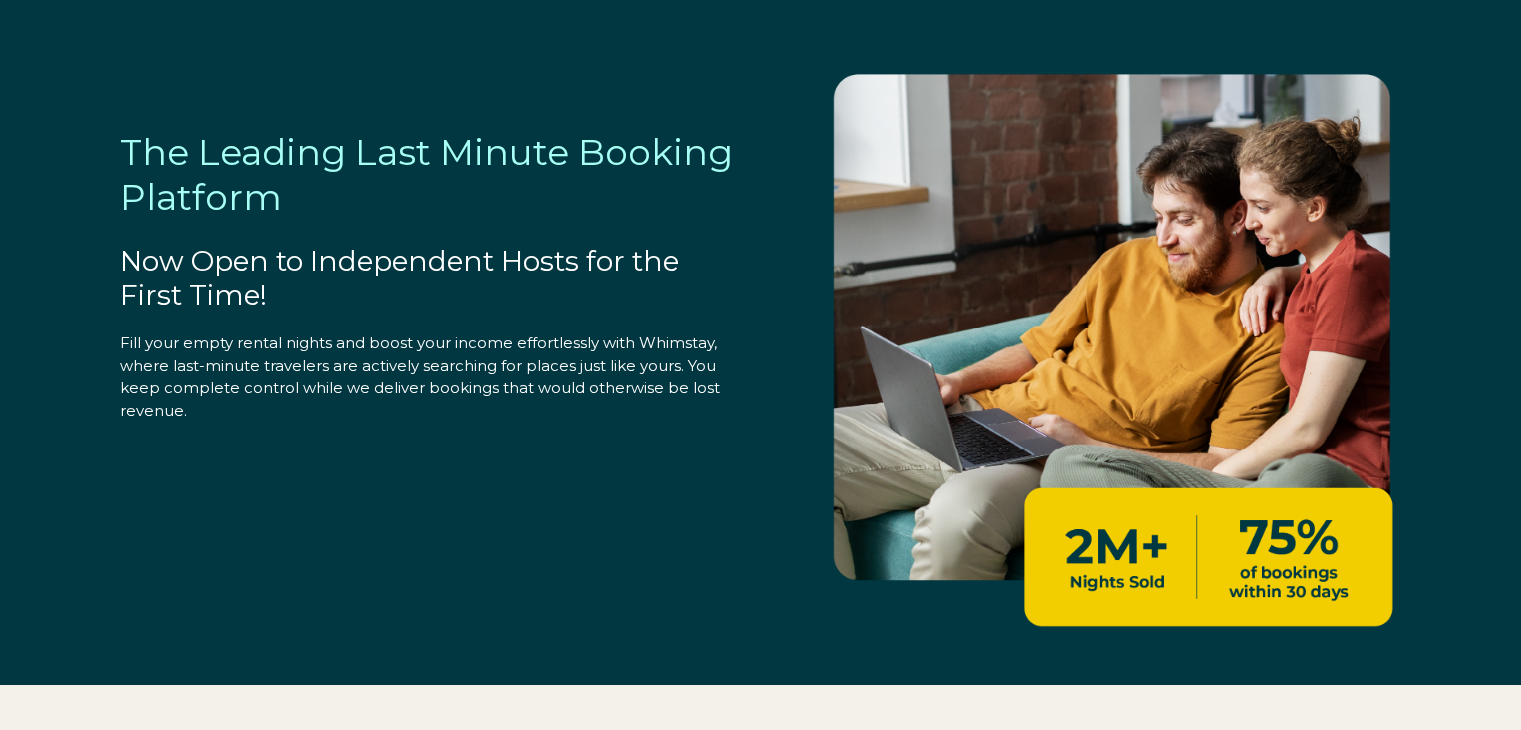 select on "US" 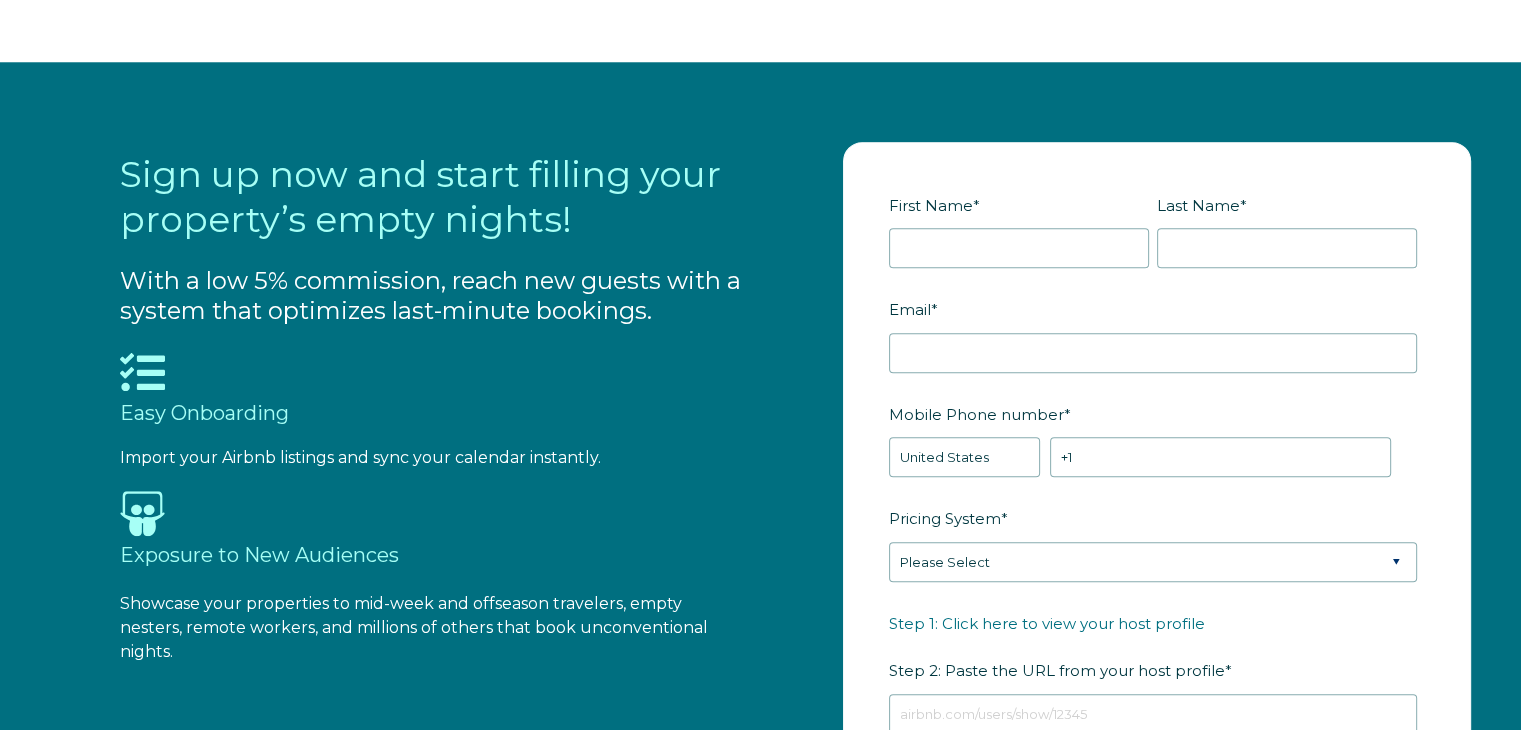 scroll, scrollTop: 2187, scrollLeft: 0, axis: vertical 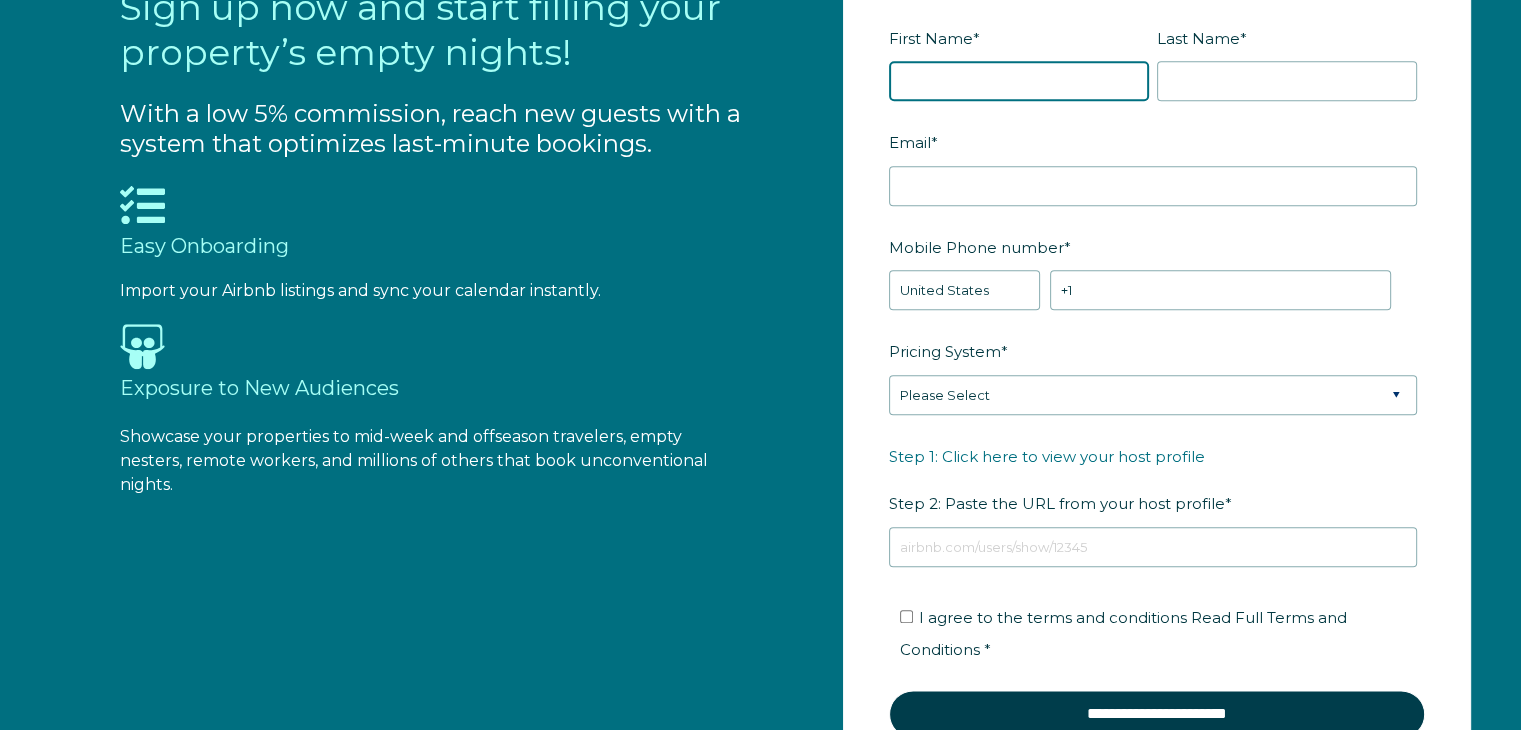 click on "First Name *" at bounding box center (1019, 81) 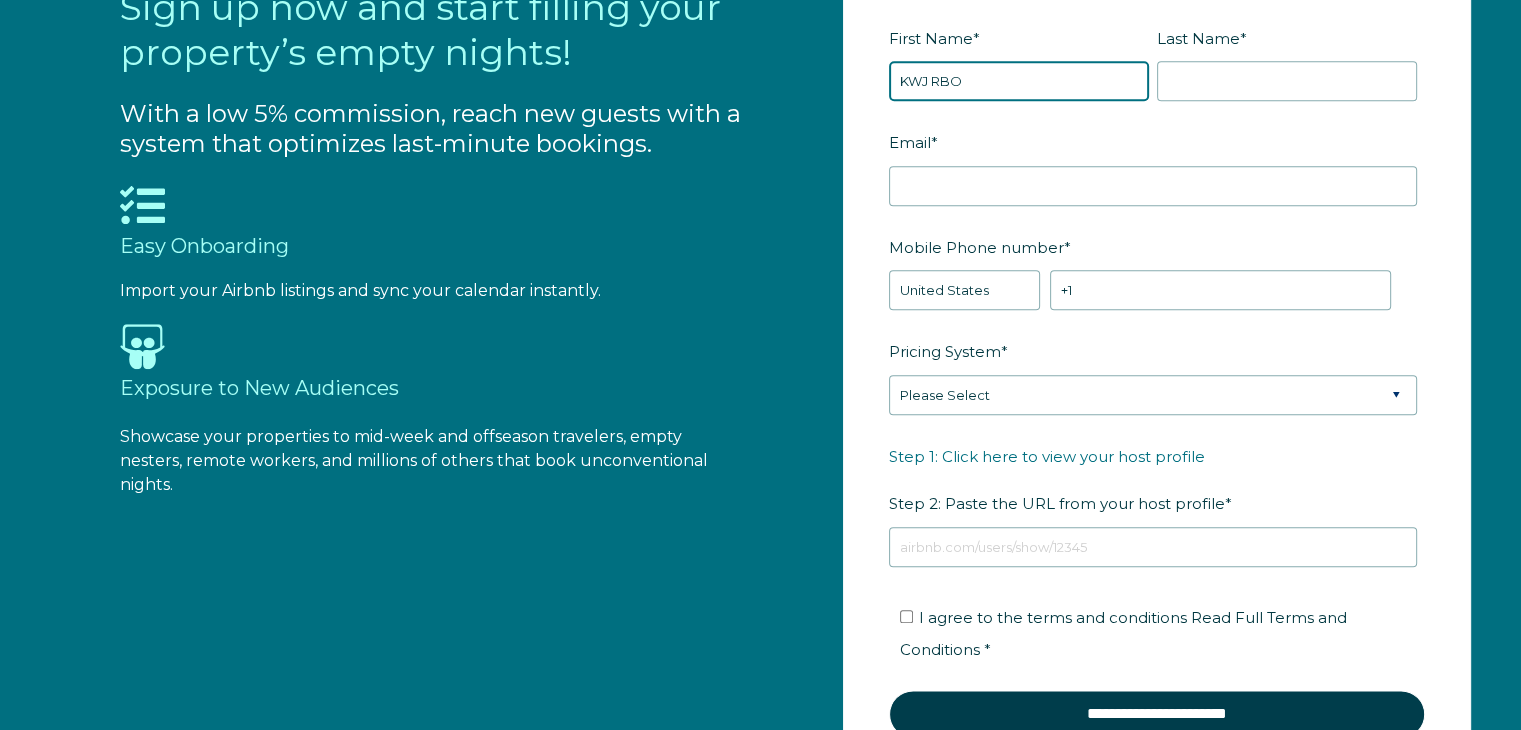 type on "KWJ RBO" 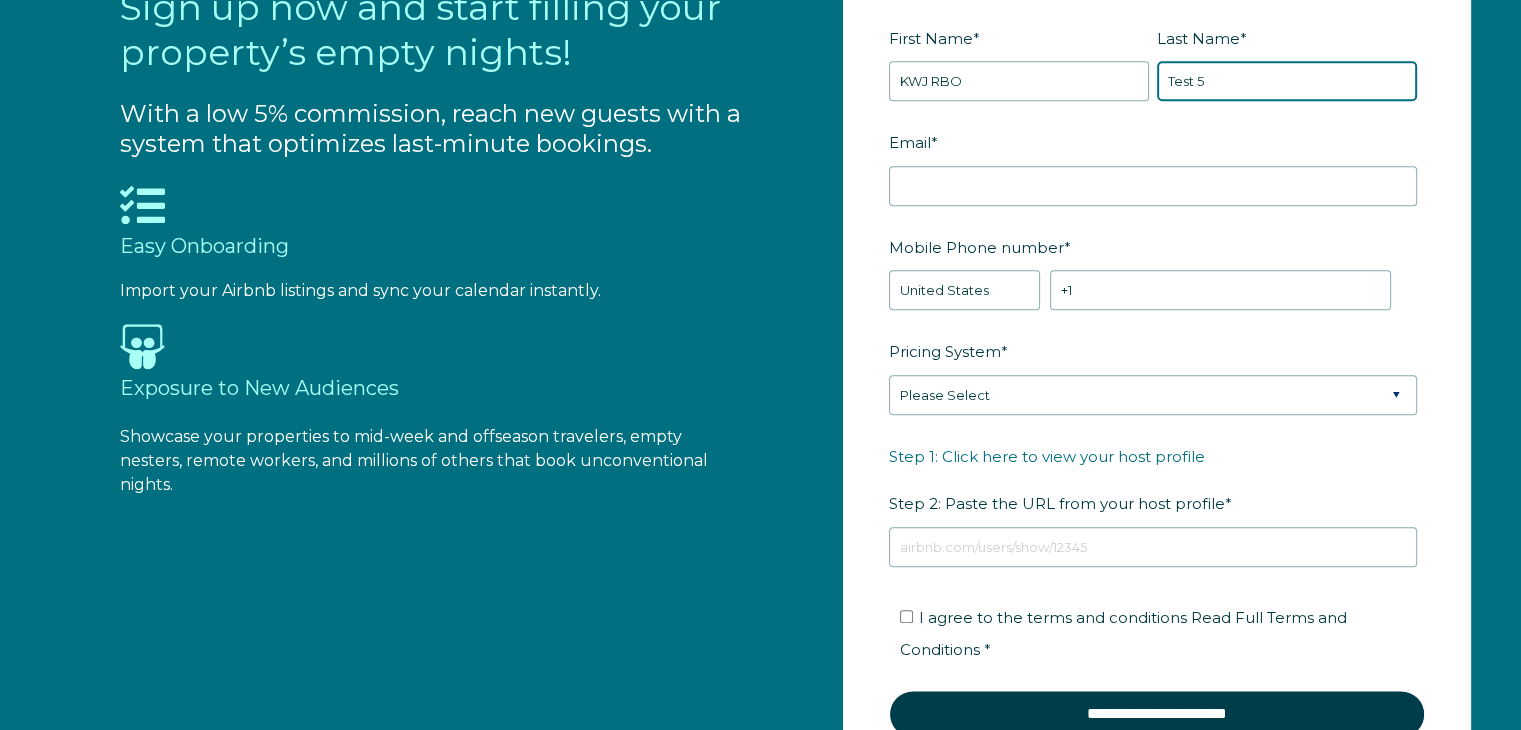 type on "Test 5" 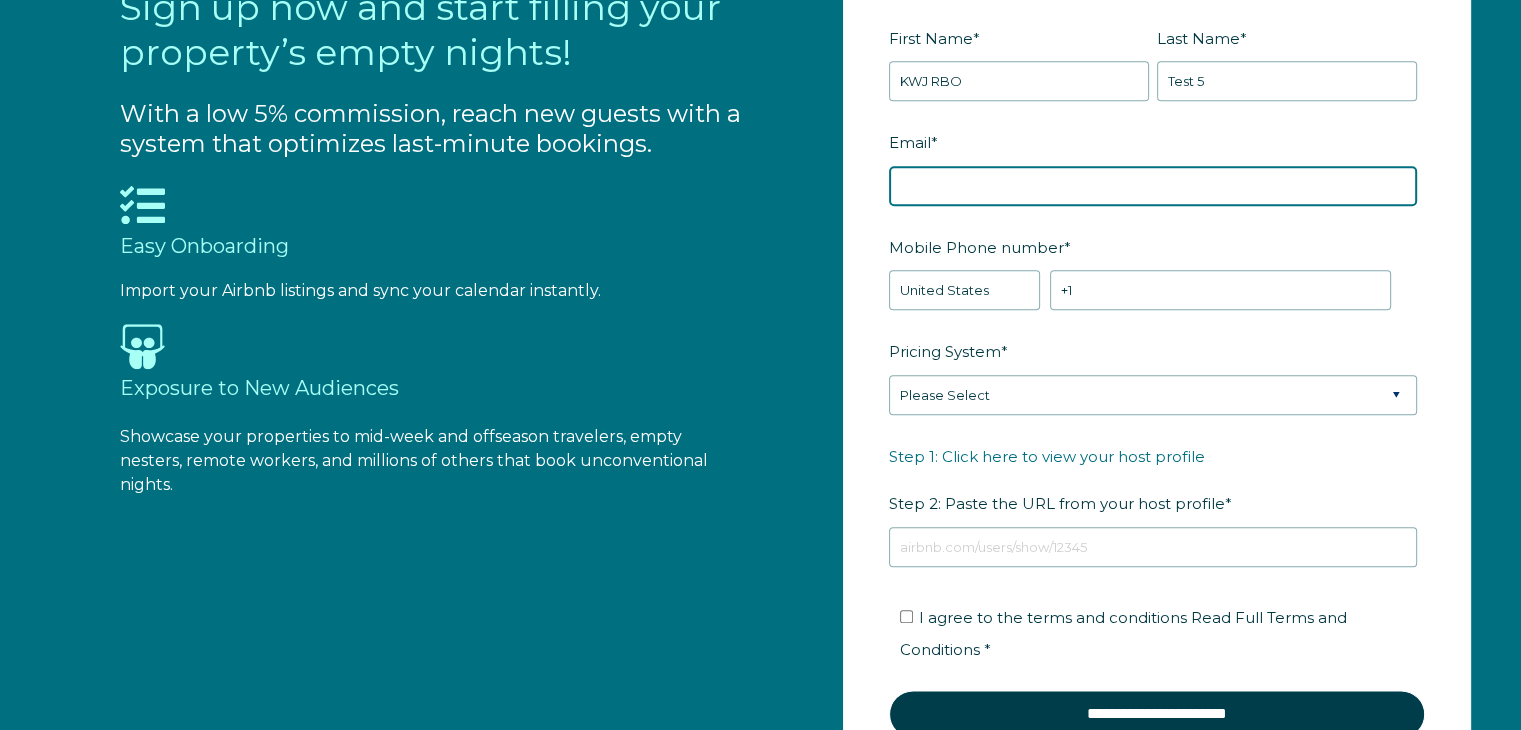 paste on "[EMAIL]" 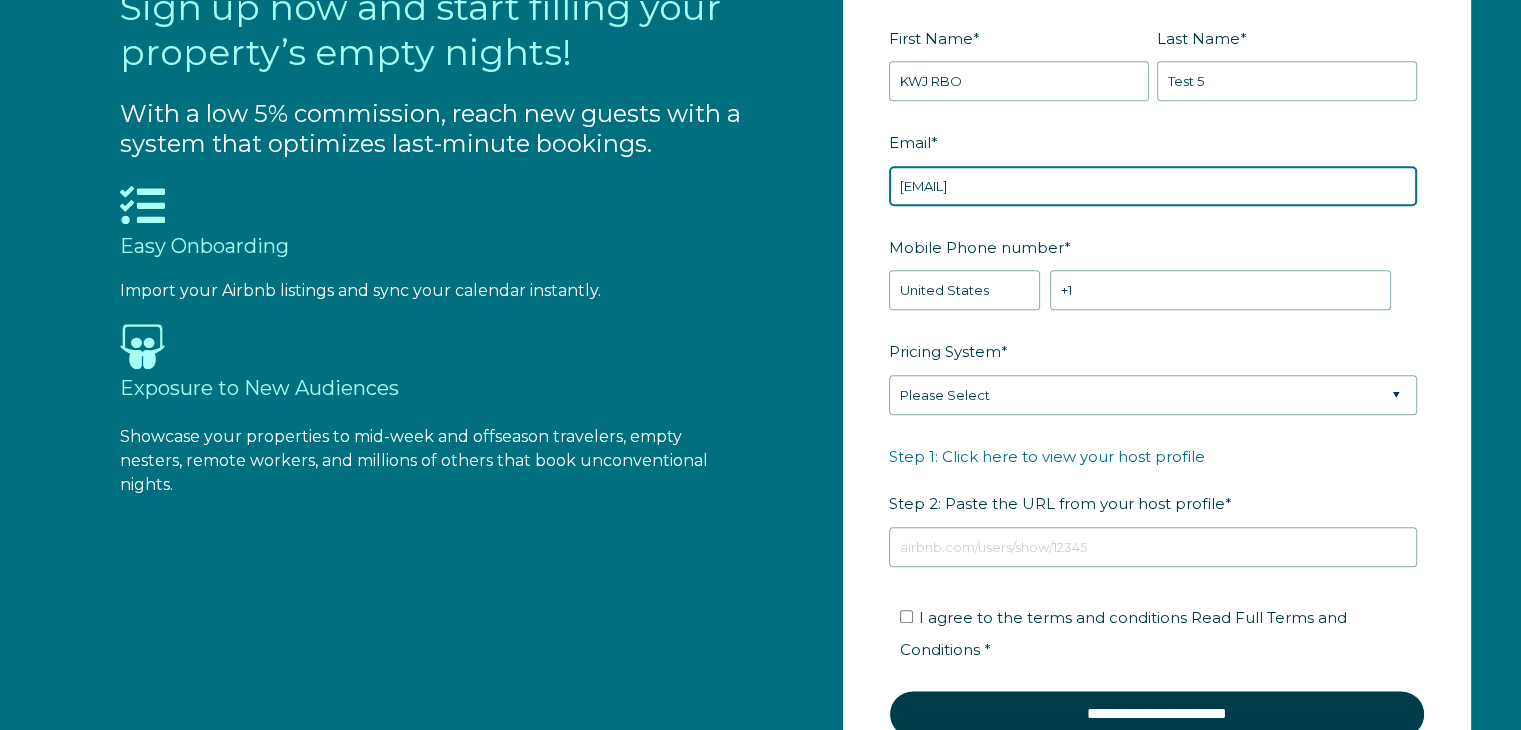 type on "[EMAIL]" 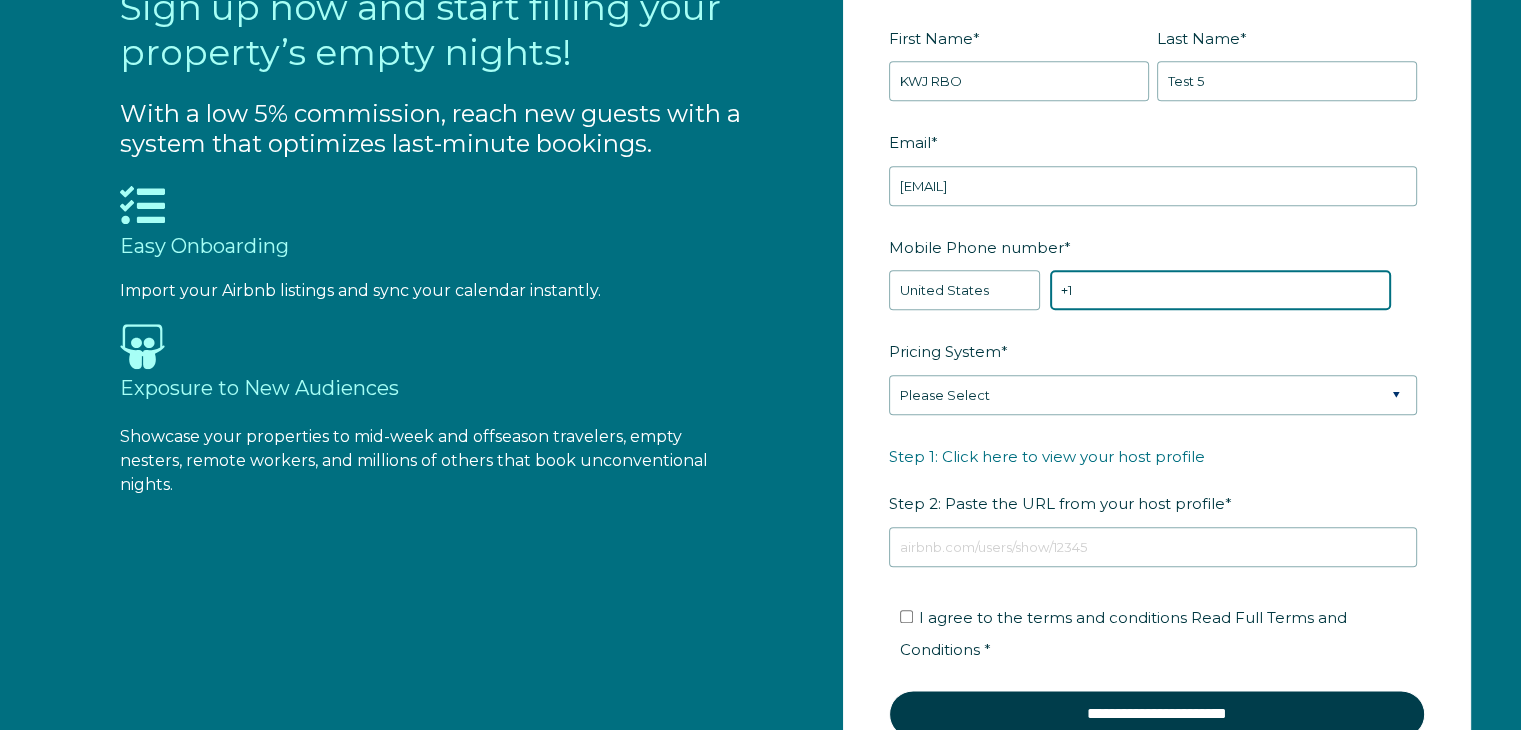 click on "+1" at bounding box center (1220, 290) 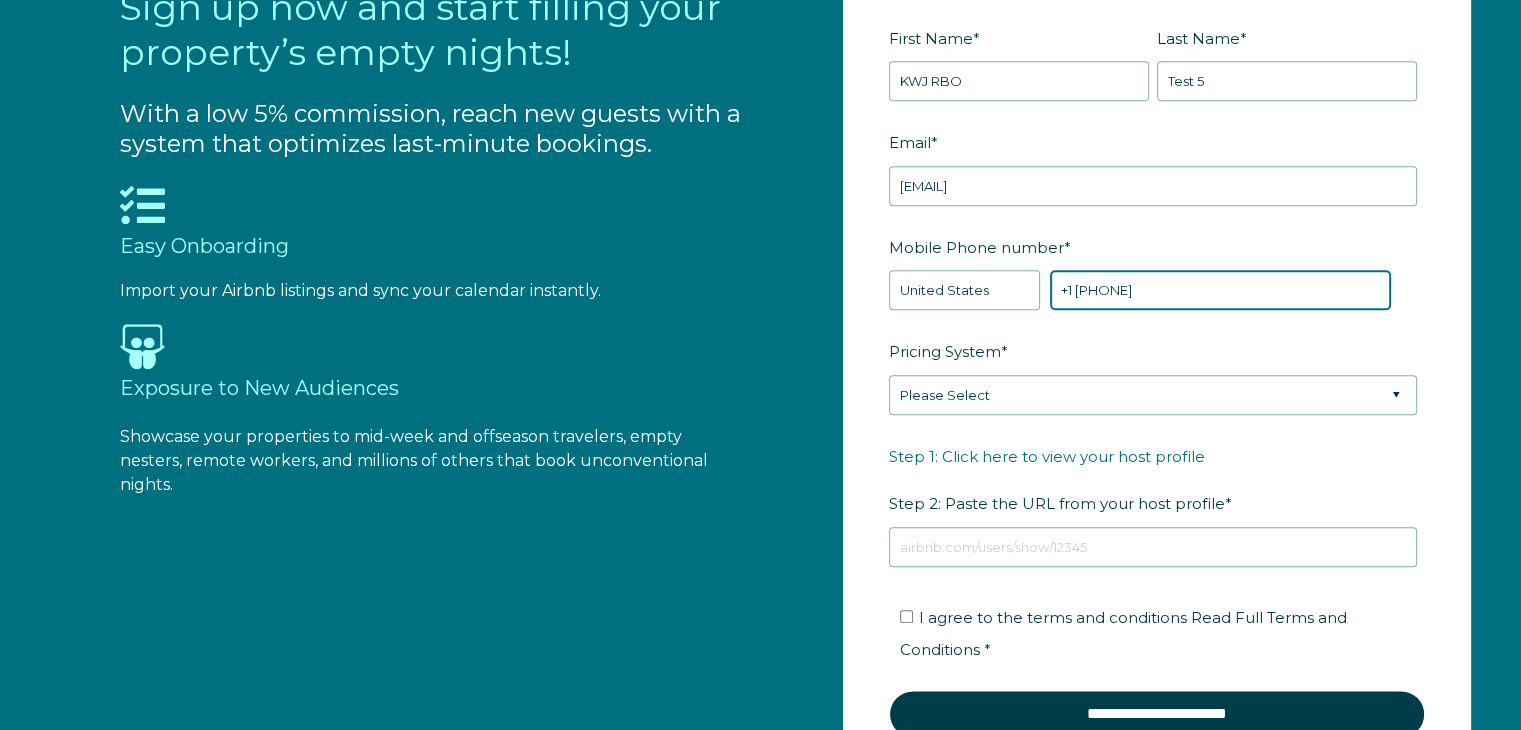 type on "+1 [PHONE]" 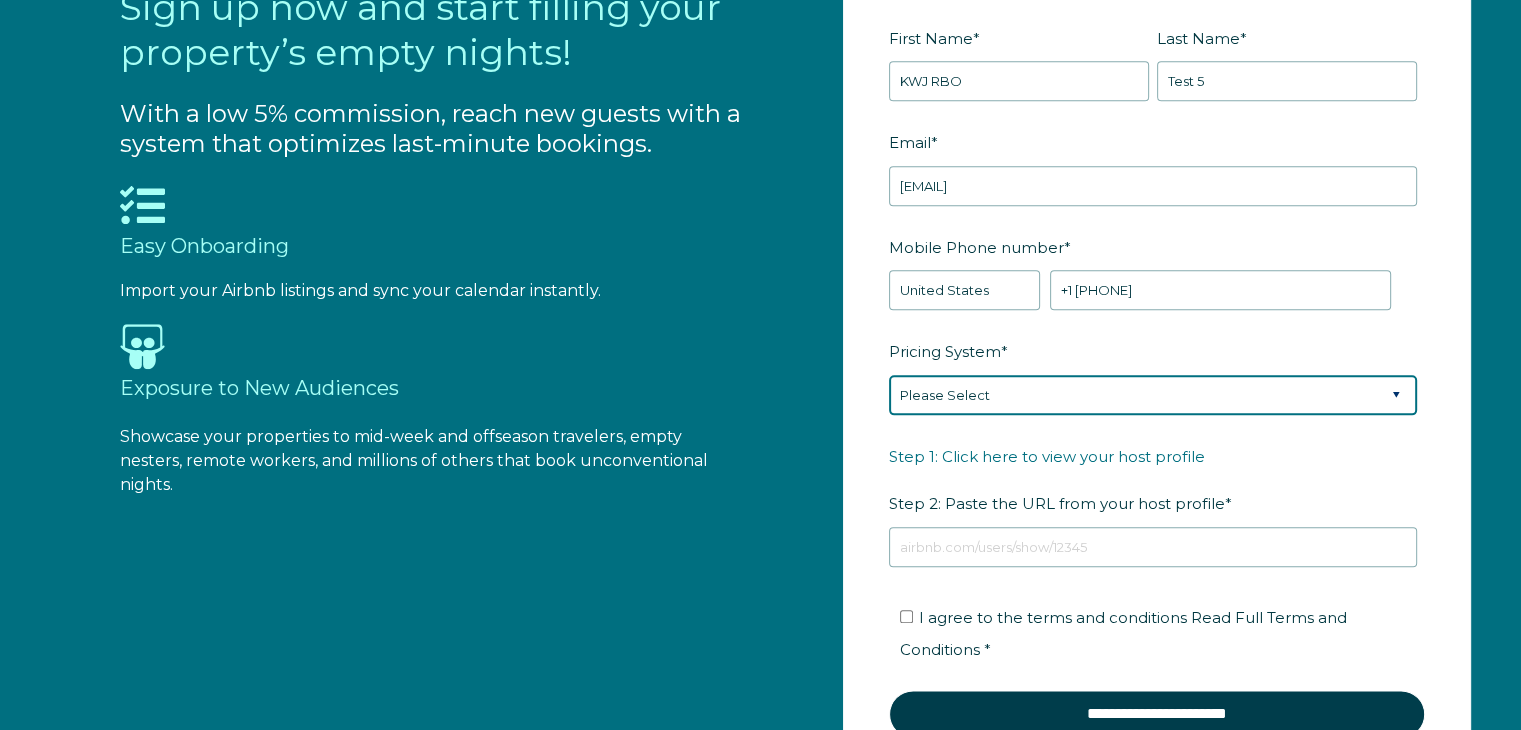 click on "Please Select Manual Airbnb Smart Pricing PriceLabs Wheelhouse Beyond Pricing 3rd Party - Dynamic" at bounding box center (1153, 395) 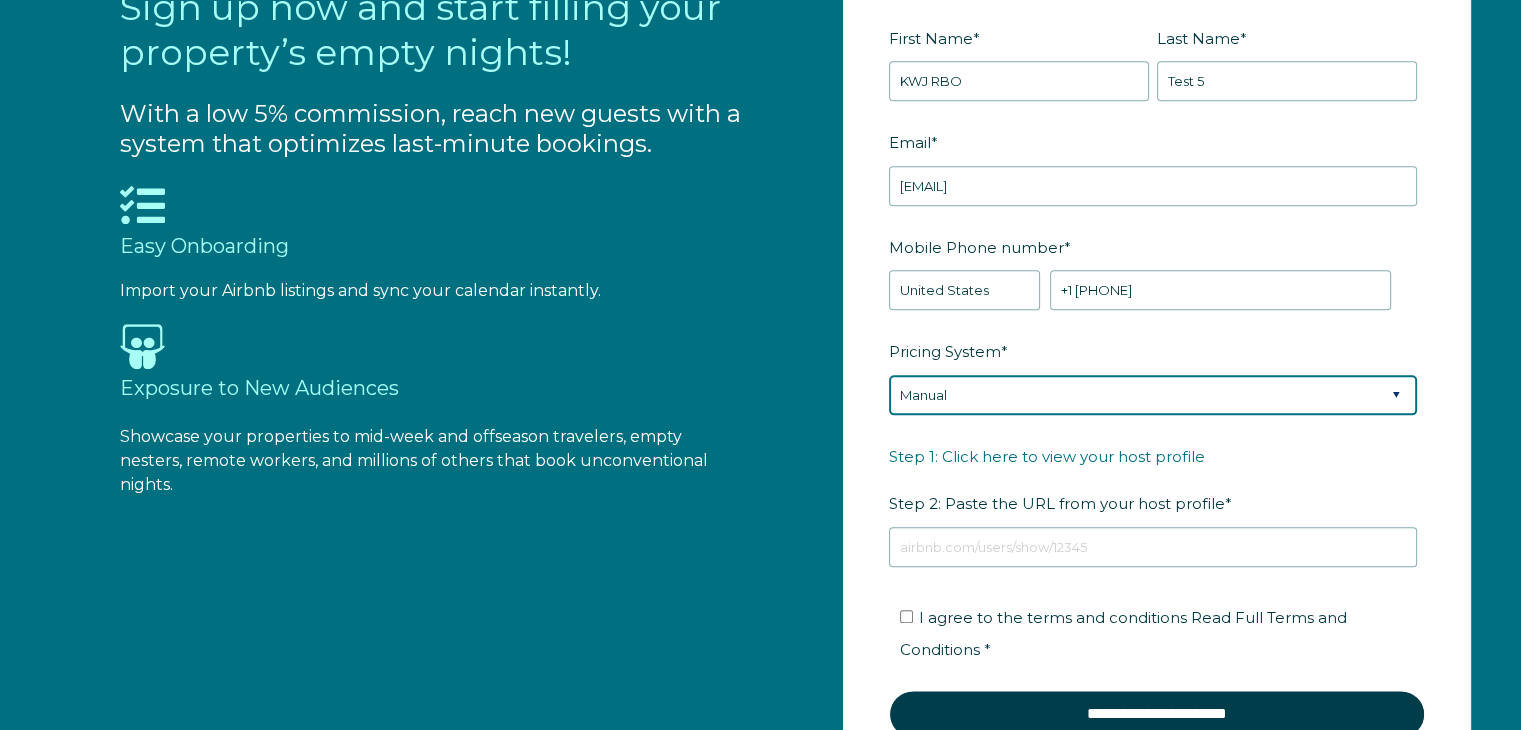 click on "Please Select Manual Airbnb Smart Pricing PriceLabs Wheelhouse Beyond Pricing 3rd Party - Dynamic" at bounding box center (1153, 395) 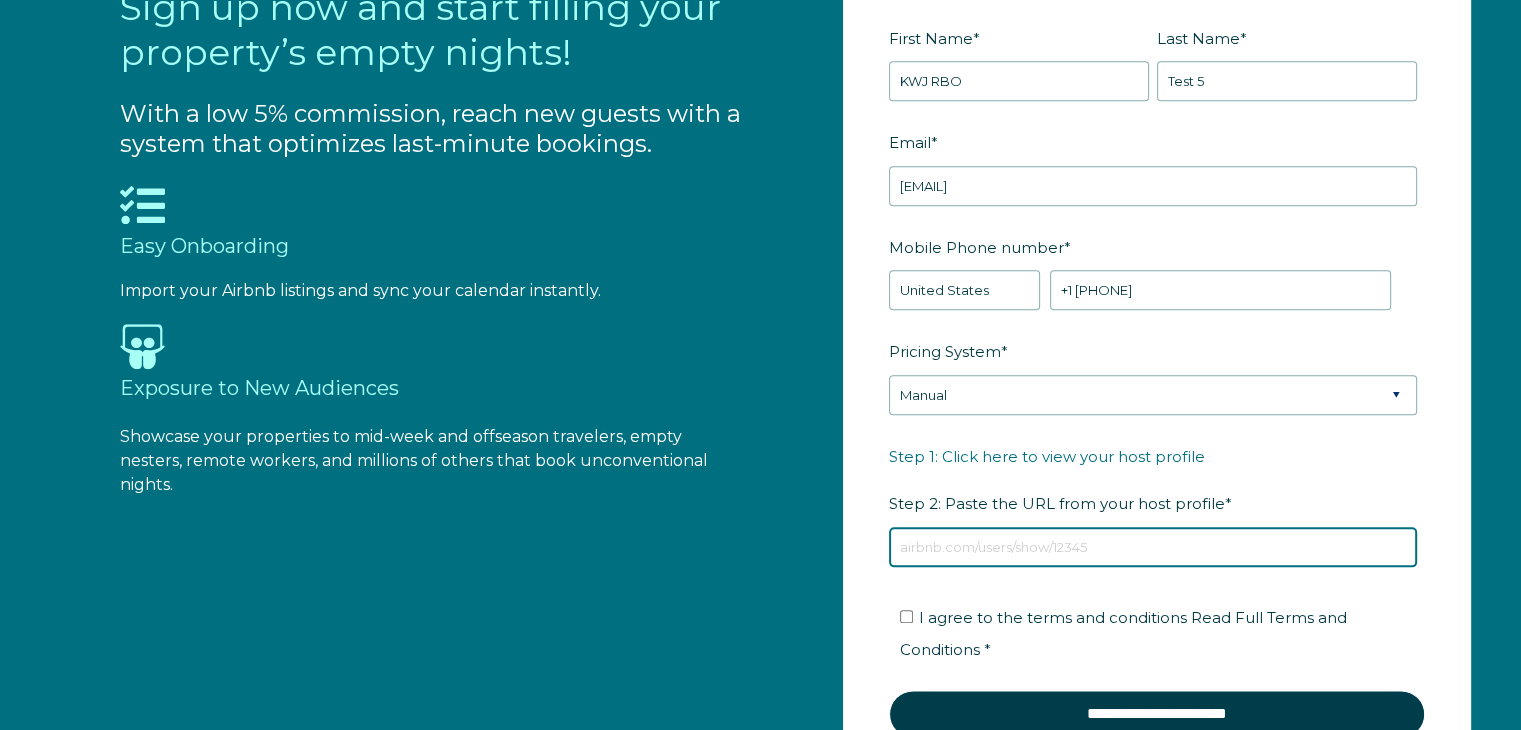click on "Step 1: Click here to view your host profile   Step 2: Paste the URL from your host profile *" at bounding box center [1153, 547] 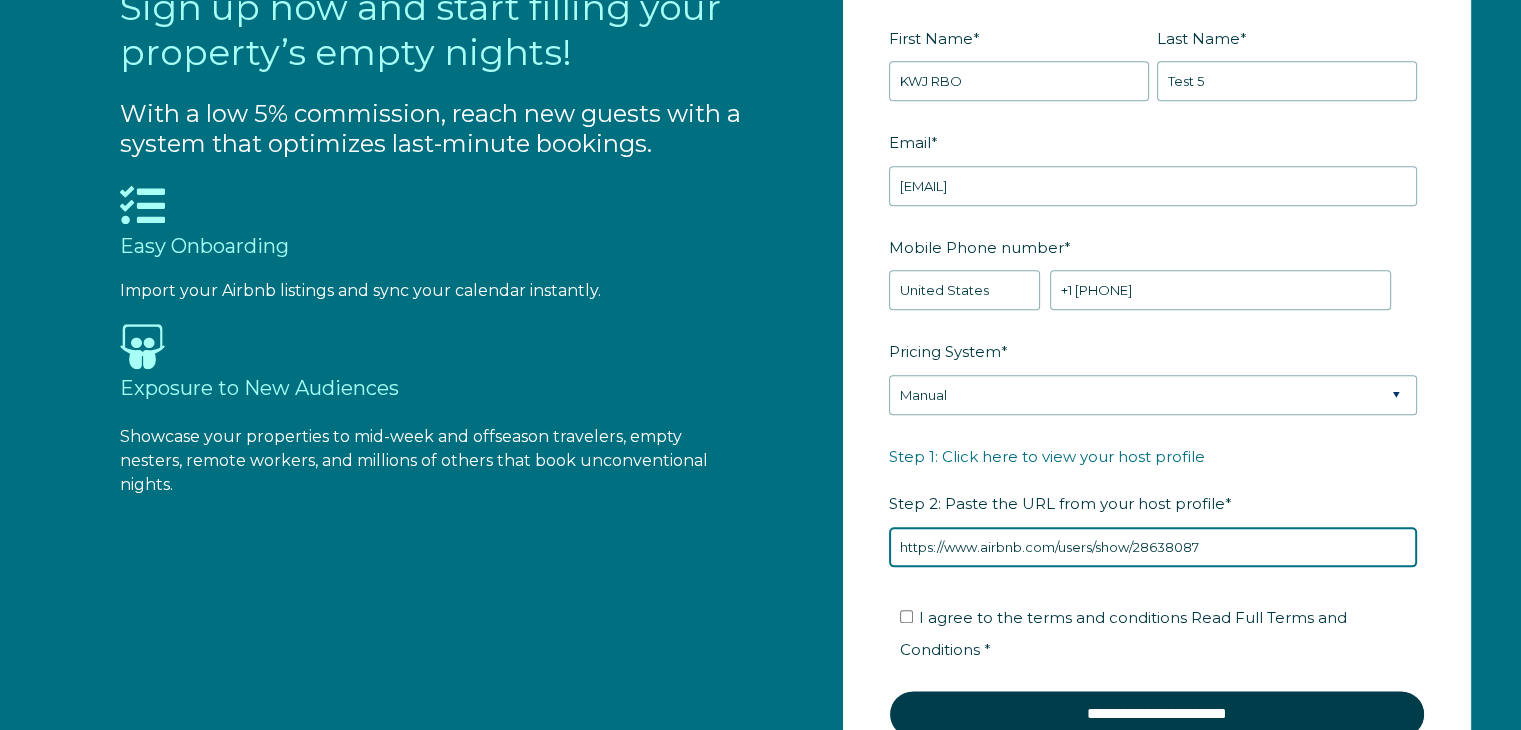 type on "https://www.airbnb.com/users/show/28638087" 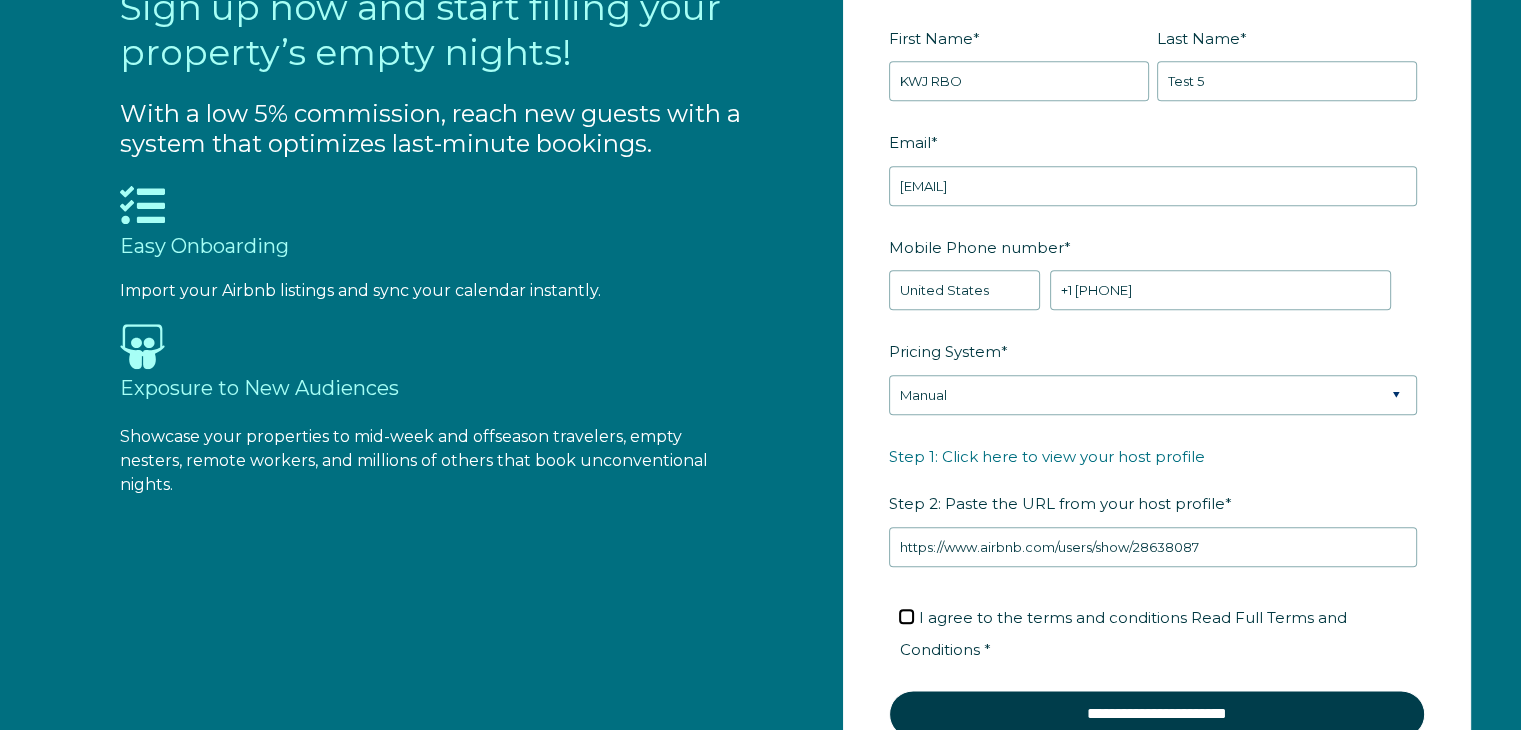 click on "I agree to the terms and conditions        Read Full Terms and Conditions     *" at bounding box center [906, 616] 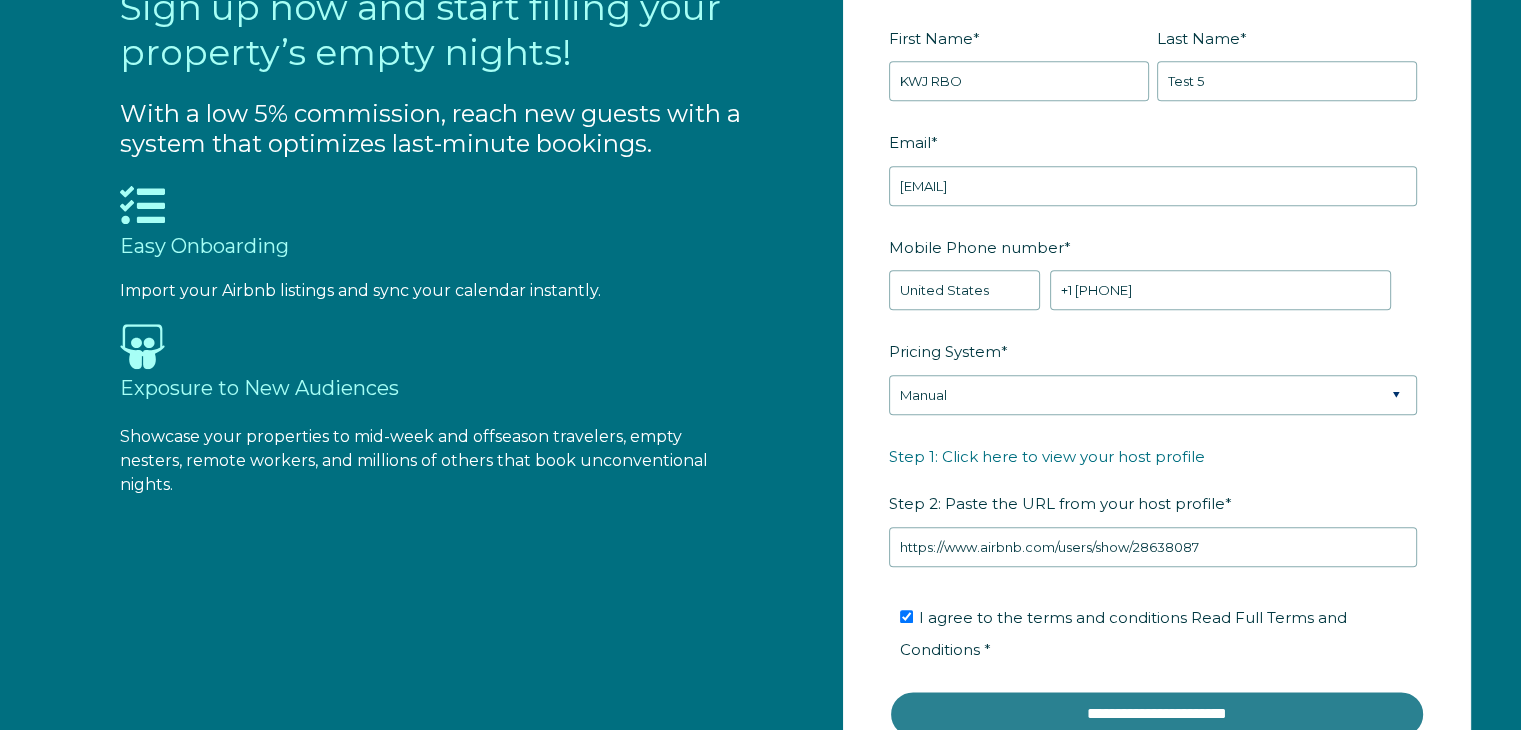 click on "**********" at bounding box center [1157, 714] 